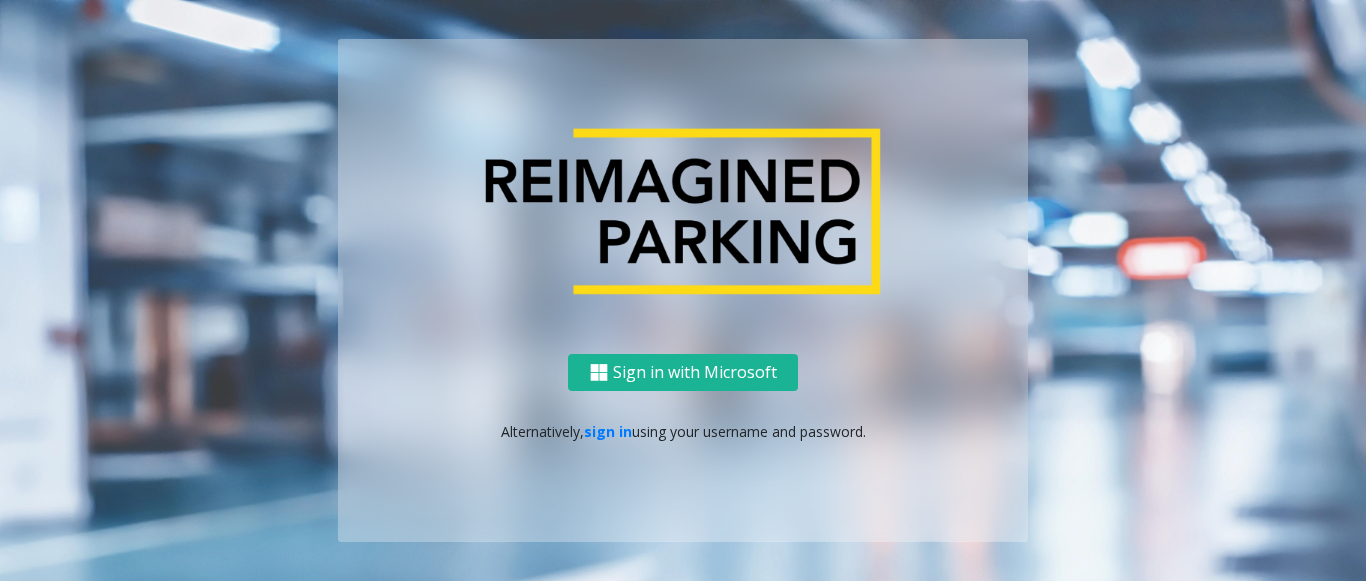 scroll, scrollTop: 0, scrollLeft: 0, axis: both 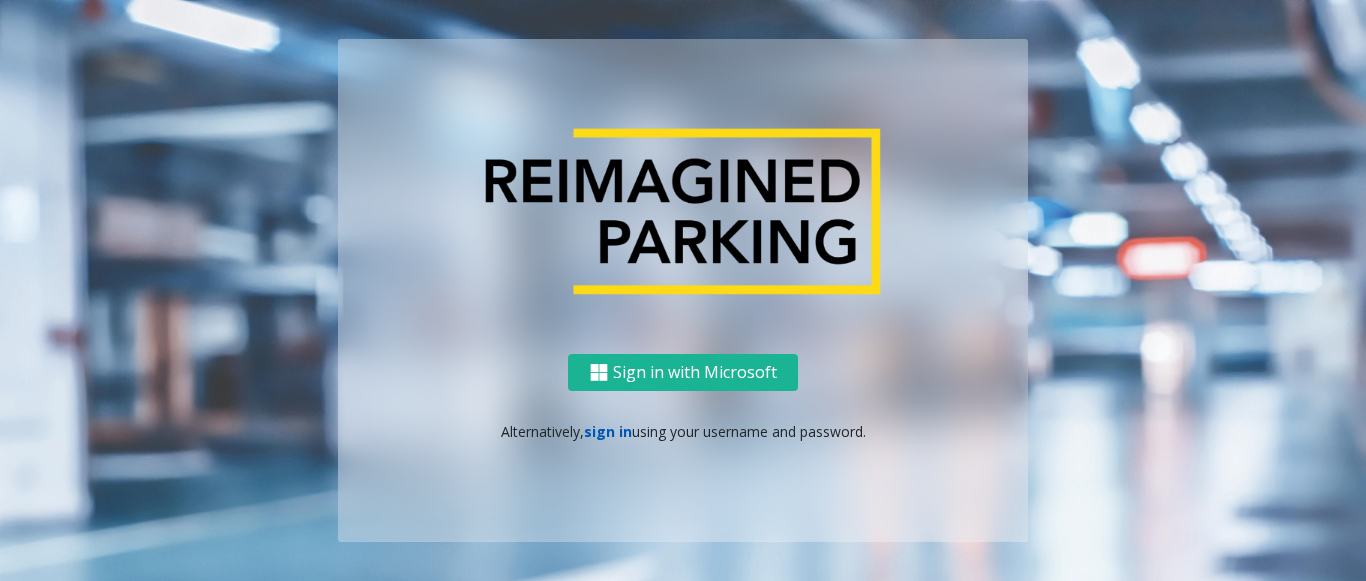 click on "sign in" 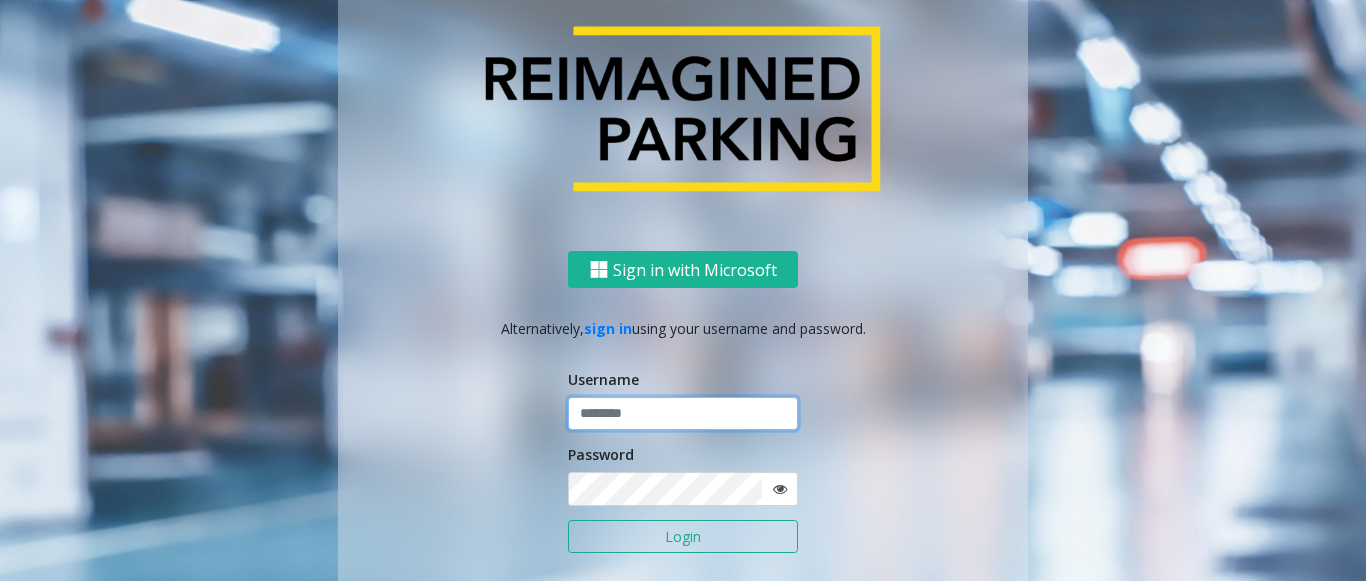 click 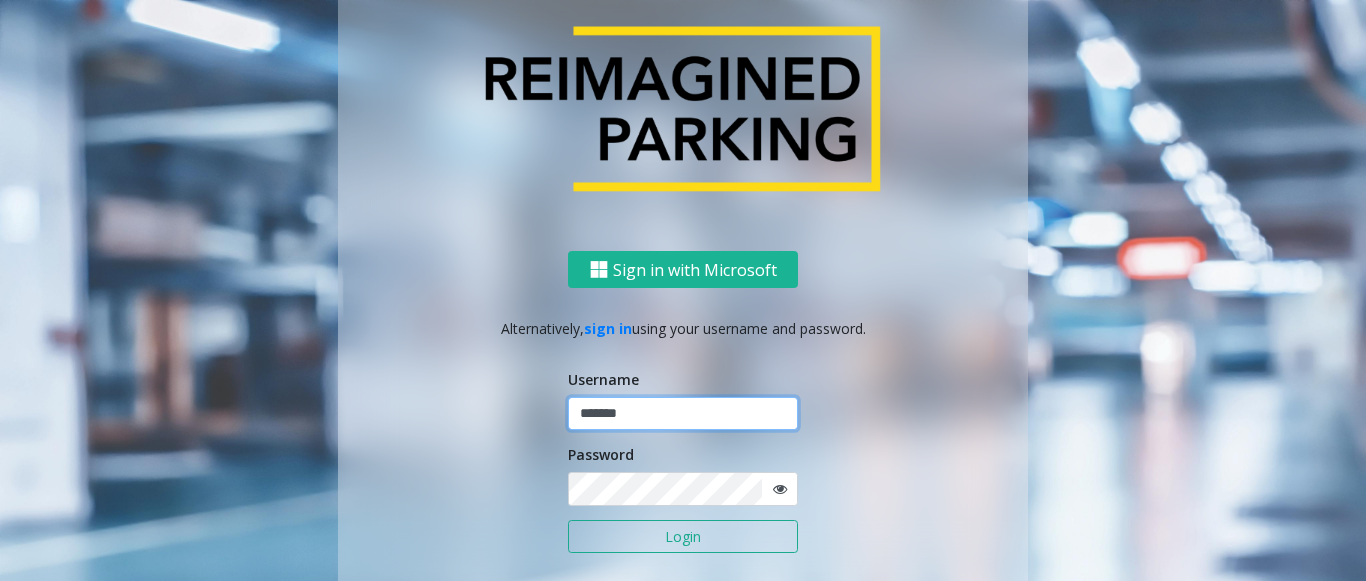type on "*******" 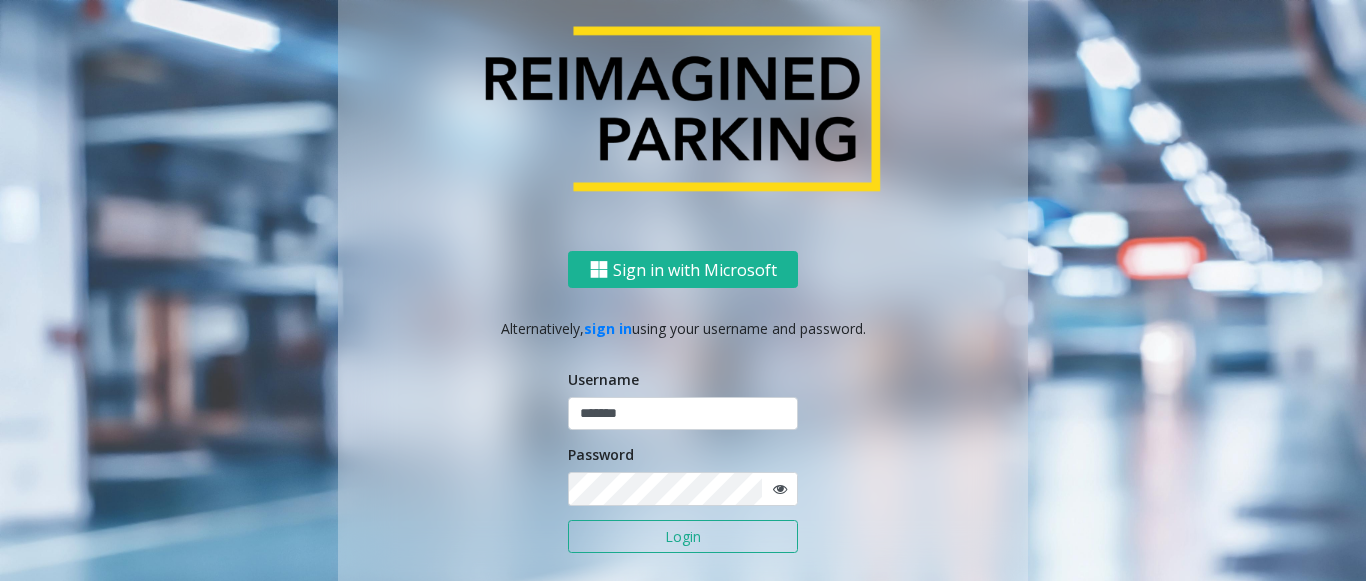 click on "Login" 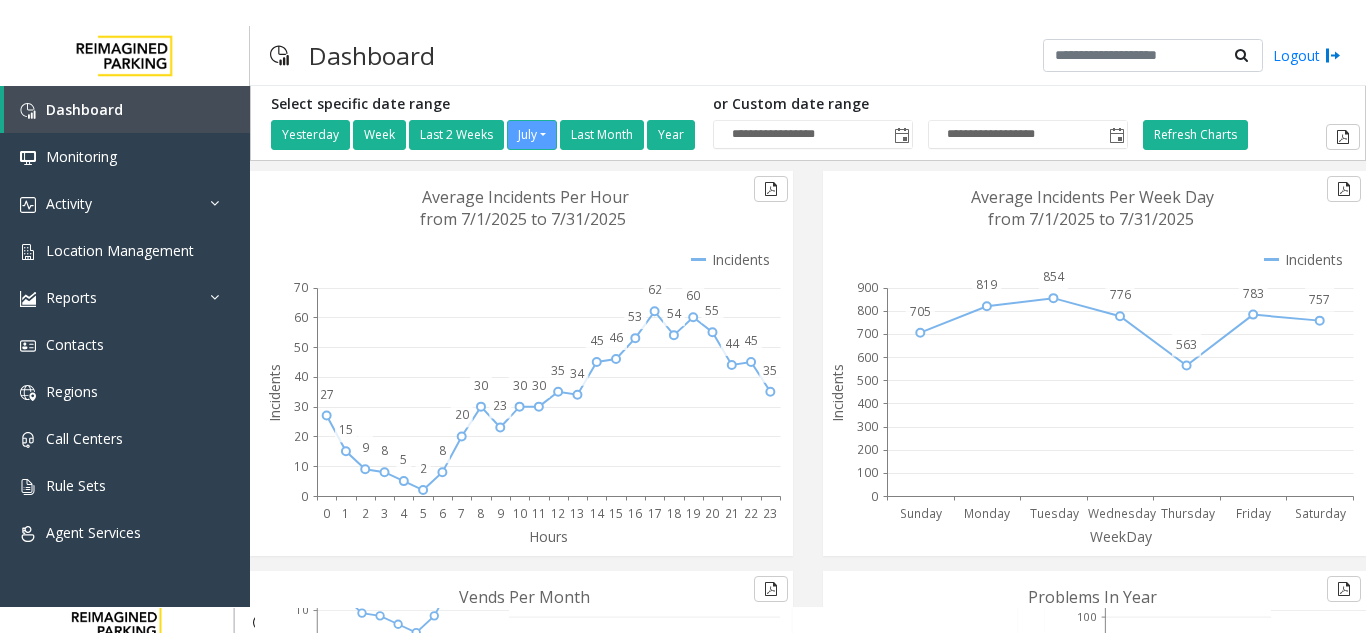 scroll, scrollTop: 0, scrollLeft: 0, axis: both 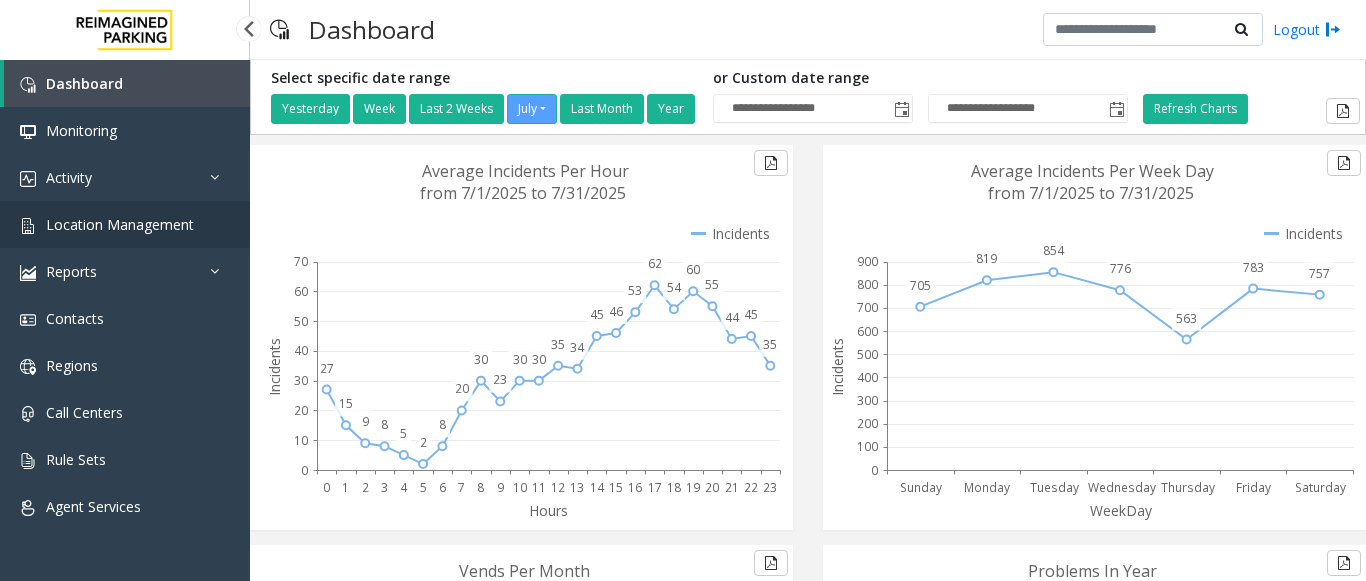 click on "Location Management" at bounding box center (120, 224) 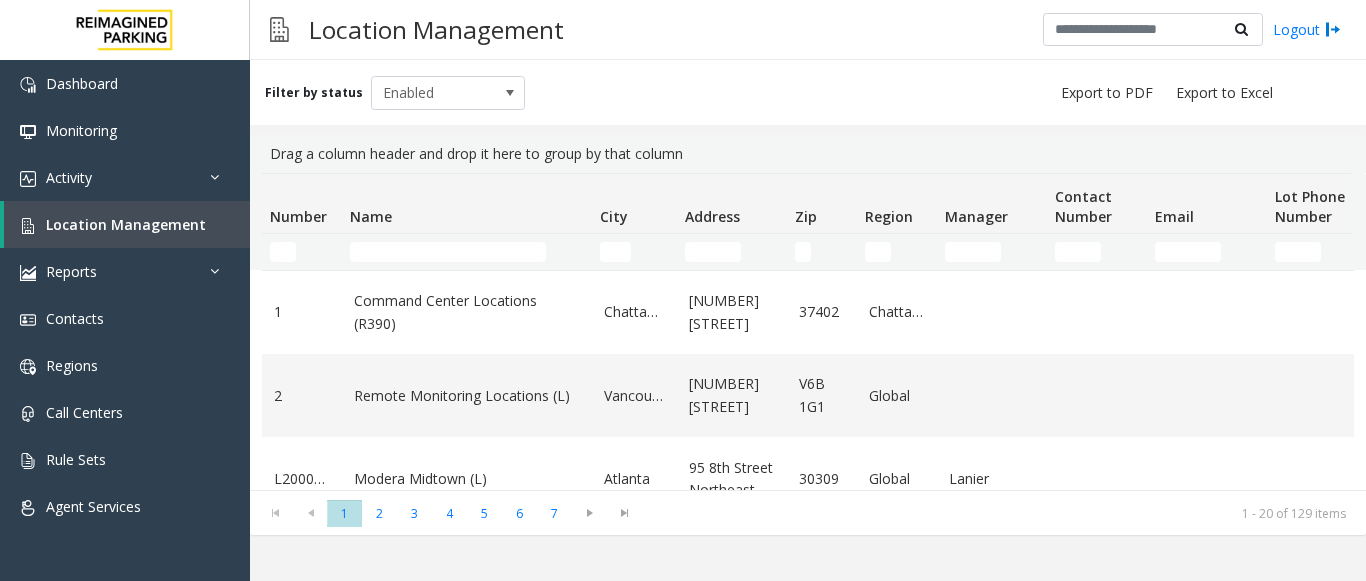click 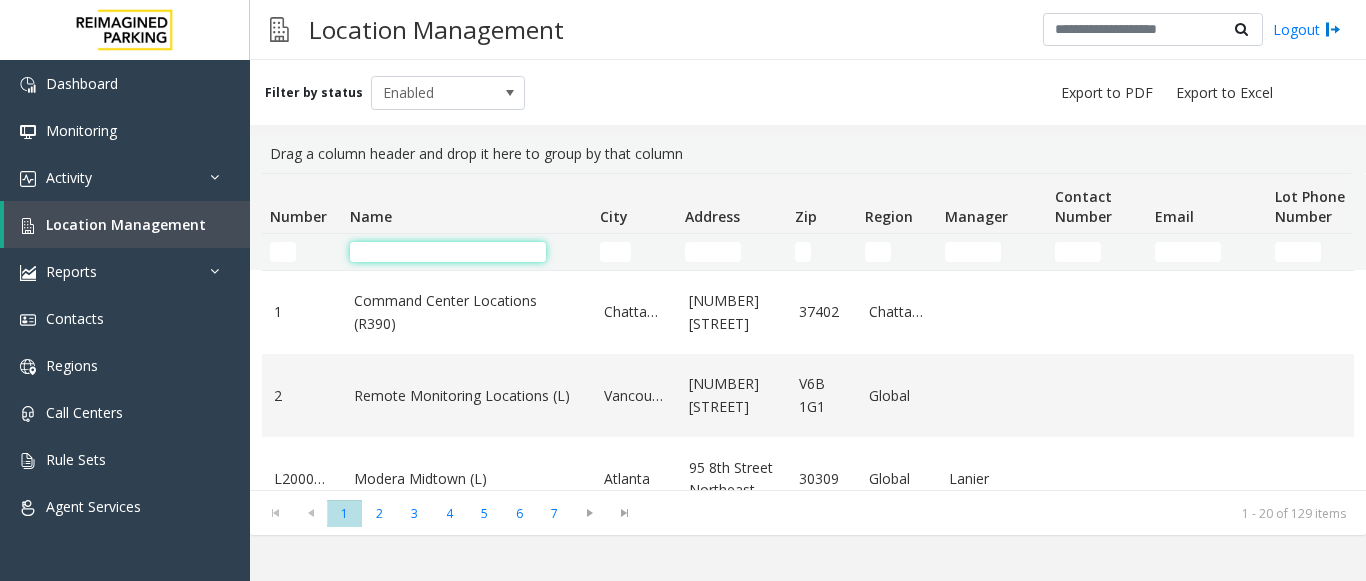 click 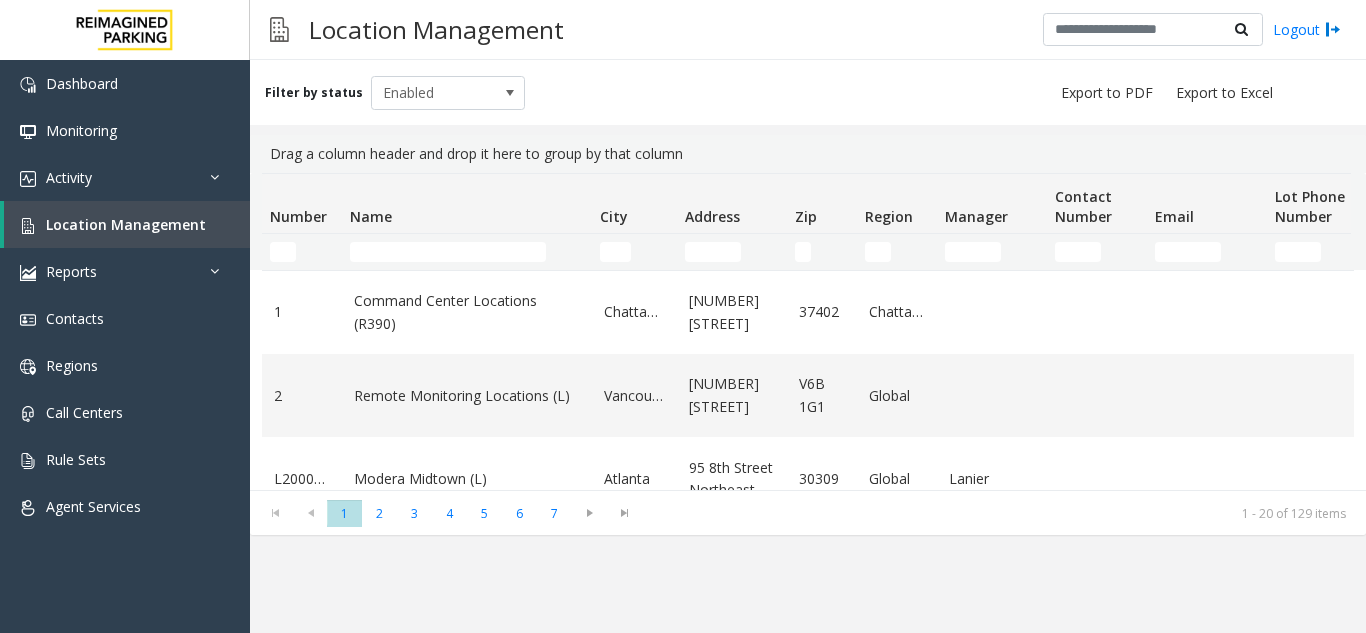 click 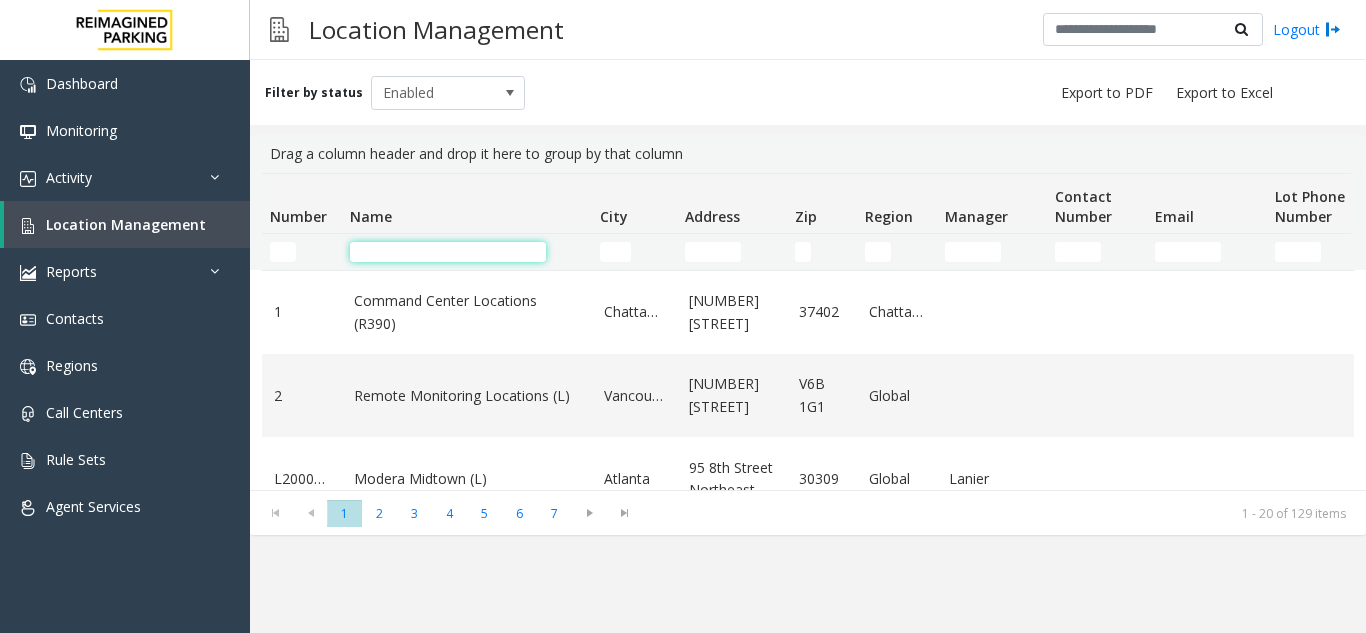 click 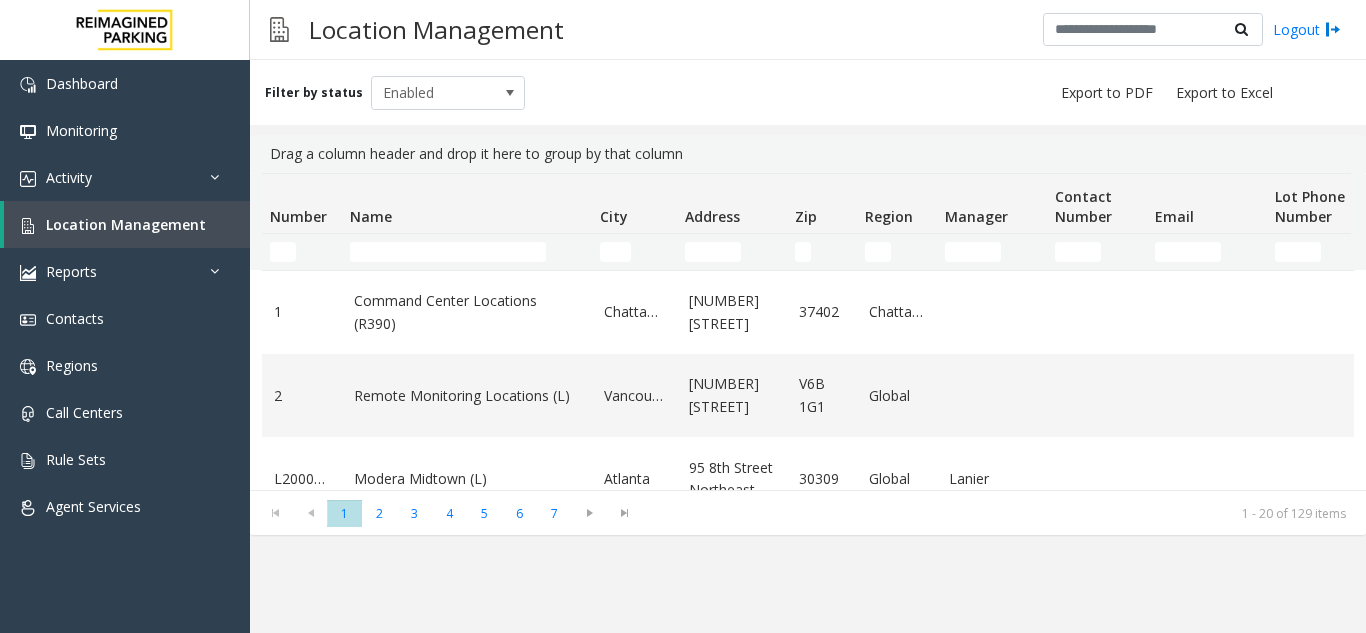 click 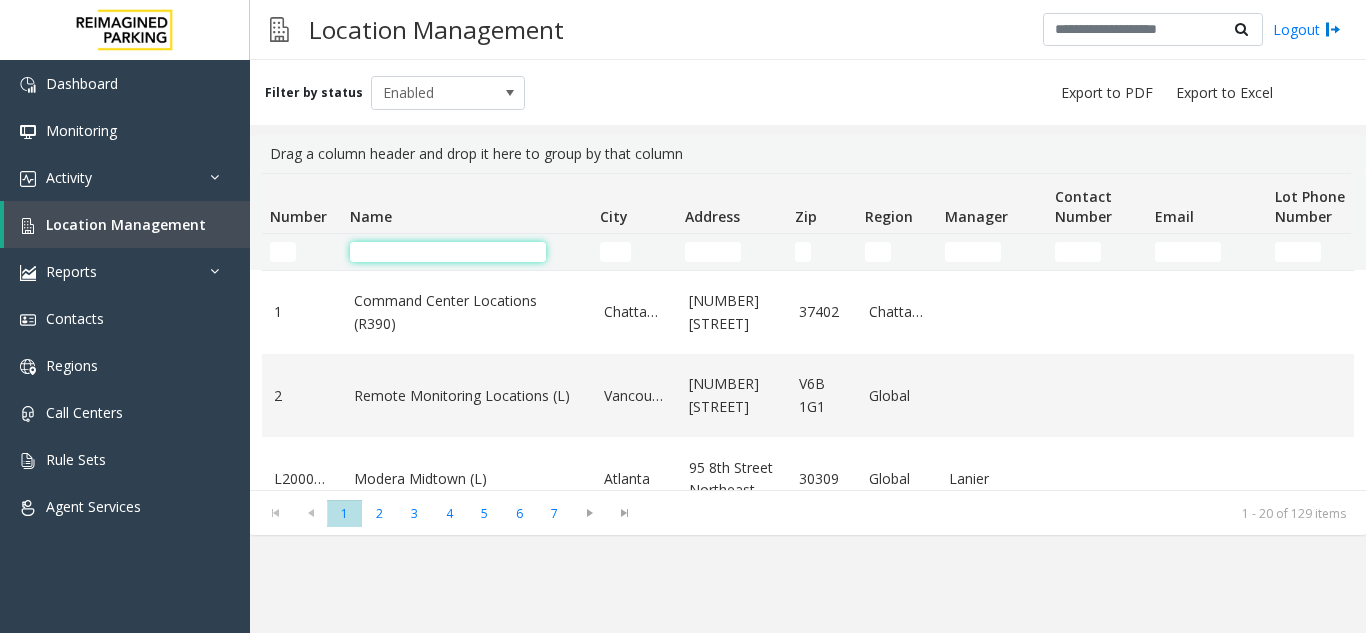 click 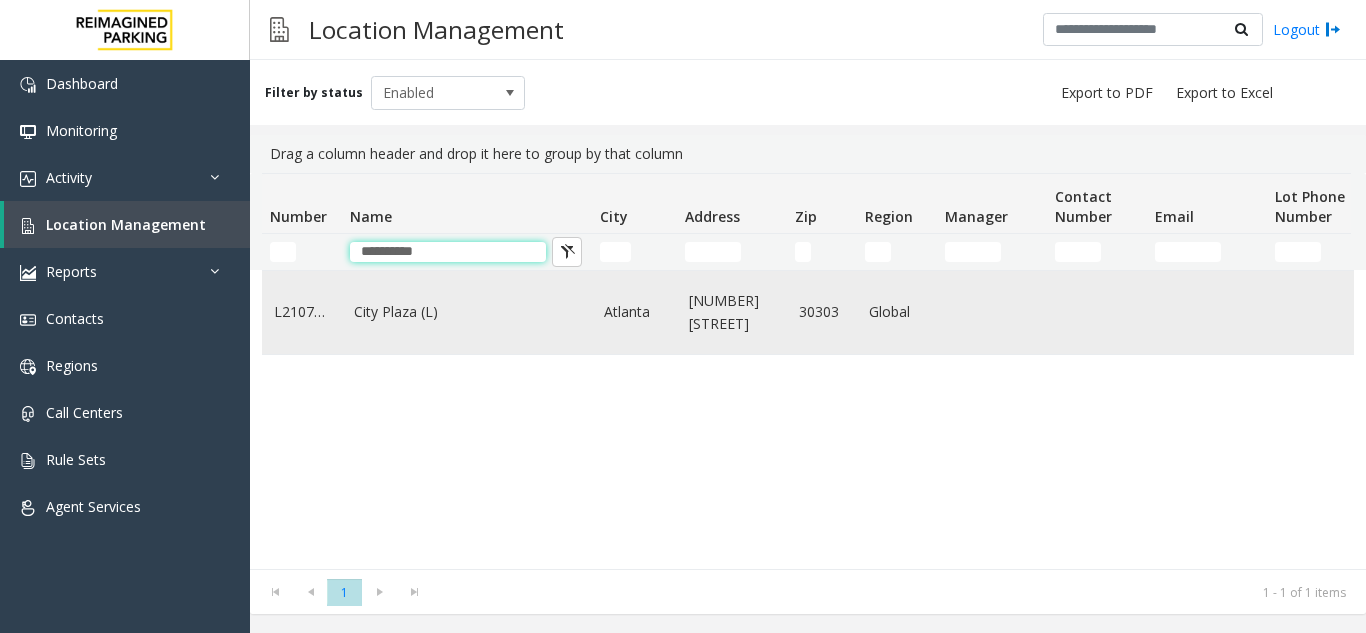 type on "**********" 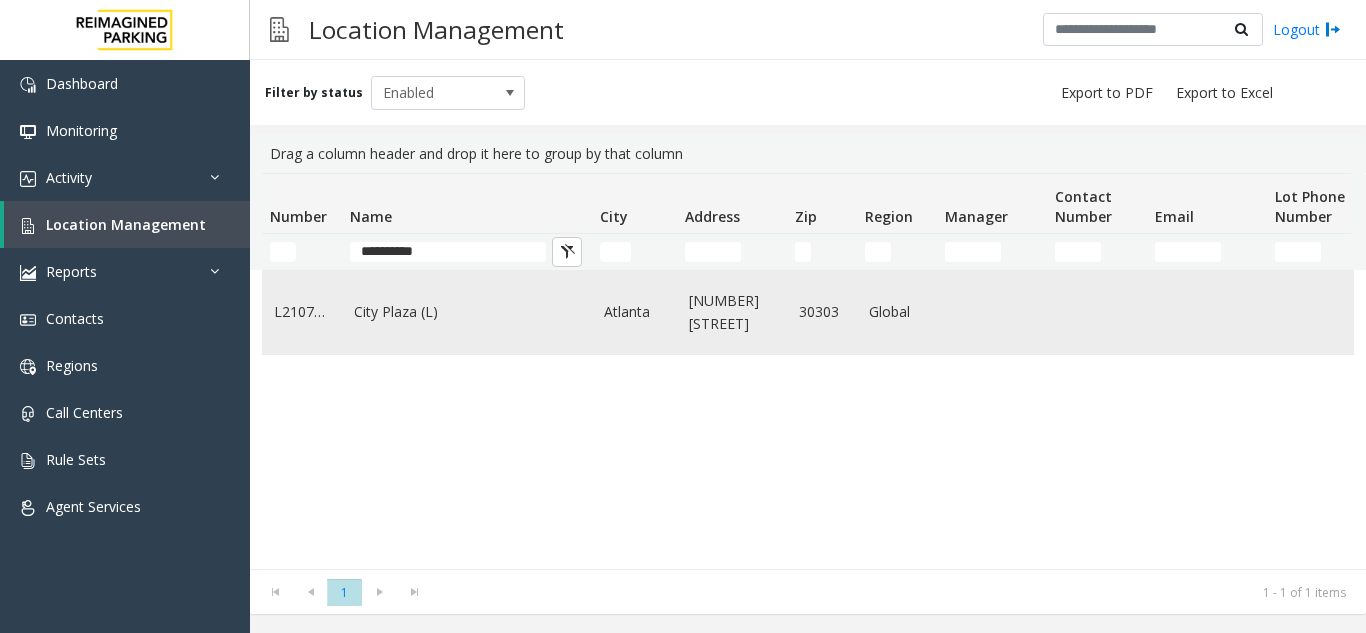 click on "City Plaza (L)" 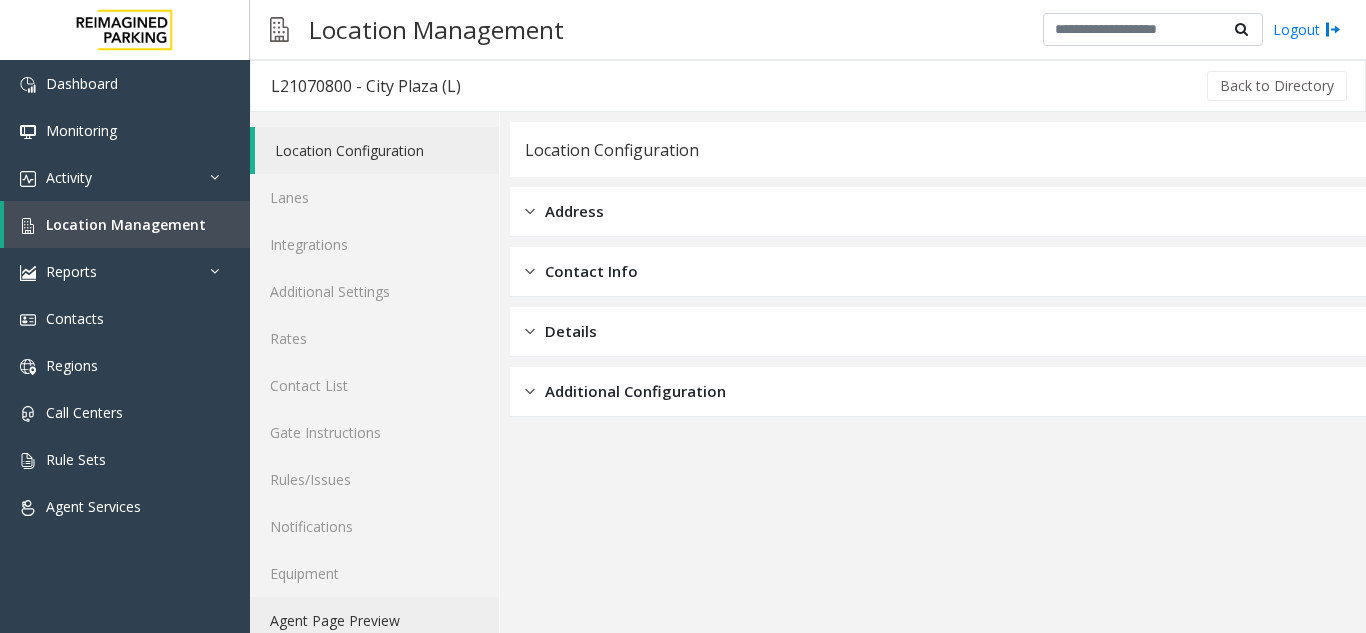 click on "Agent Page Preview" 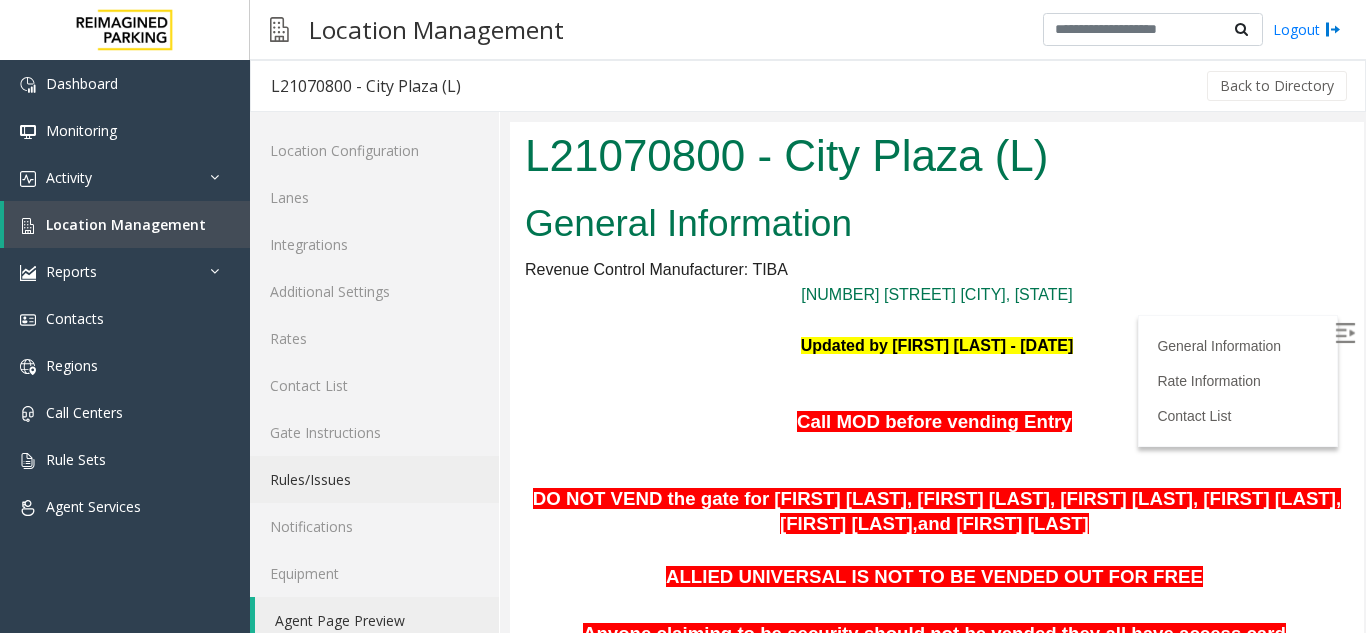 scroll, scrollTop: 0, scrollLeft: 0, axis: both 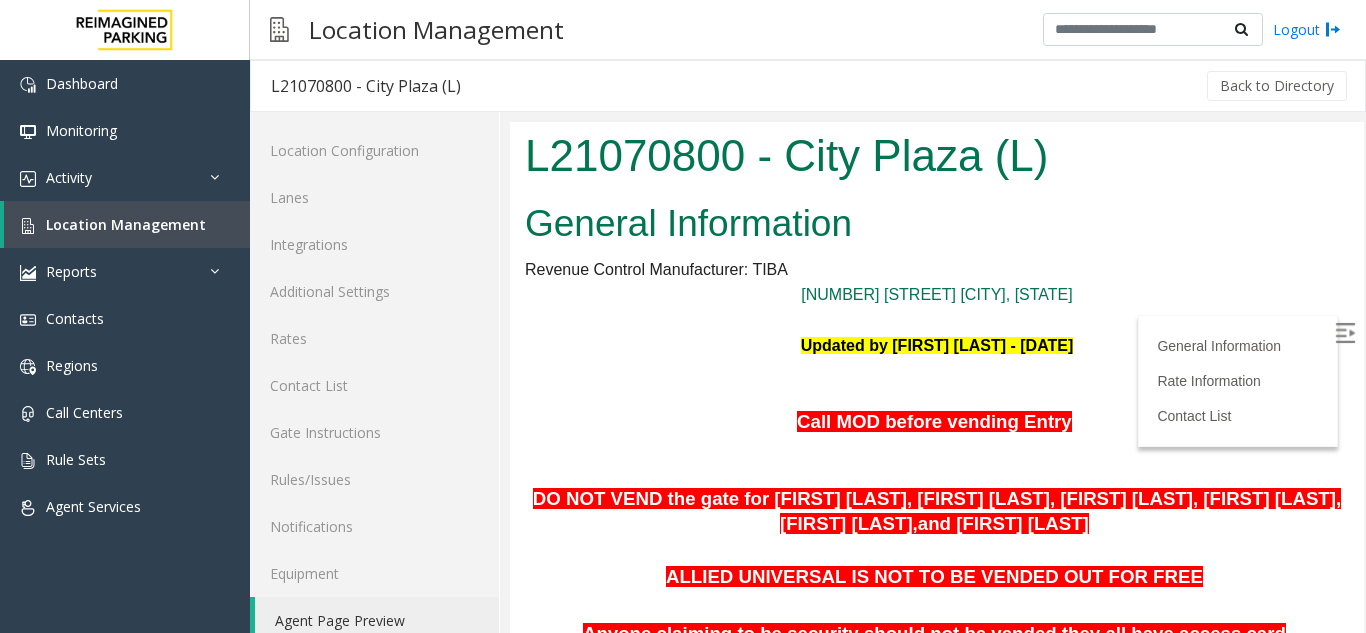 click at bounding box center (1347, 336) 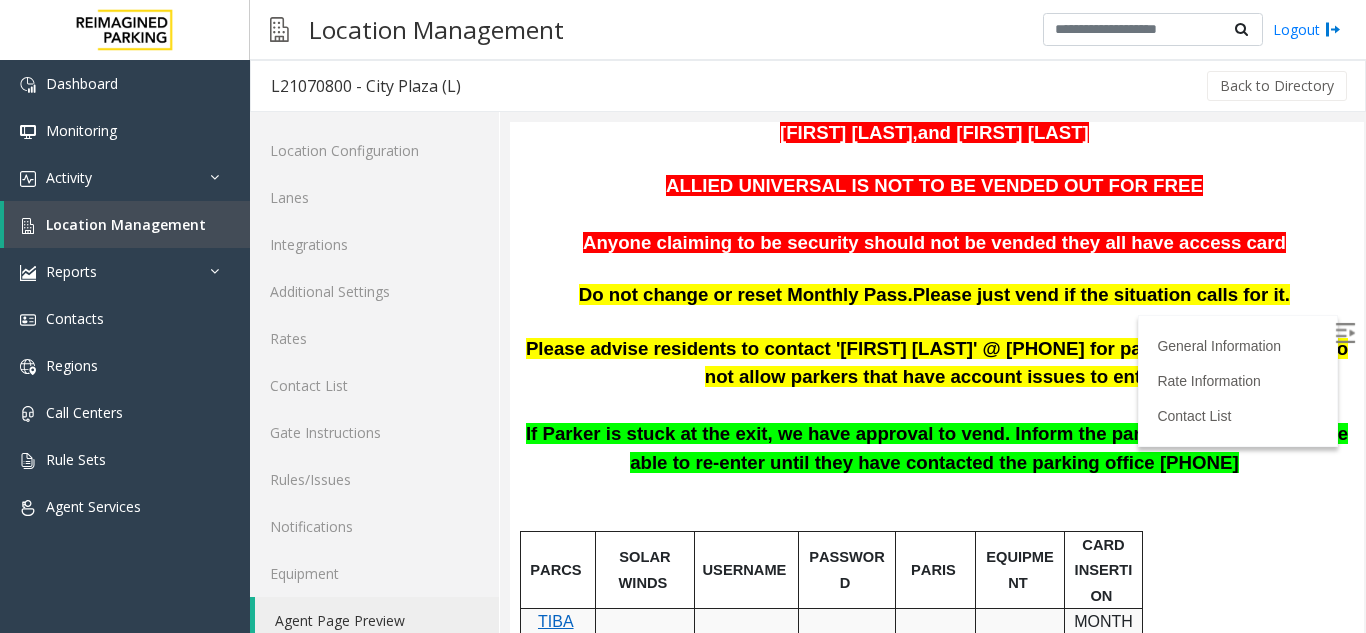 scroll, scrollTop: 453, scrollLeft: 0, axis: vertical 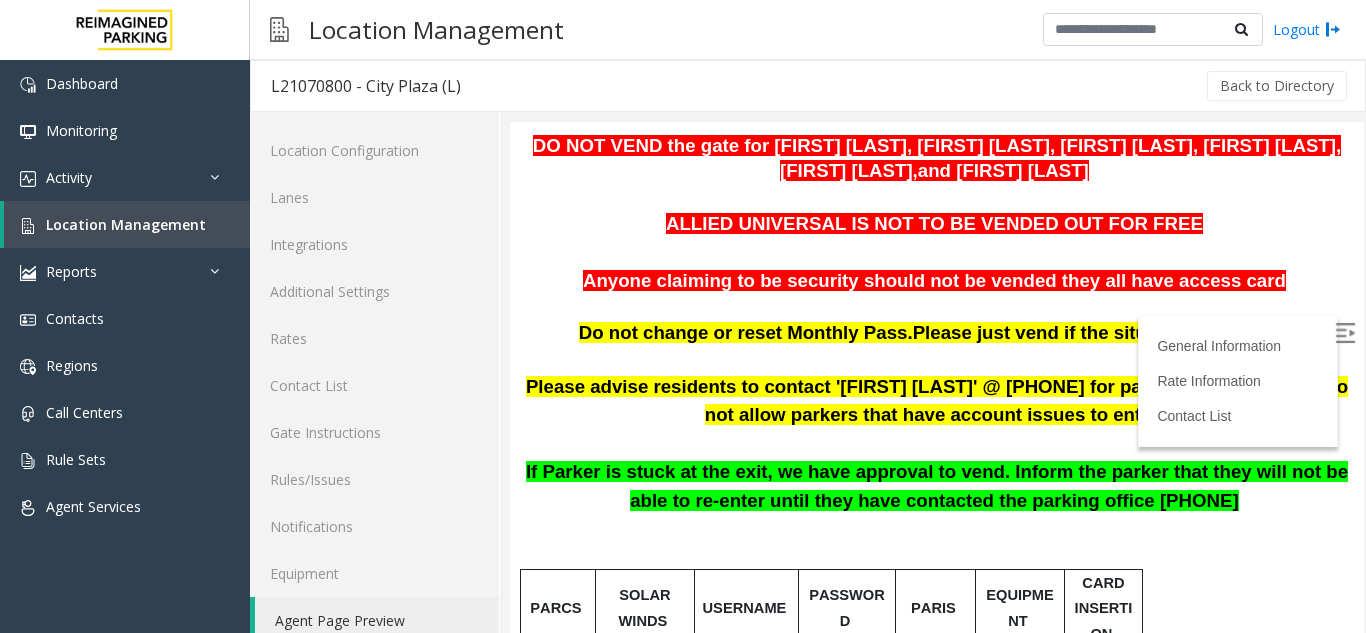 click on "Location Management Logout" at bounding box center [808, 30] 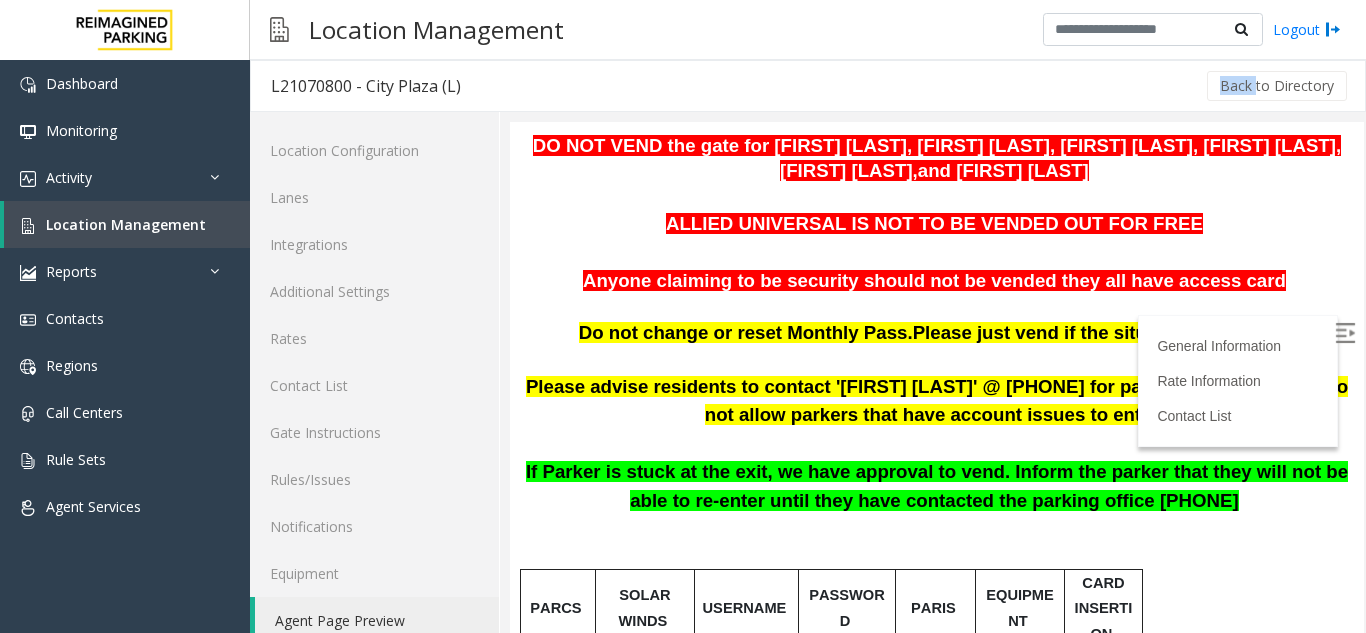 click on "Back to Directory" 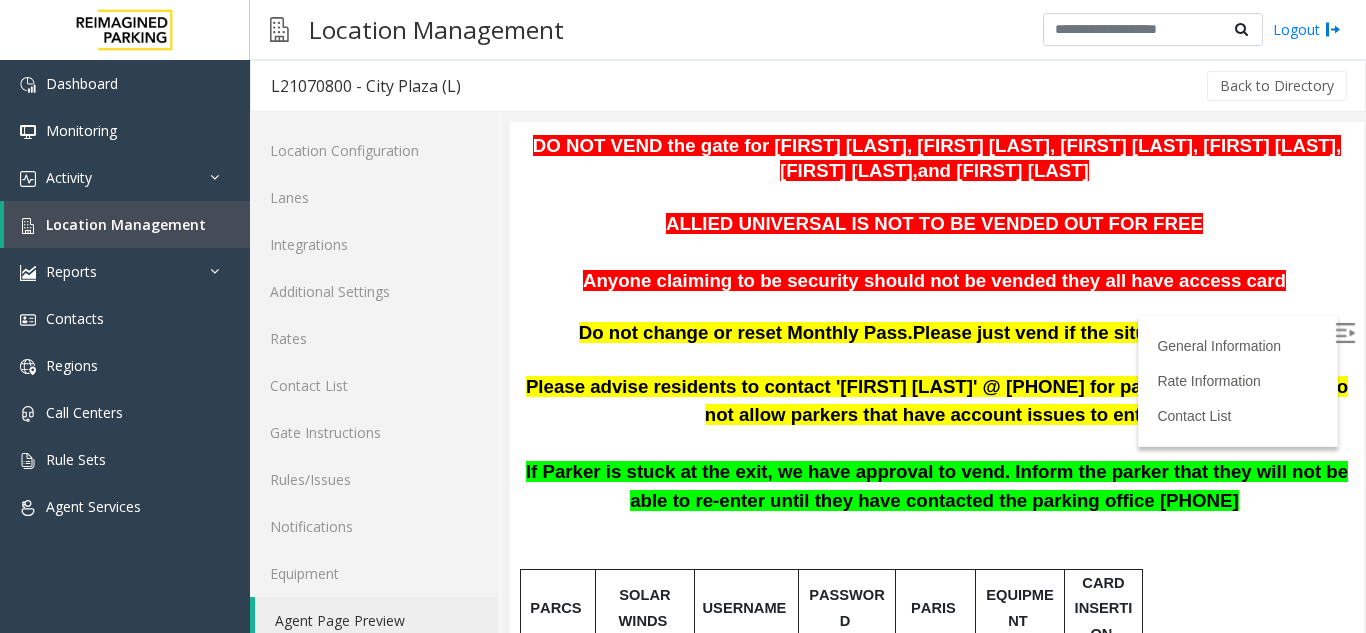 click on "Back to Directory" 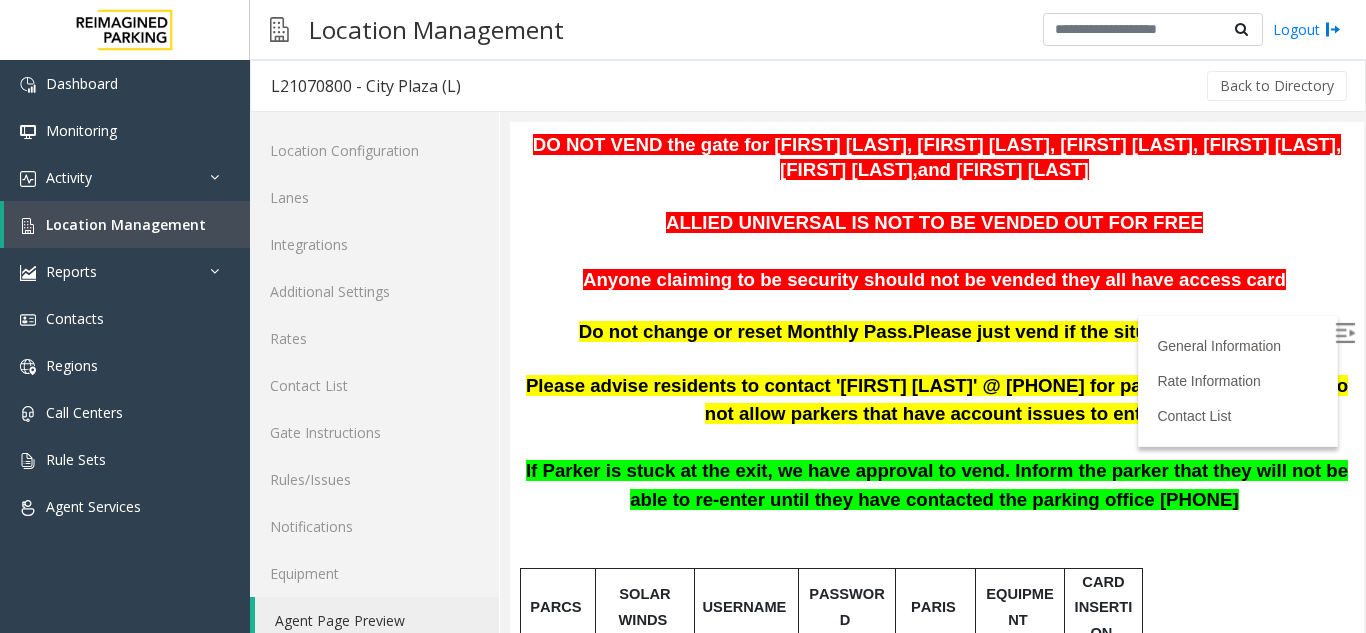 scroll, scrollTop: 290, scrollLeft: 0, axis: vertical 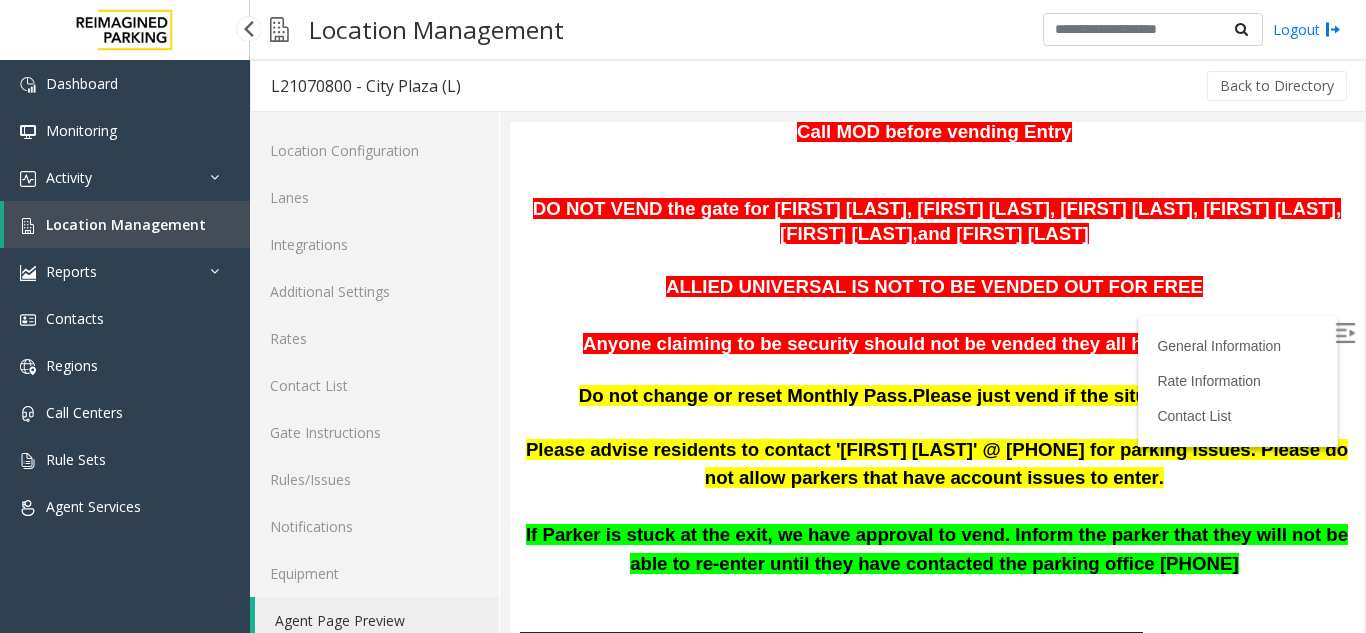 click on "Location Management" at bounding box center [126, 224] 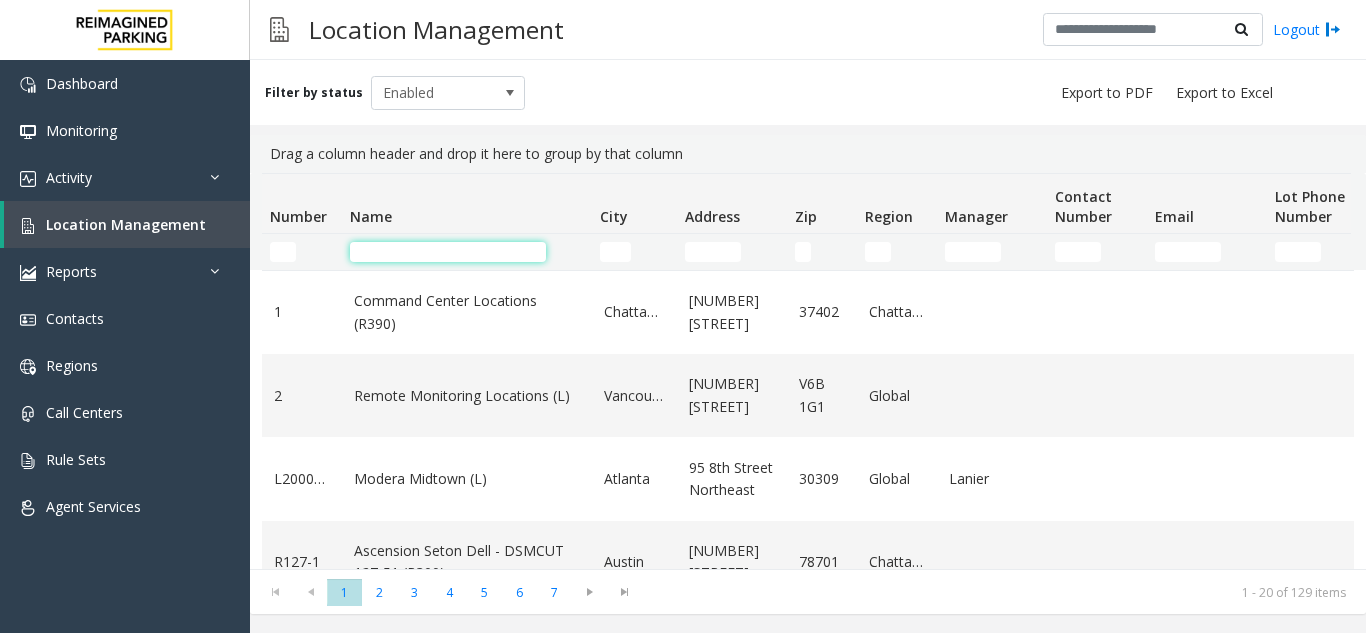 click 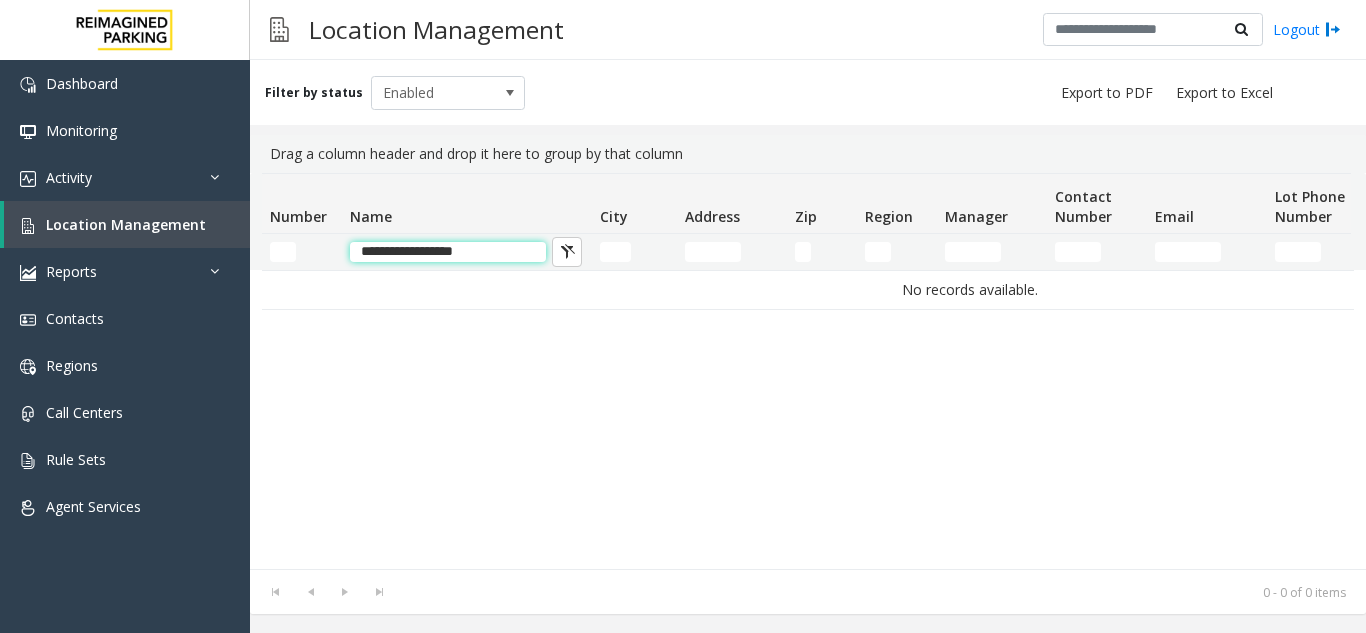 click on "**********" 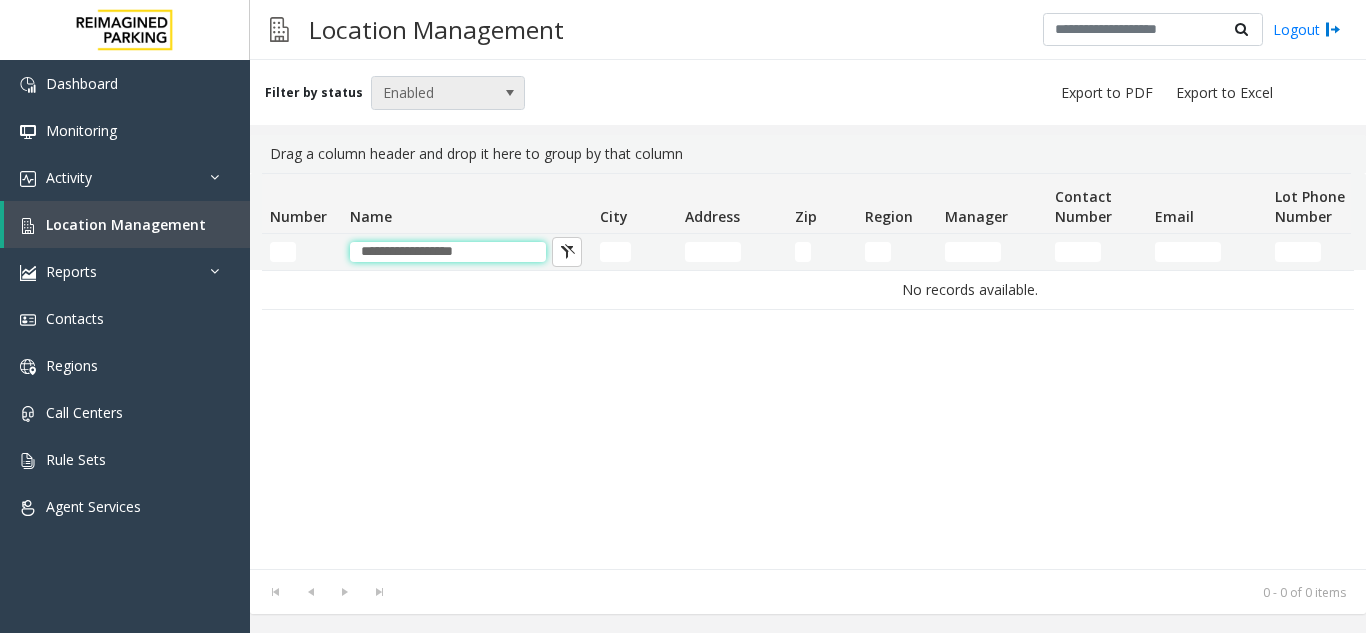 type on "**********" 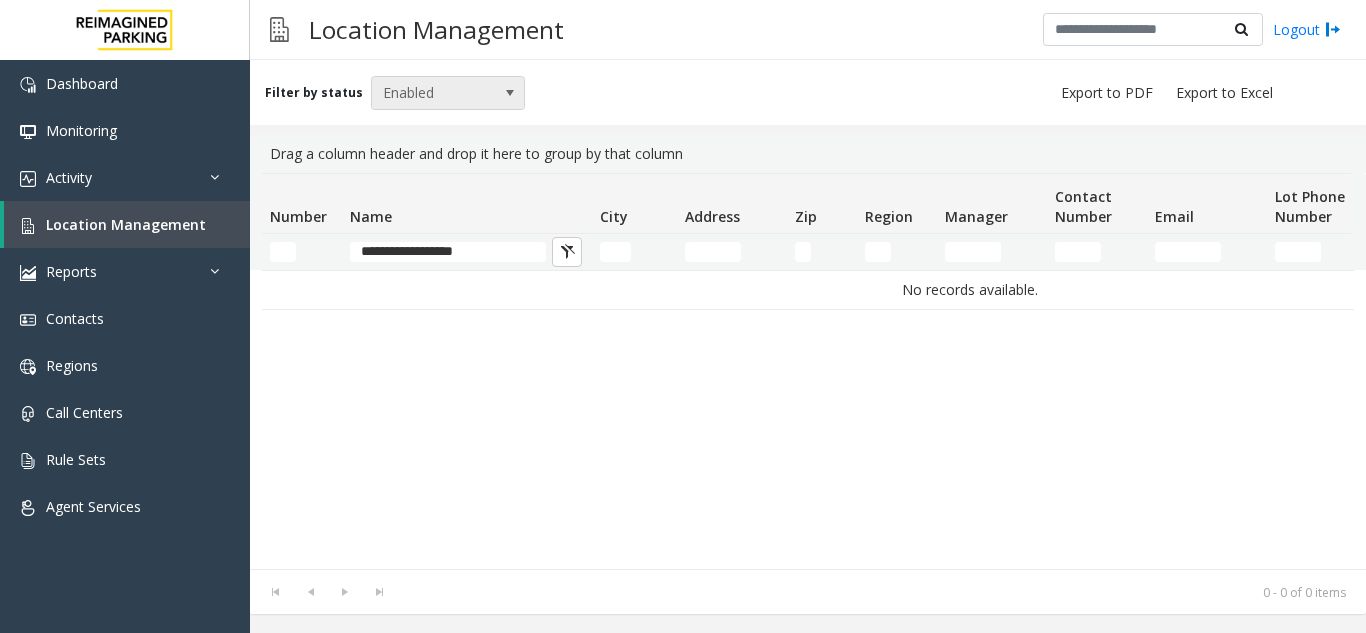 click on "Enabled" at bounding box center (433, 93) 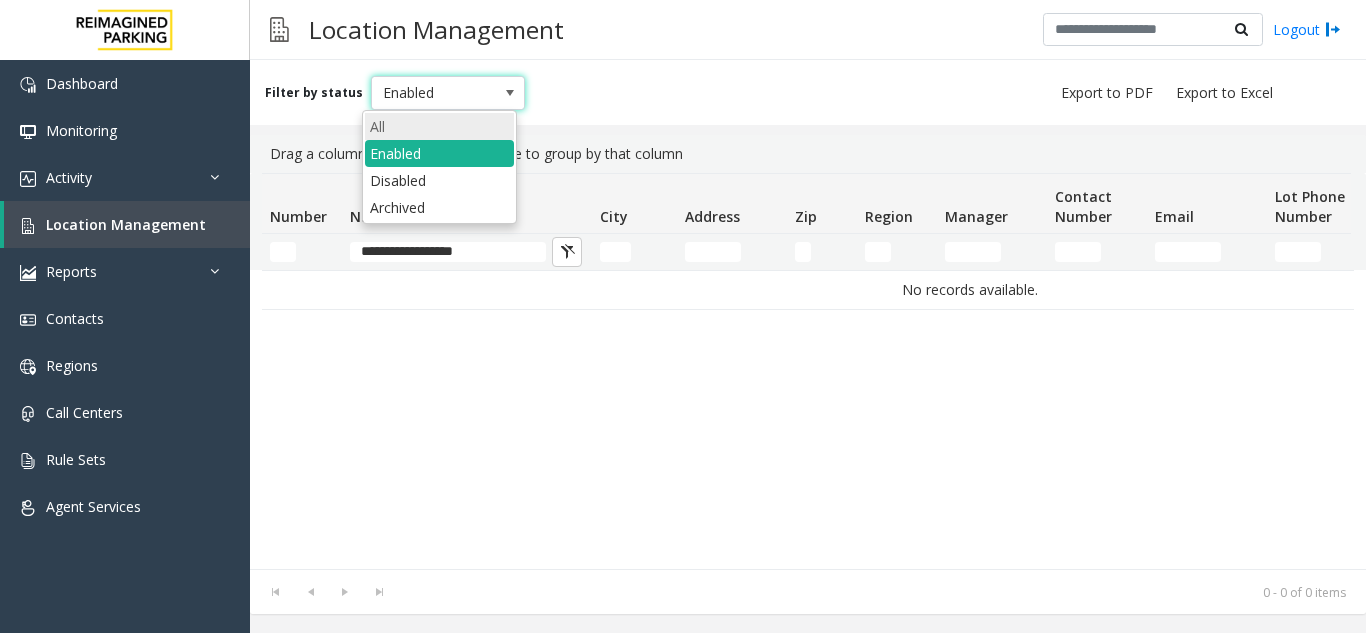click on "All" at bounding box center (439, 126) 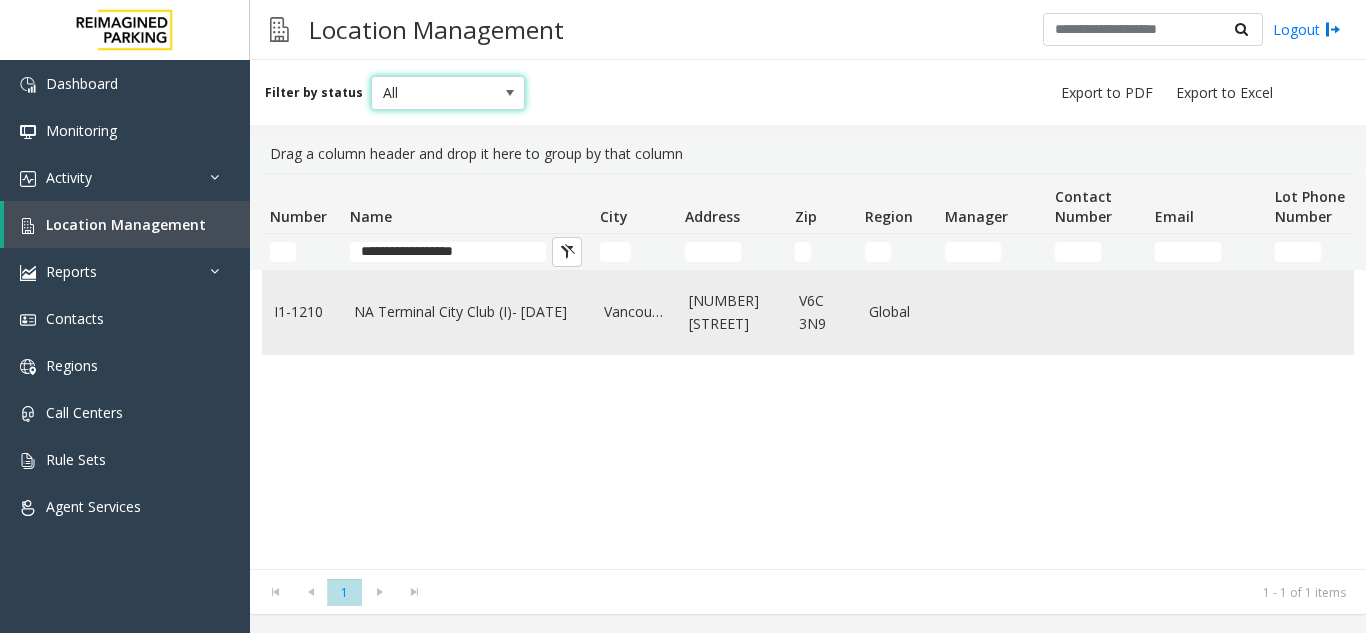 click on "NA Terminal City Club (I)- [DATE]" 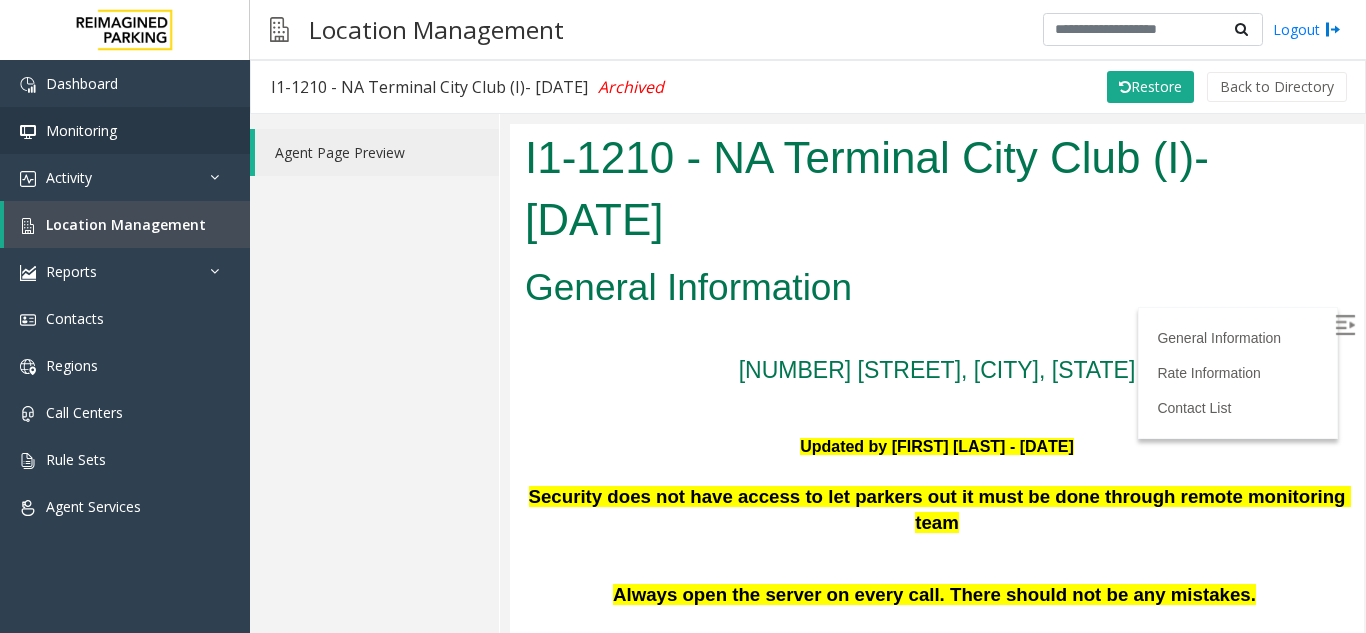 scroll, scrollTop: 783, scrollLeft: 0, axis: vertical 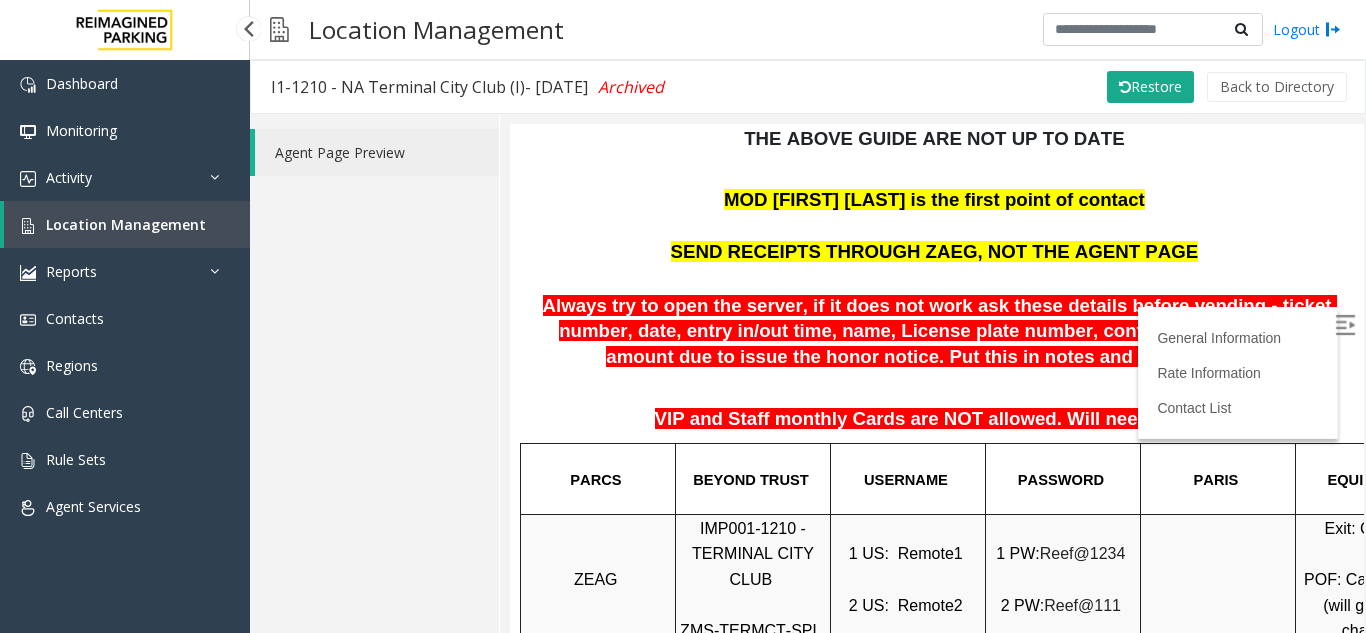 click on "Location Management" at bounding box center [127, 224] 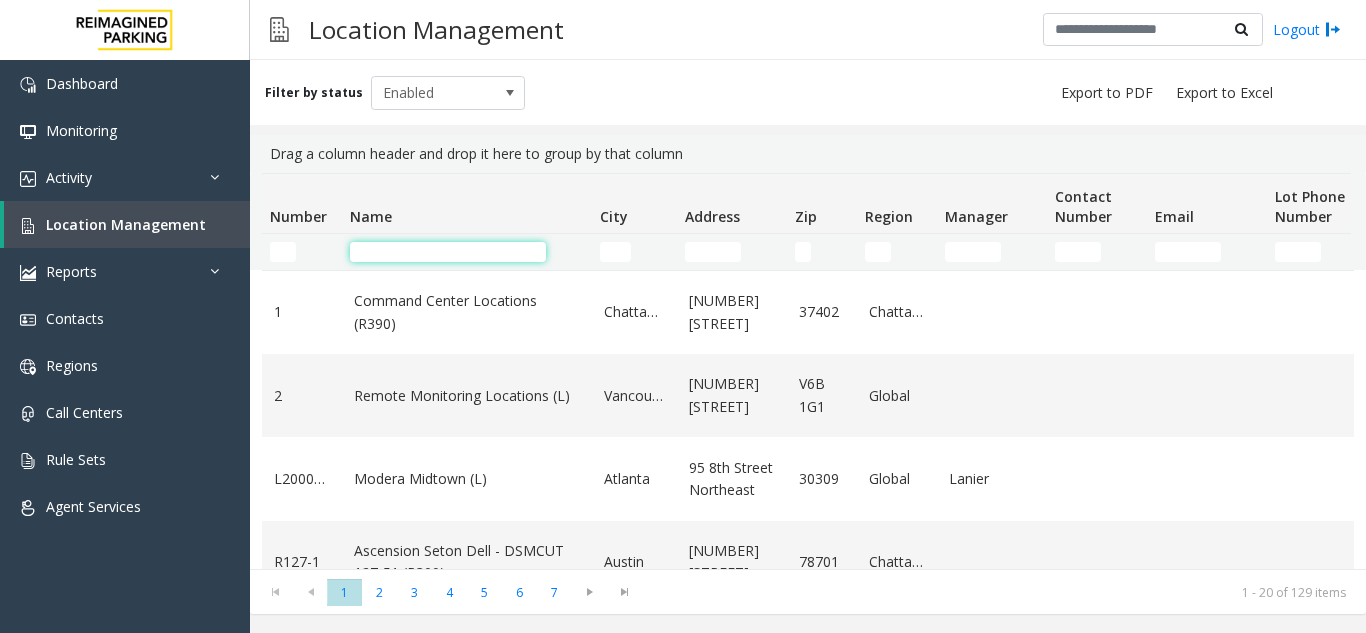 click 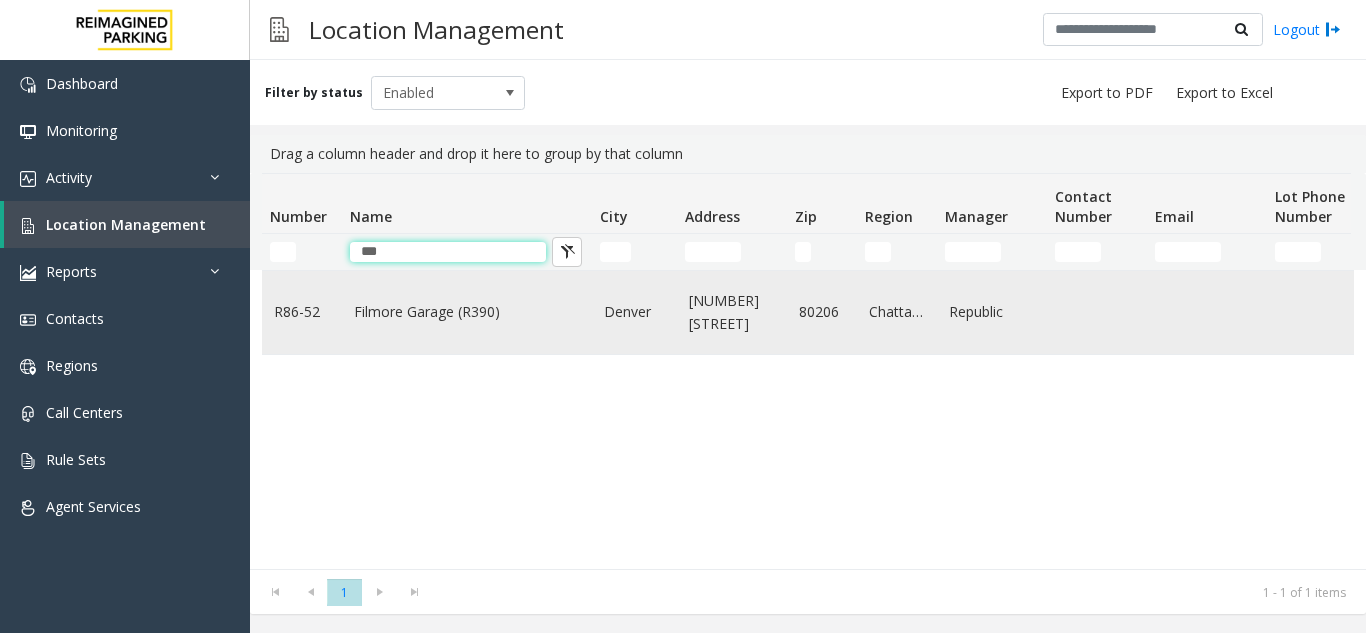 type on "***" 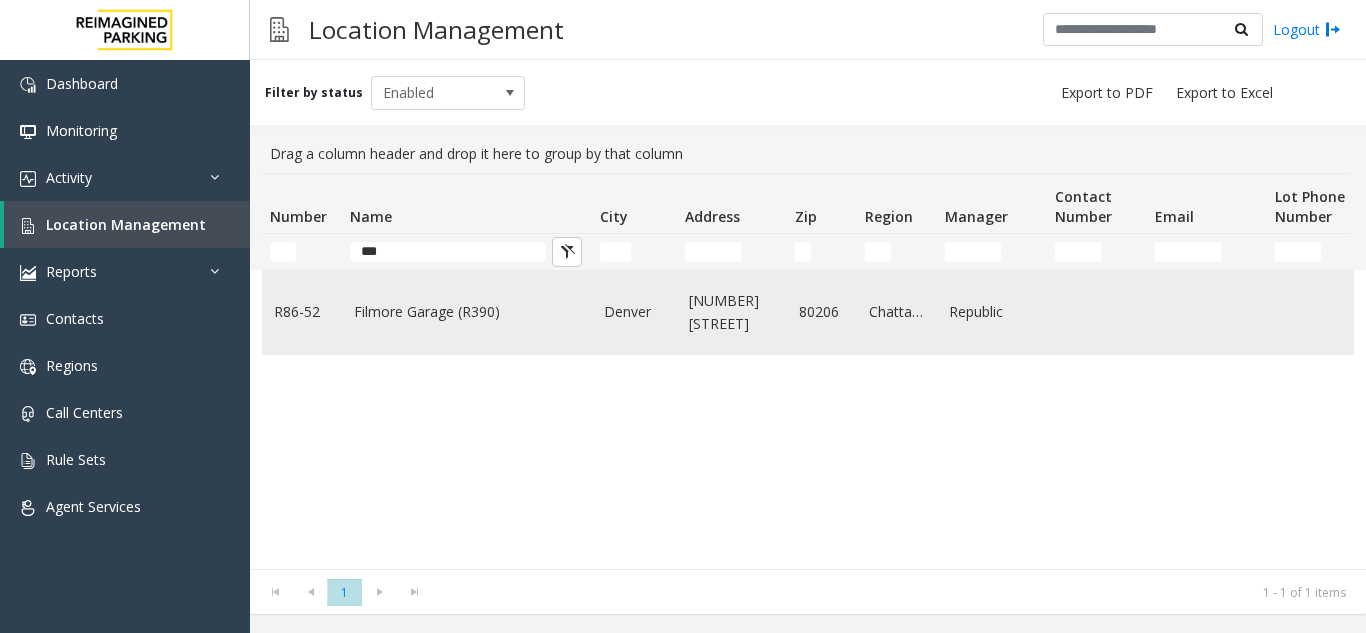 click on "Filmore Garage (R390)" 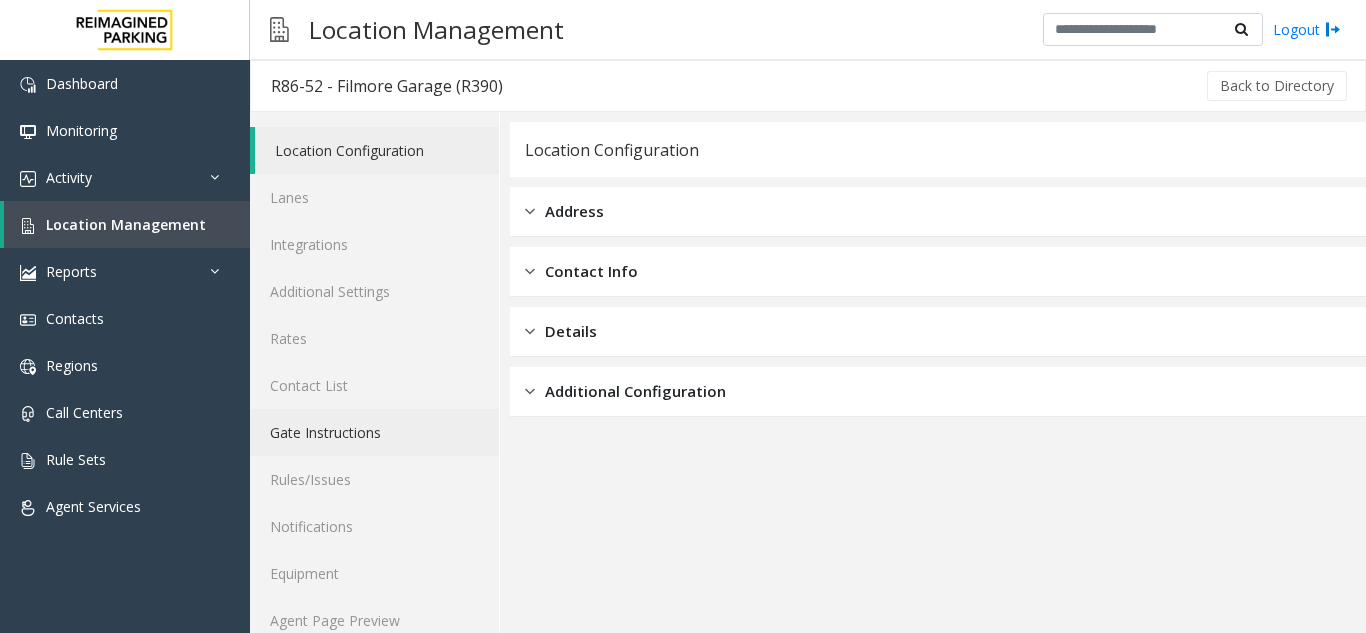 scroll, scrollTop: 26, scrollLeft: 0, axis: vertical 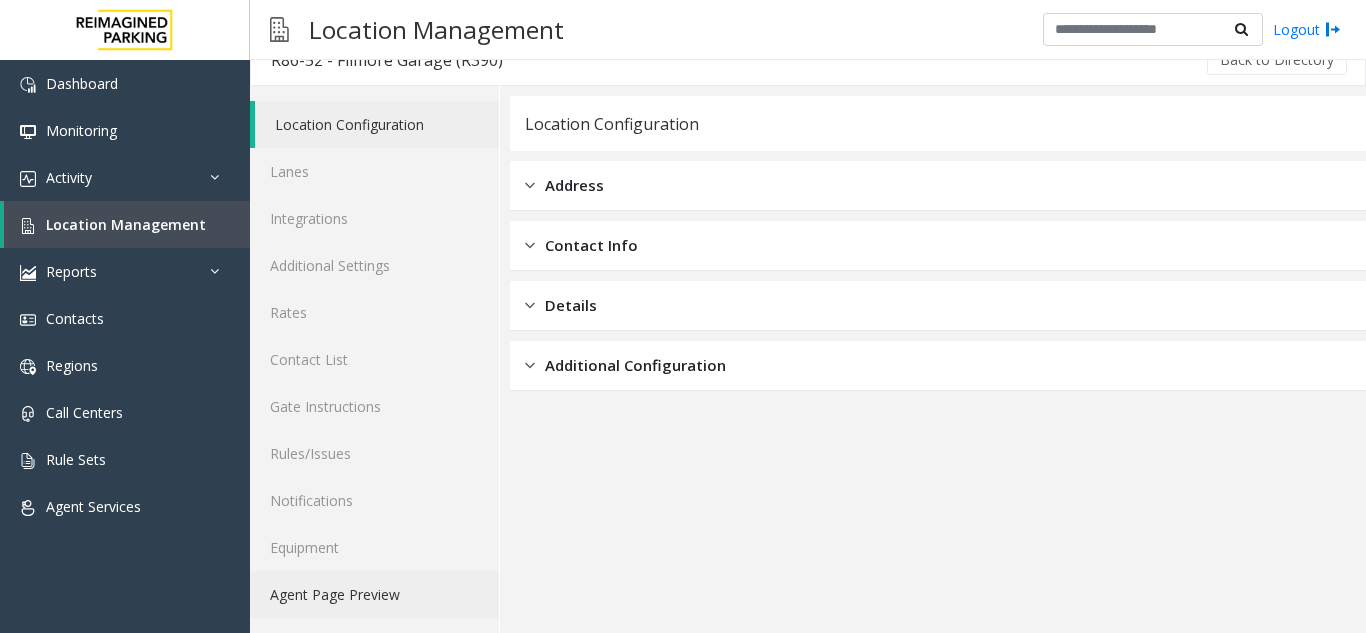 click on "Agent Page Preview" 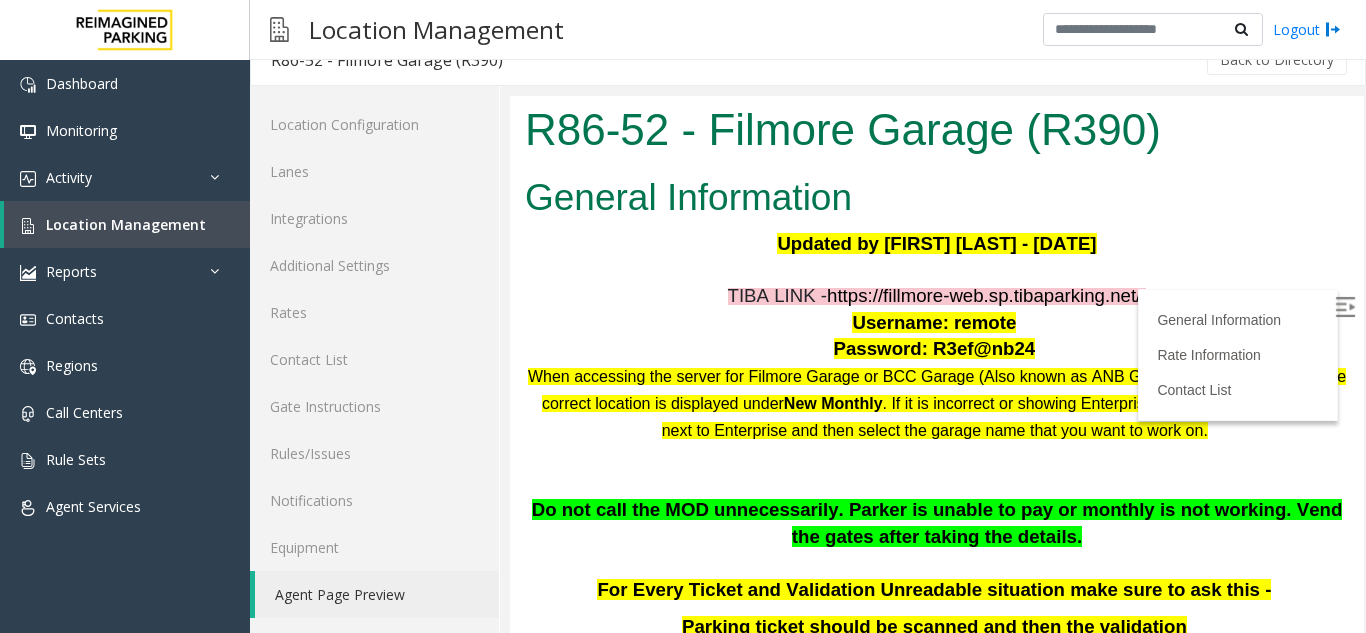 scroll, scrollTop: 1297, scrollLeft: 0, axis: vertical 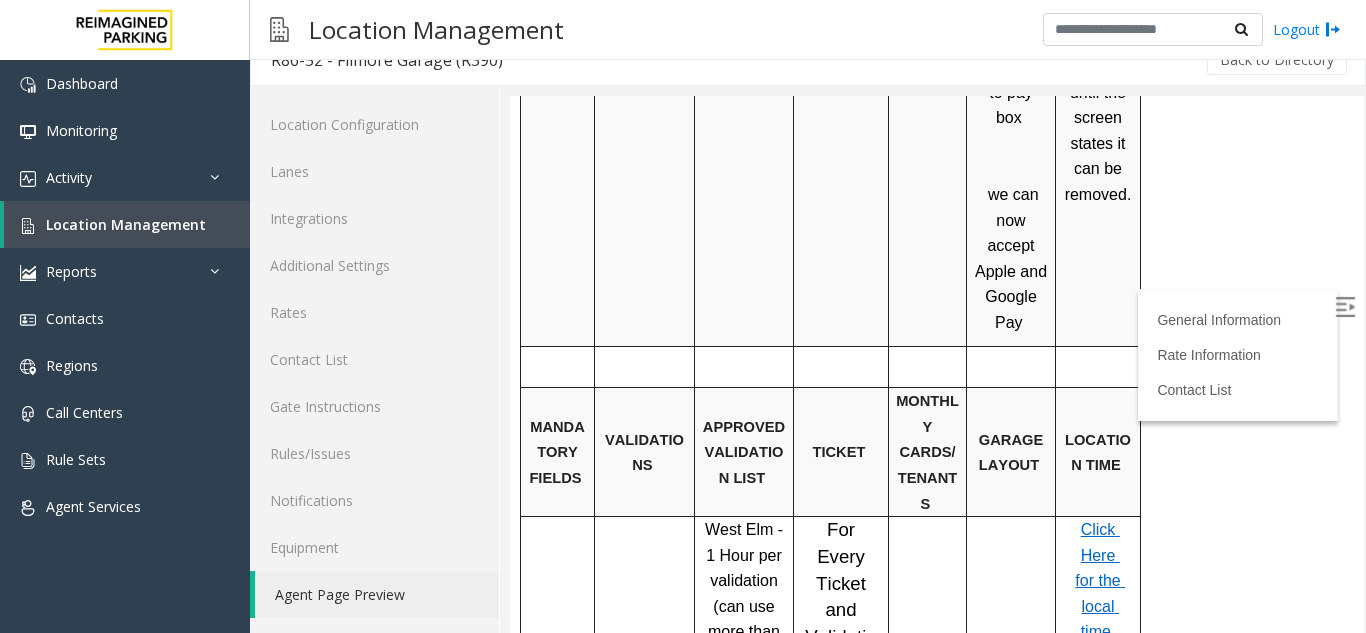 click at bounding box center [1345, 307] 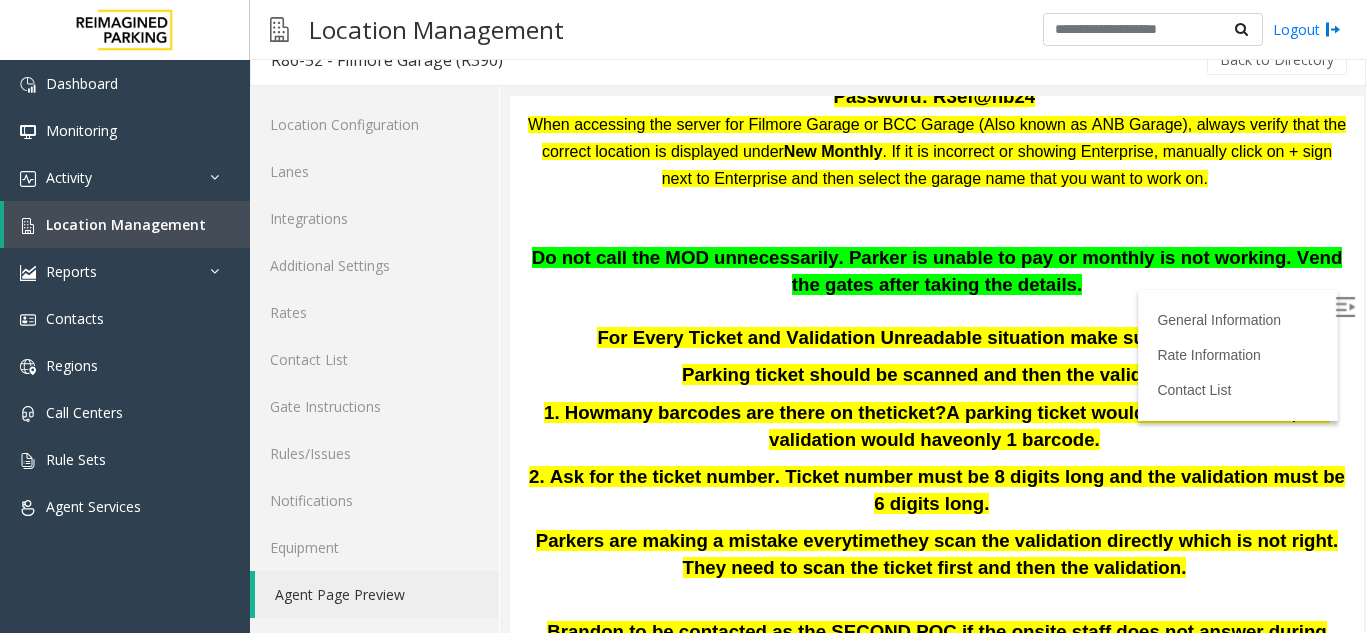 scroll, scrollTop: 156, scrollLeft: 0, axis: vertical 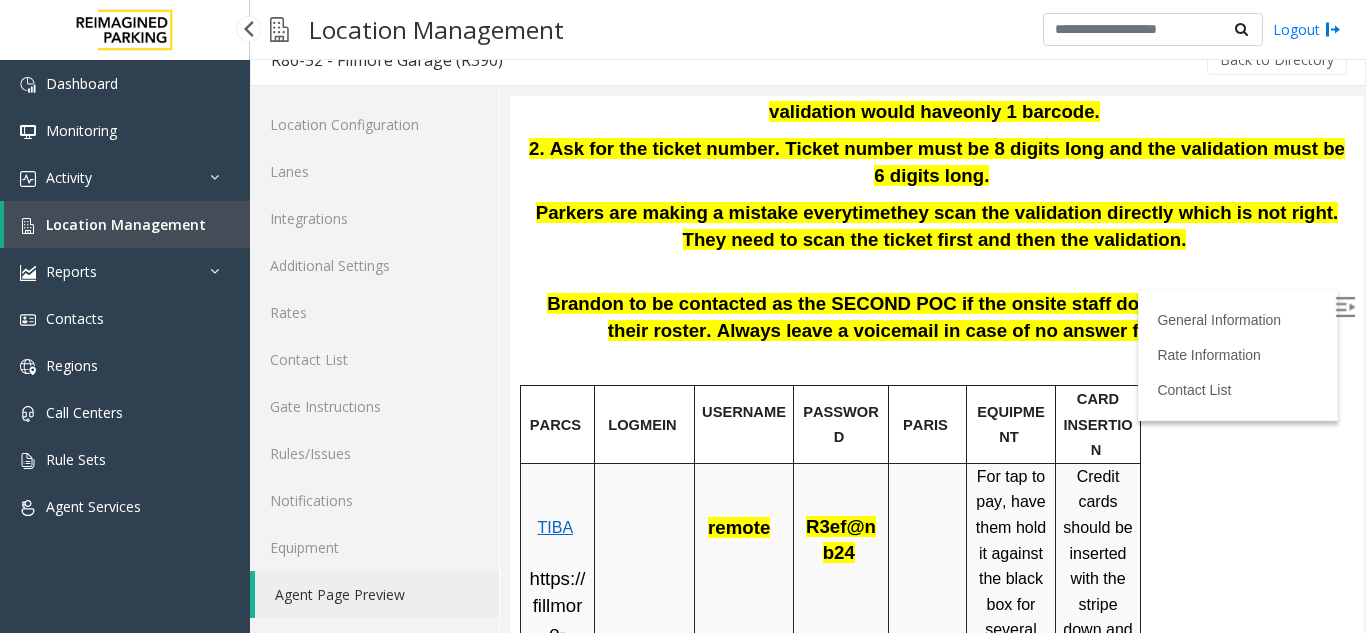 click on "Location Management" at bounding box center [127, 224] 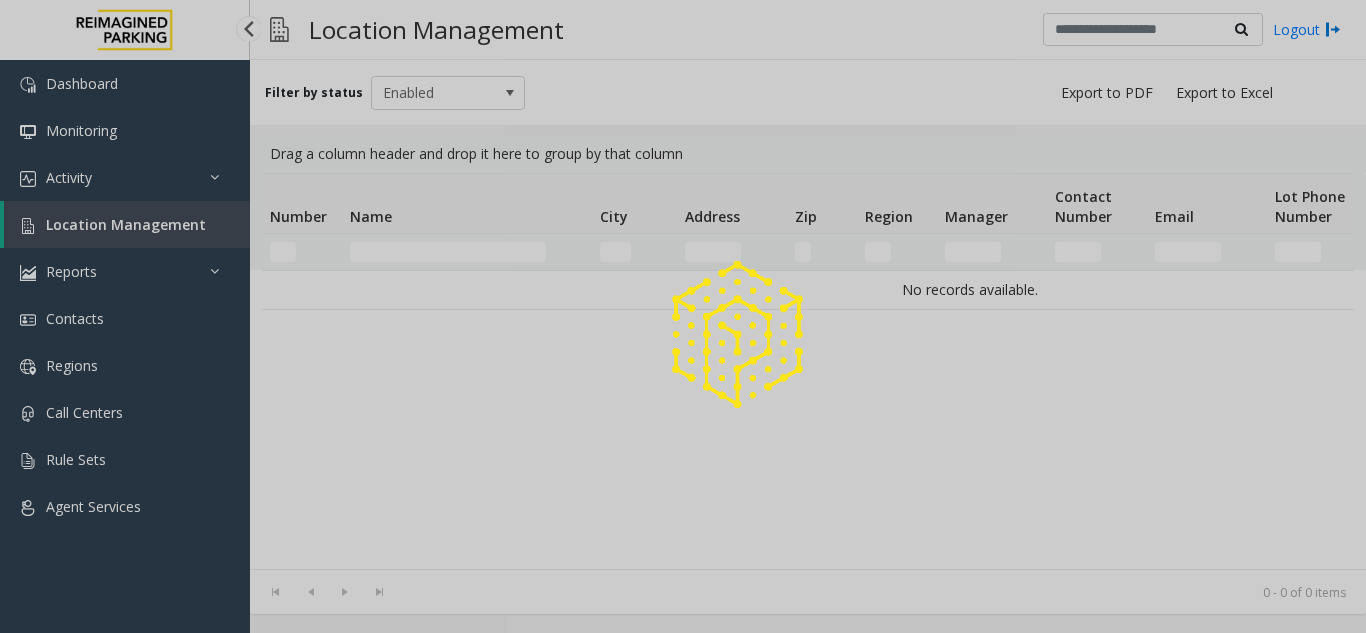scroll, scrollTop: 0, scrollLeft: 0, axis: both 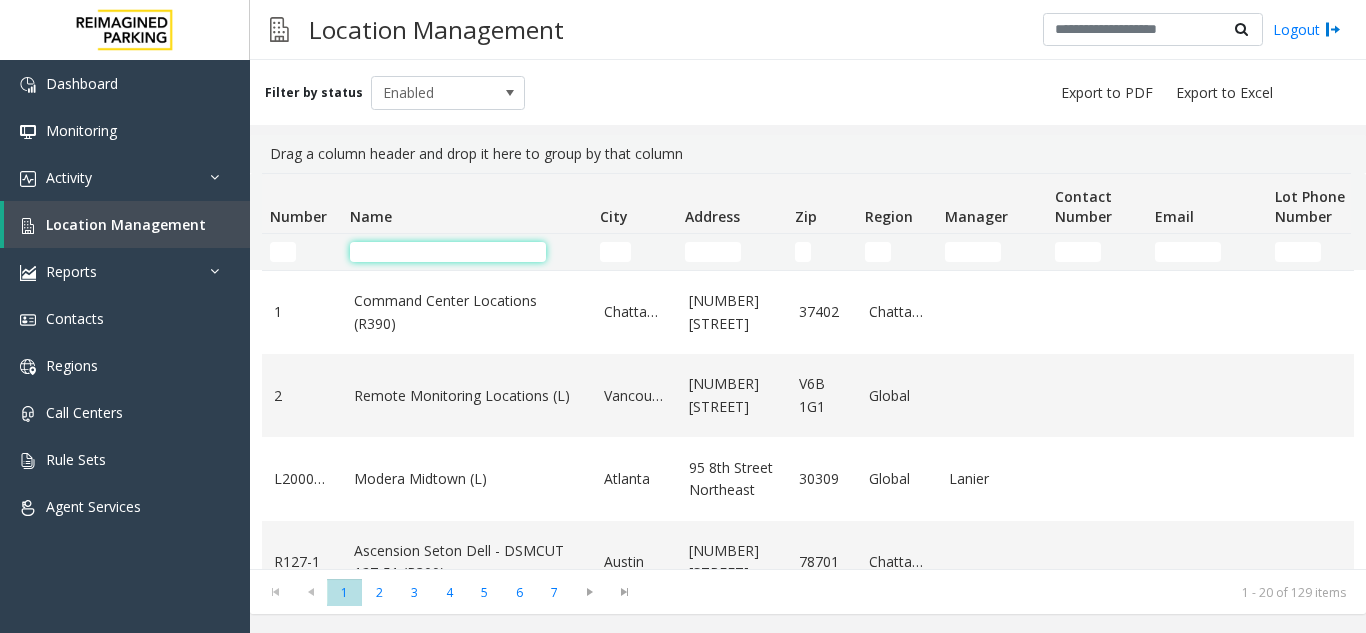click 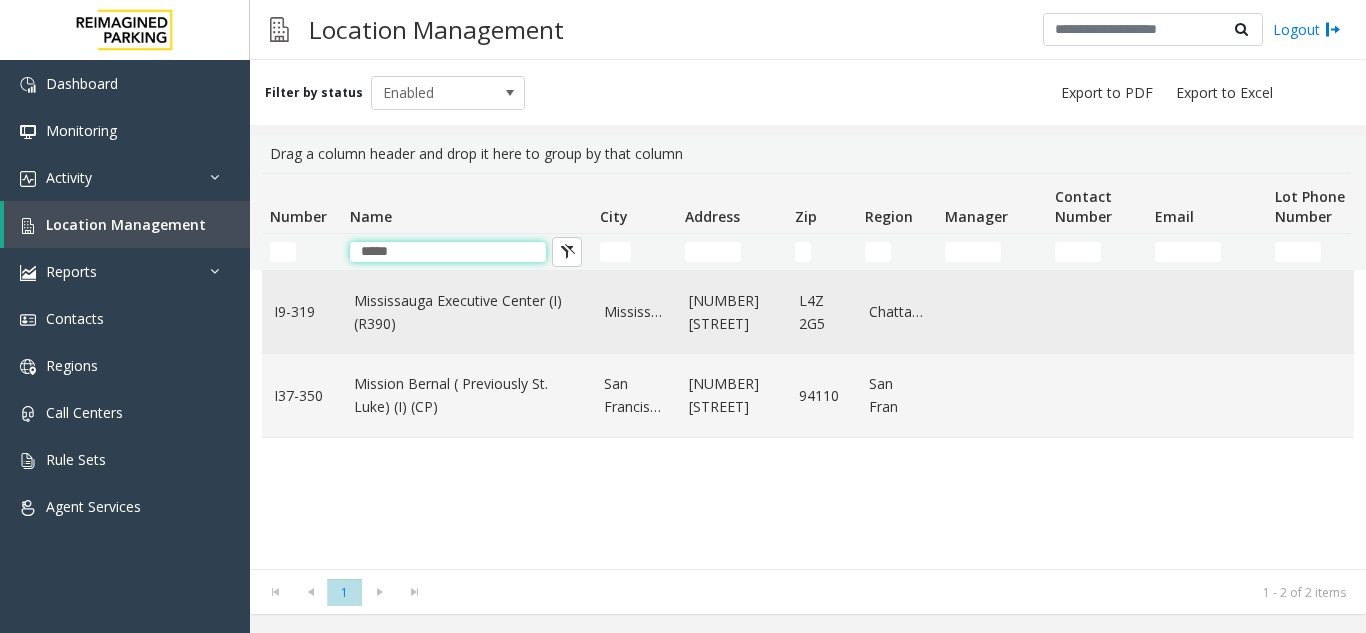 type on "*****" 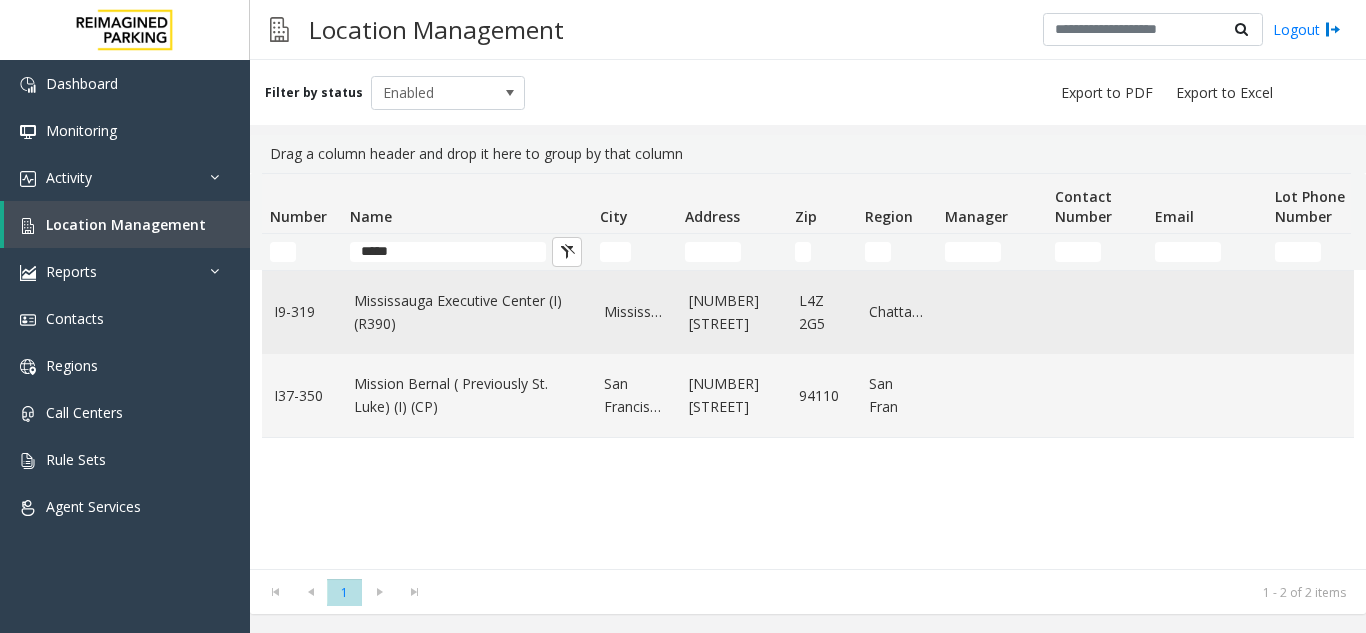 click on "Mississauga Executive Center (I) (R390)" 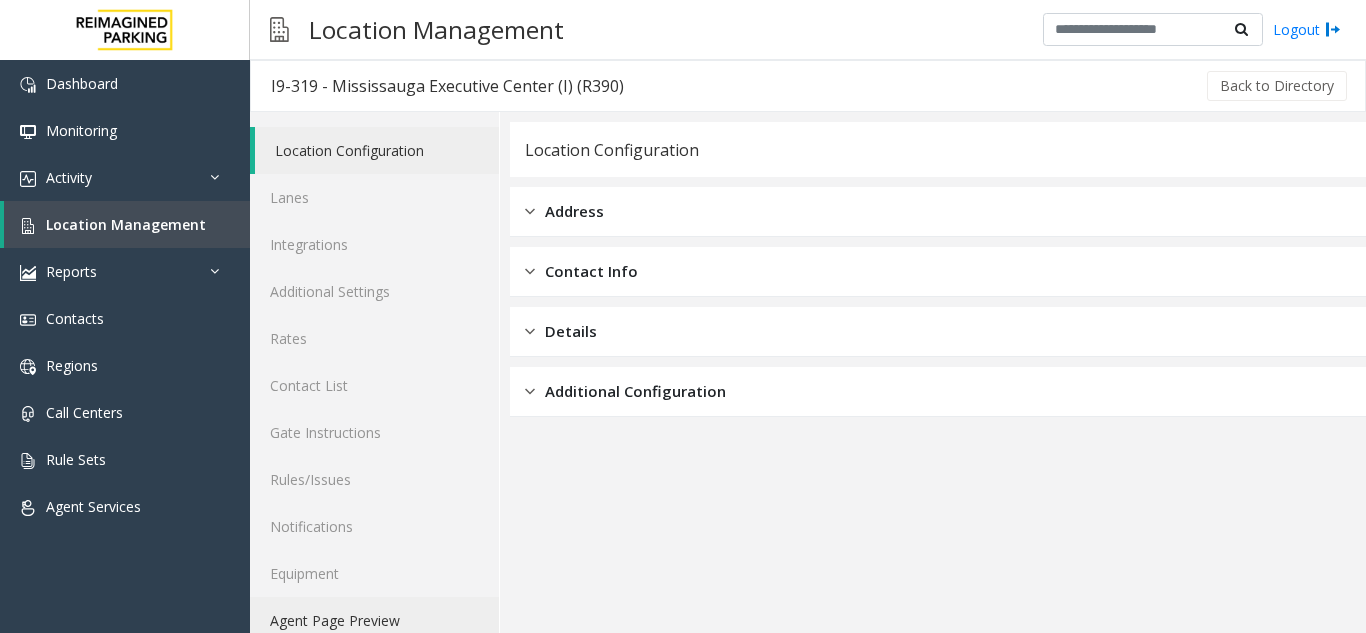 click on "Agent Page Preview" 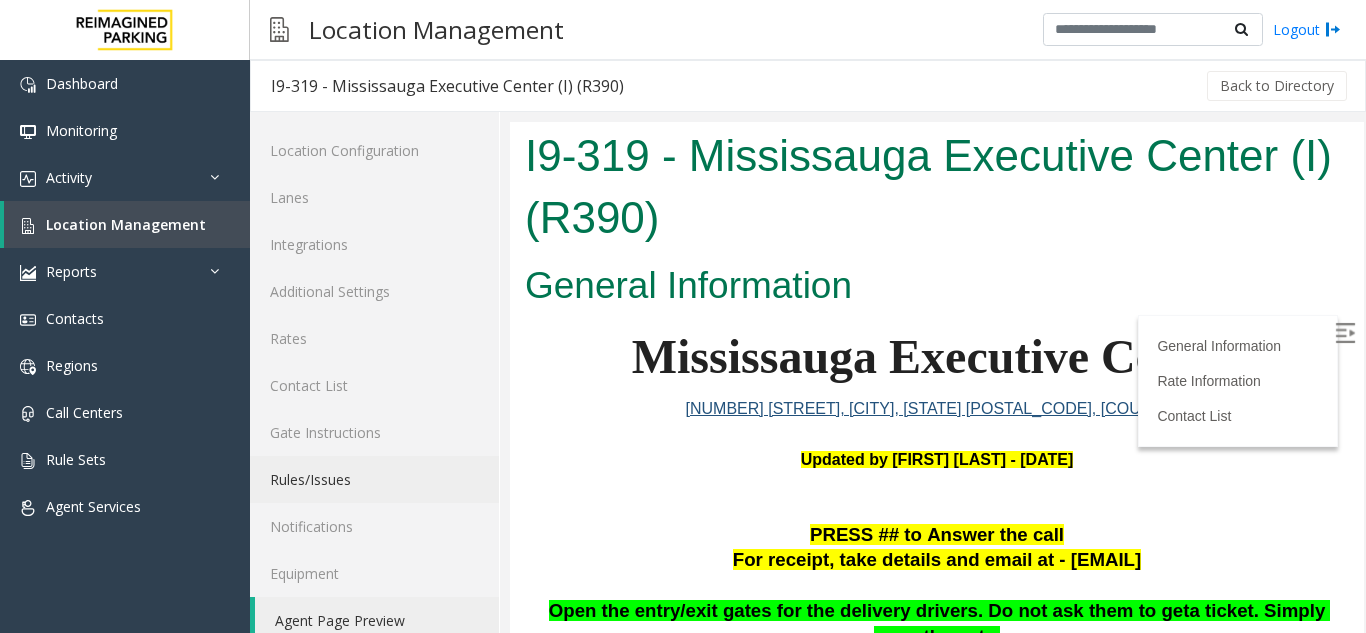 scroll, scrollTop: 0, scrollLeft: 0, axis: both 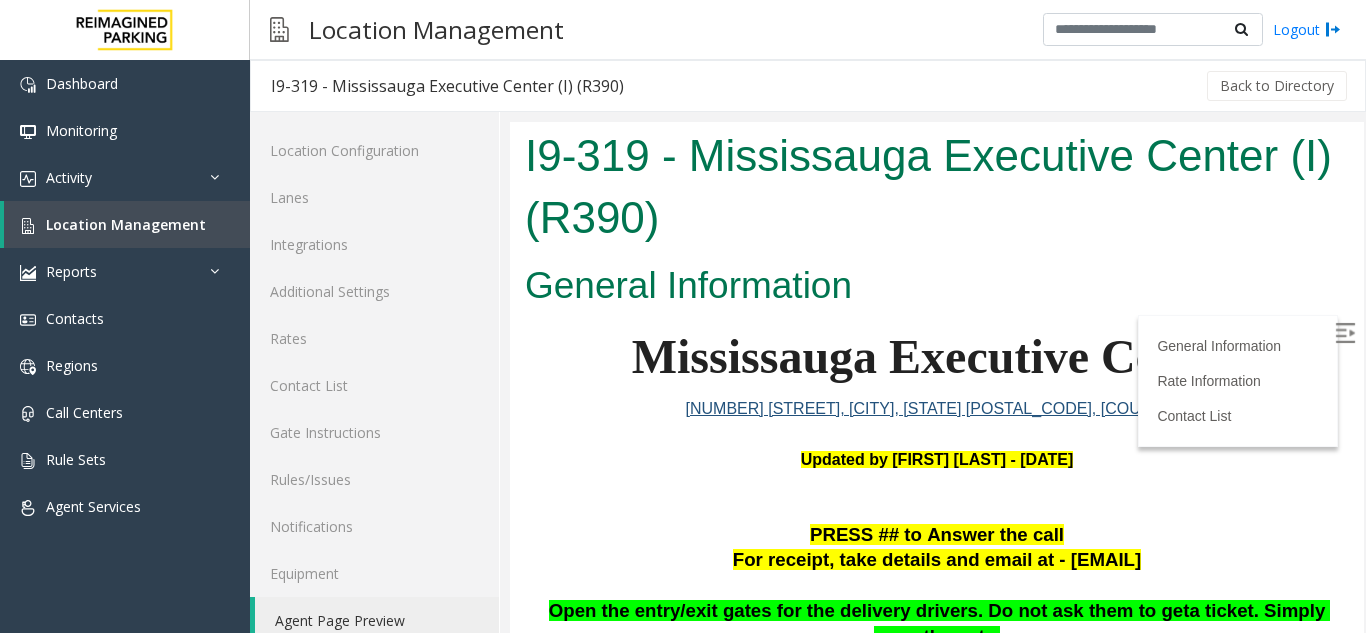 click at bounding box center (1345, 333) 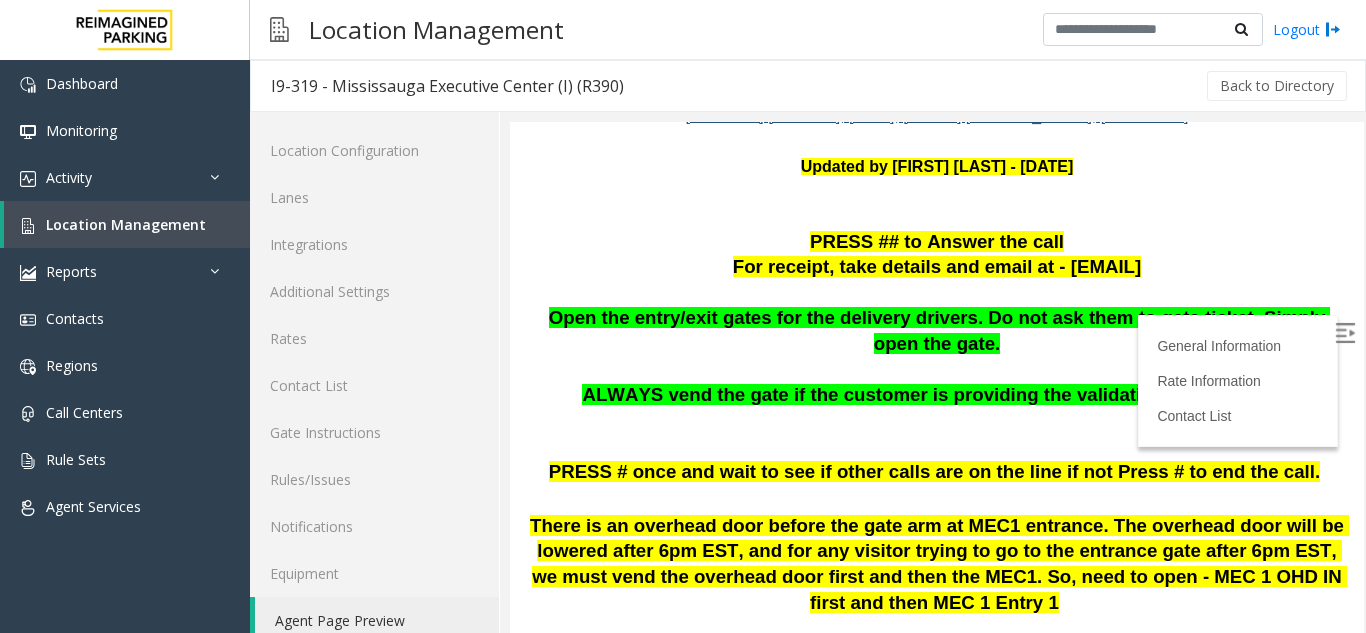 scroll, scrollTop: 300, scrollLeft: 0, axis: vertical 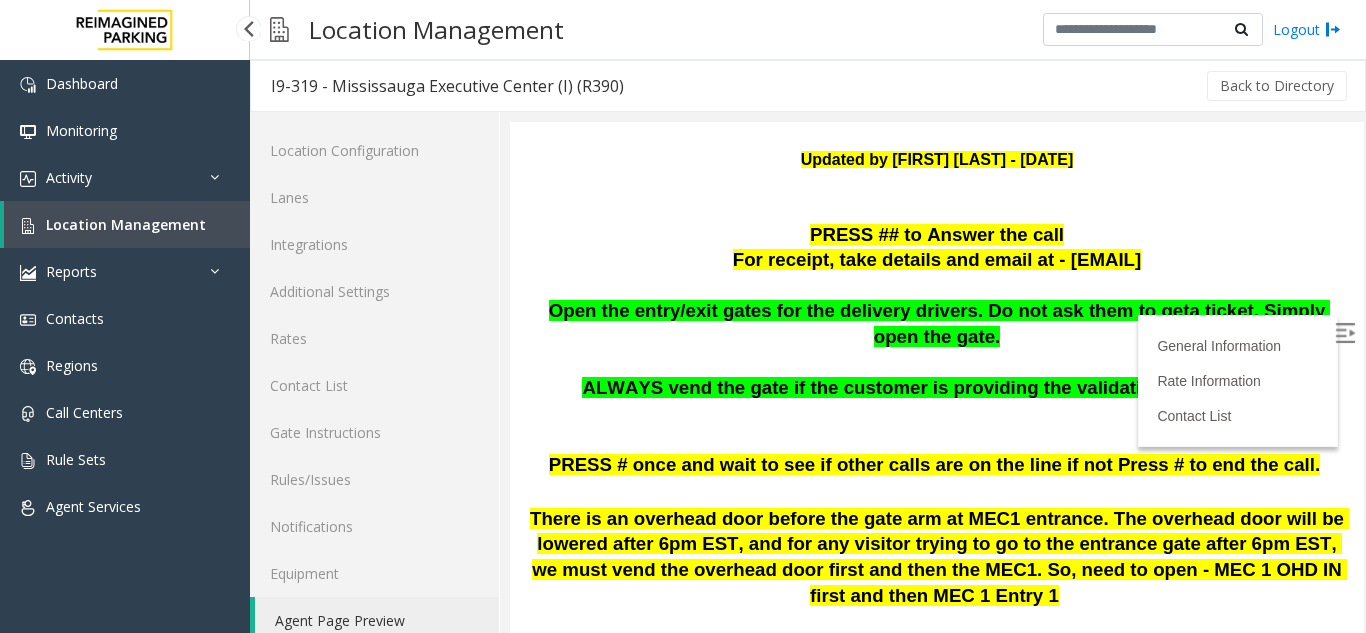 click on "Location Management" at bounding box center [126, 224] 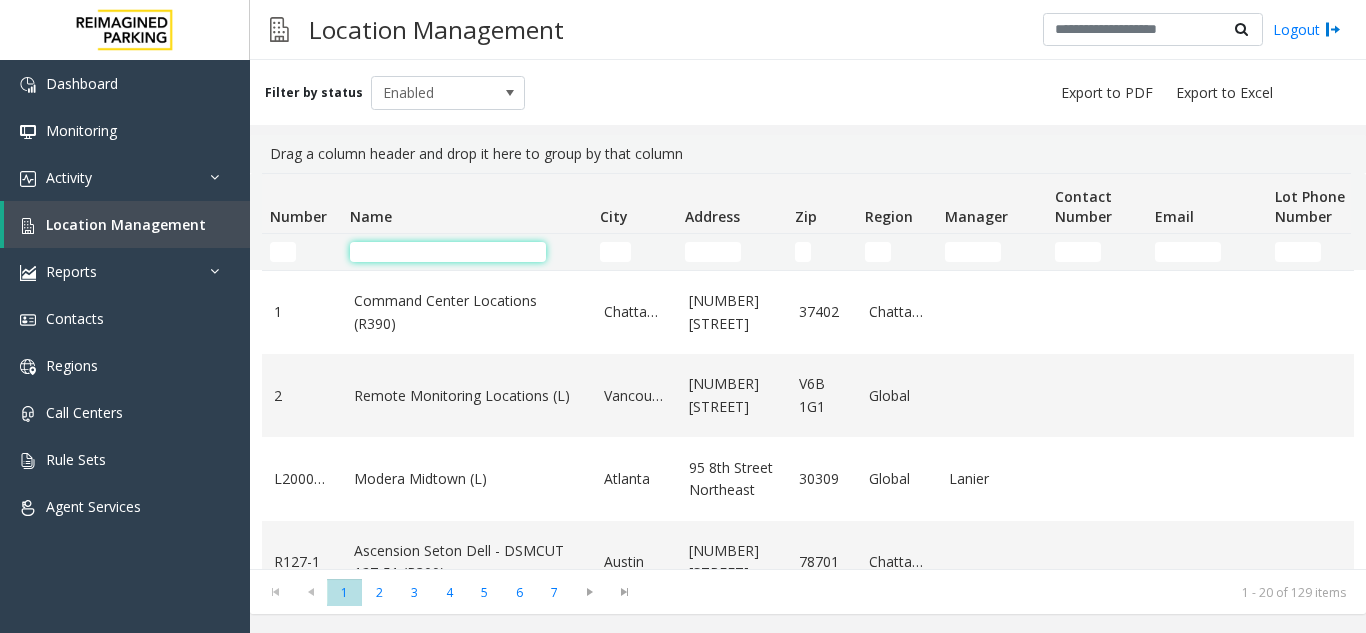 click 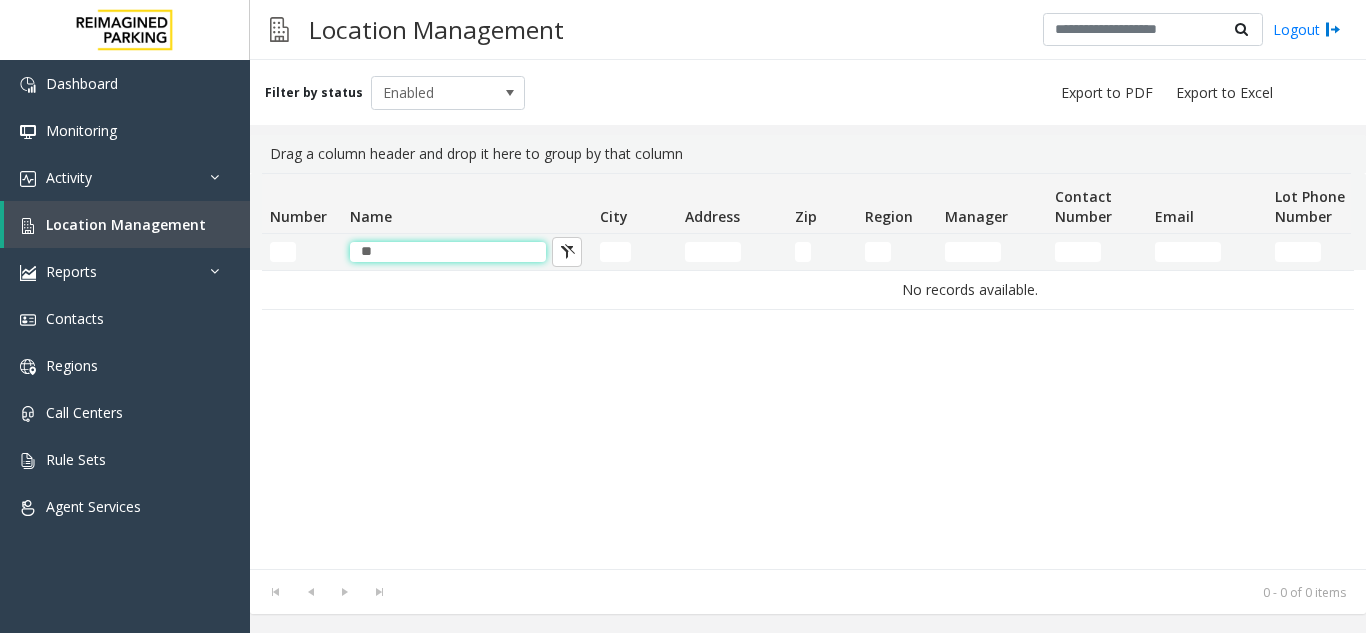 type on "*" 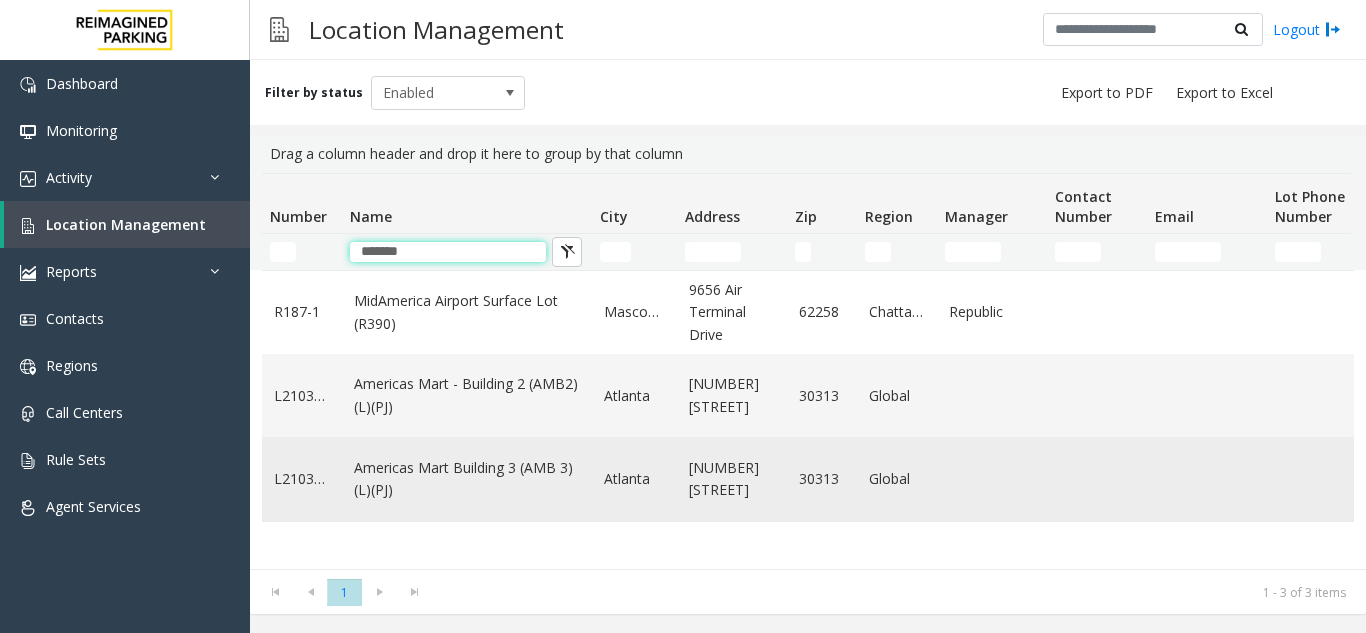 type on "*******" 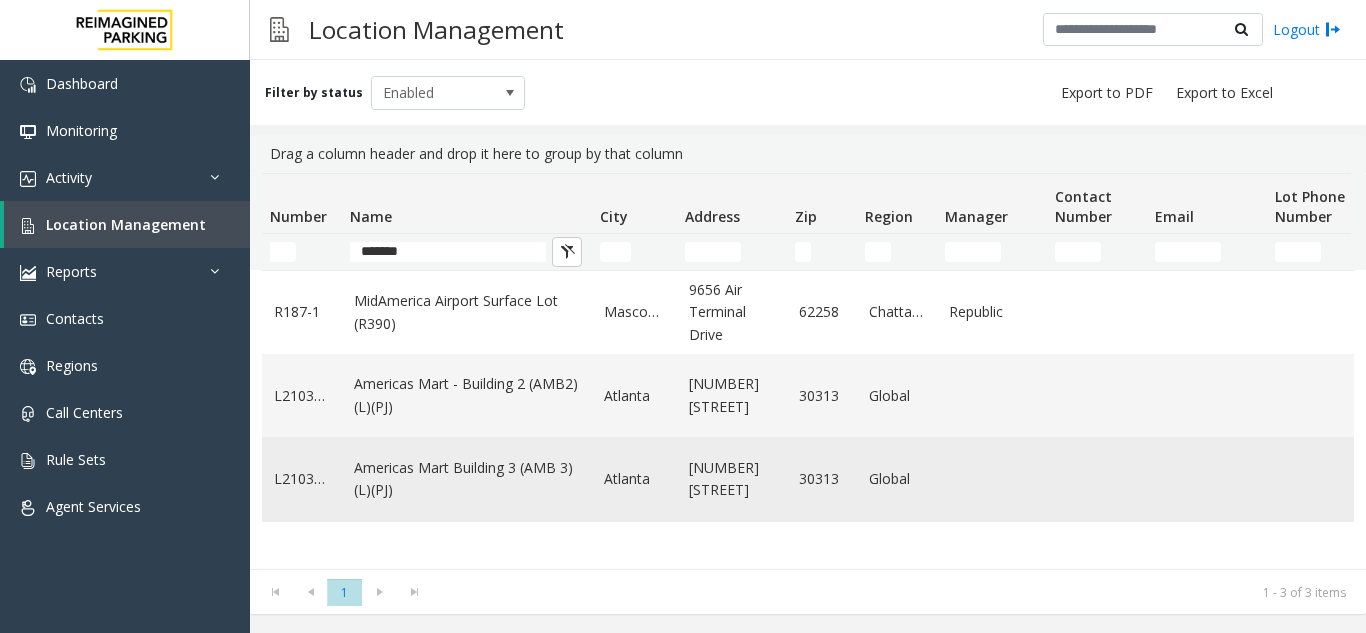click on "Americas Mart Building  3 (AMB 3) (L)(PJ)" 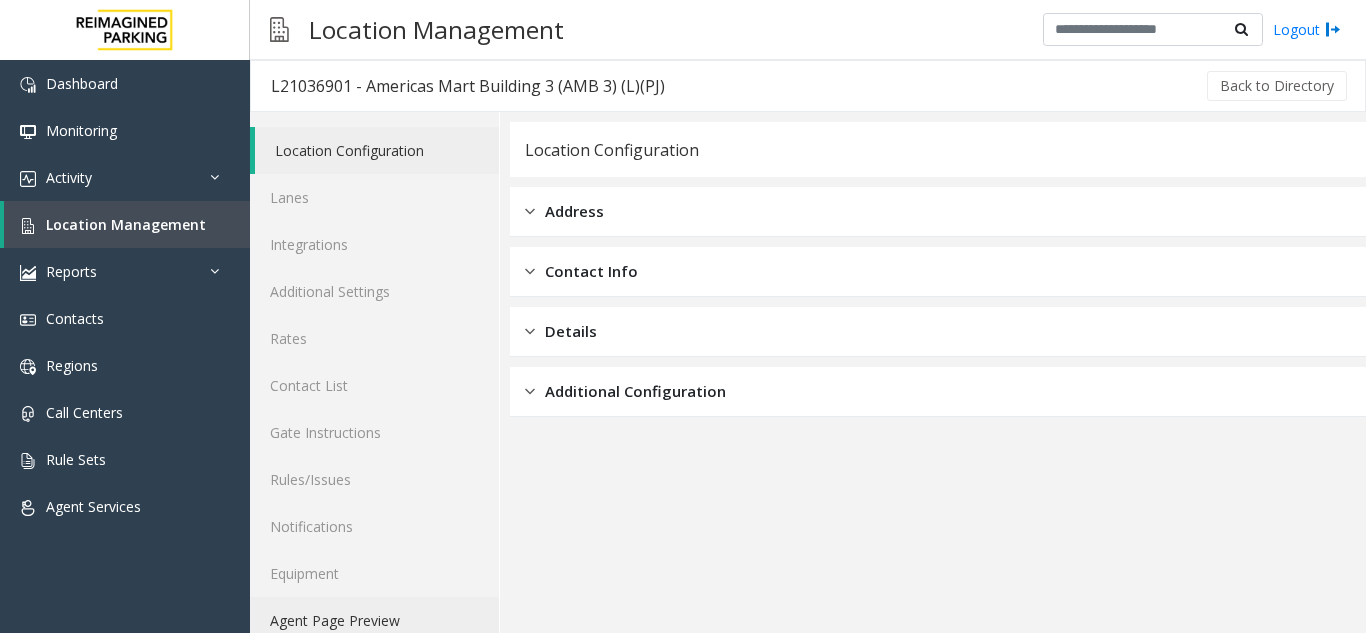 click on "Agent Page Preview" 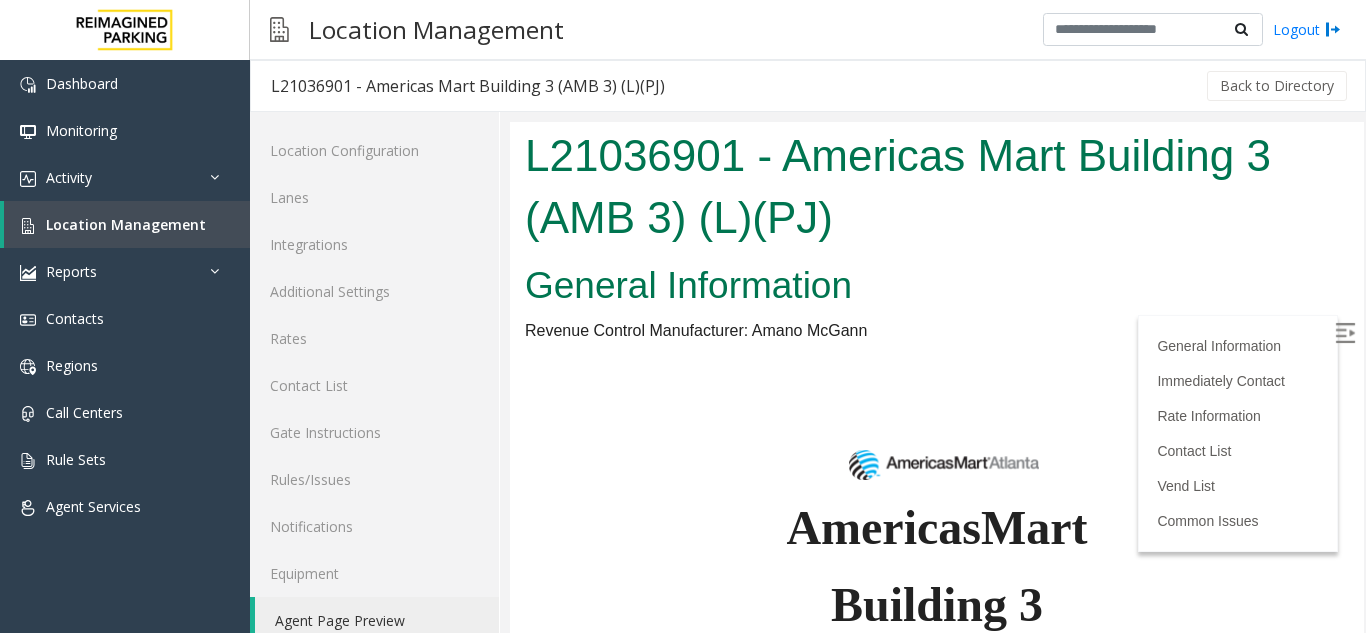 scroll, scrollTop: 0, scrollLeft: 0, axis: both 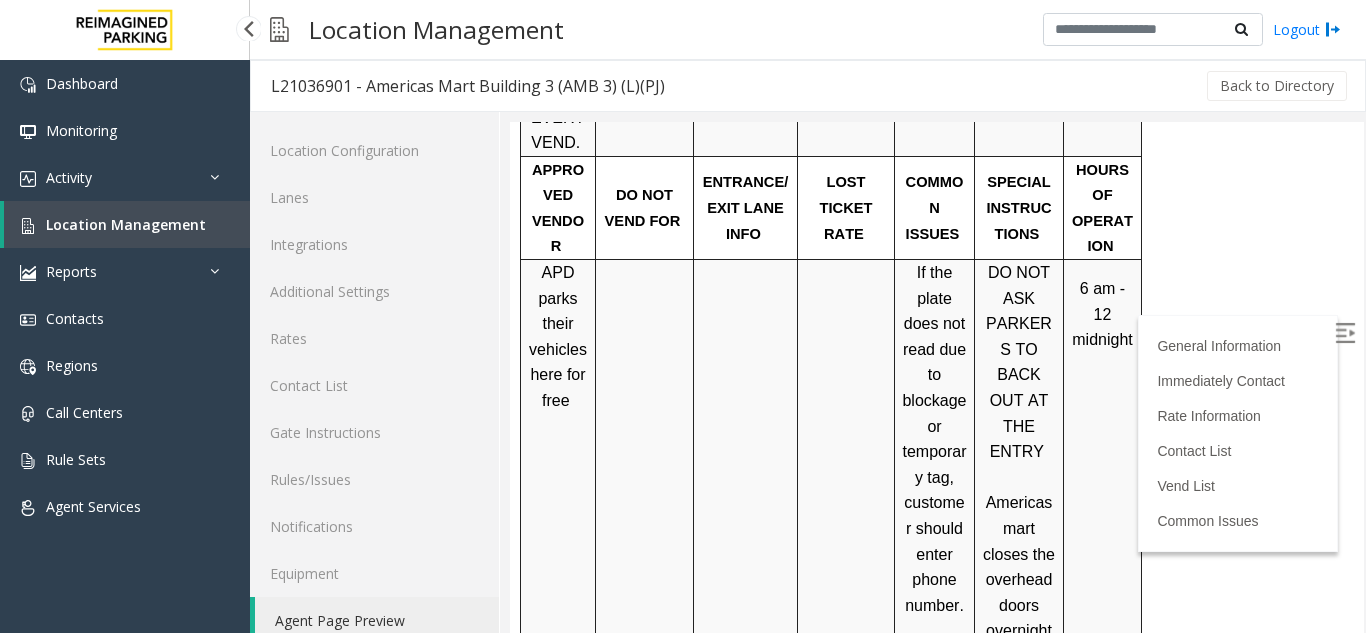 click on "Location Management" at bounding box center [126, 224] 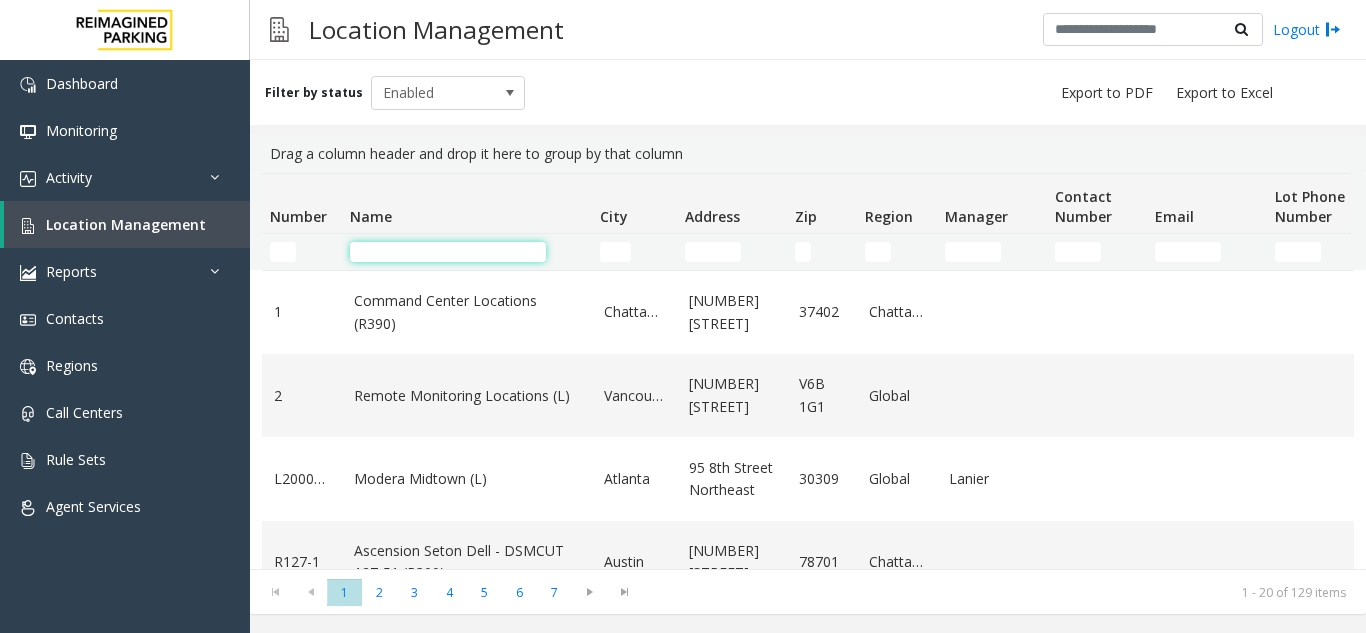 click 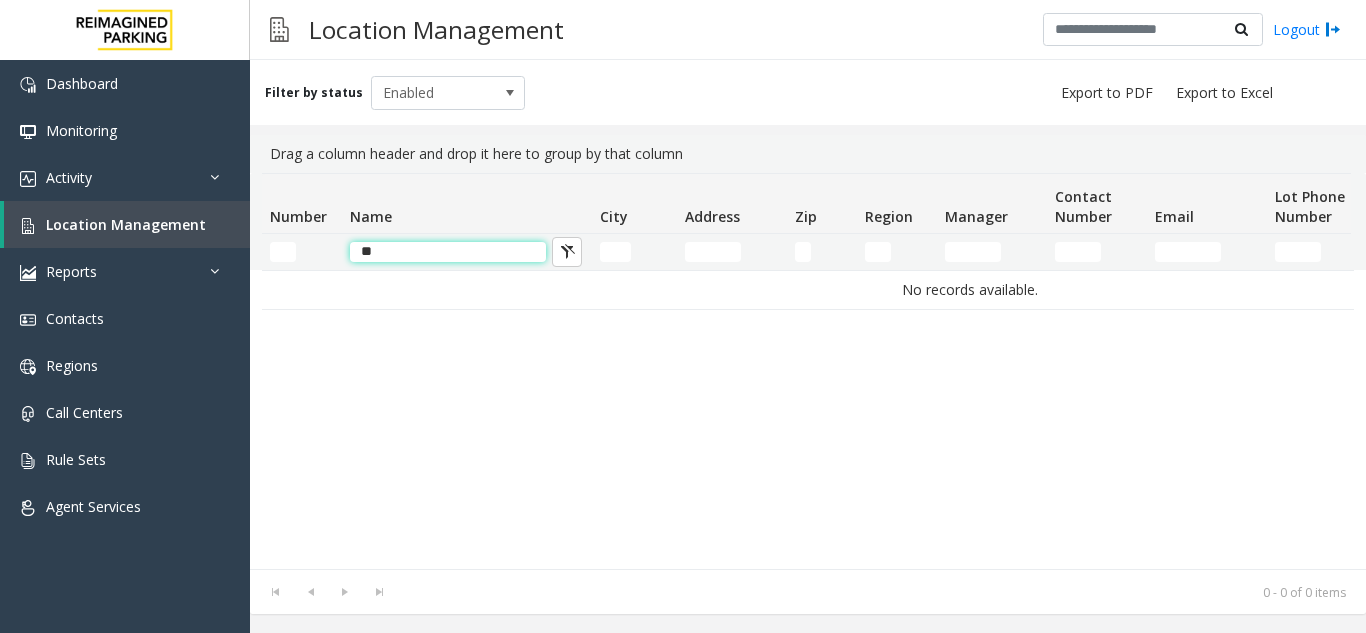 type on "*" 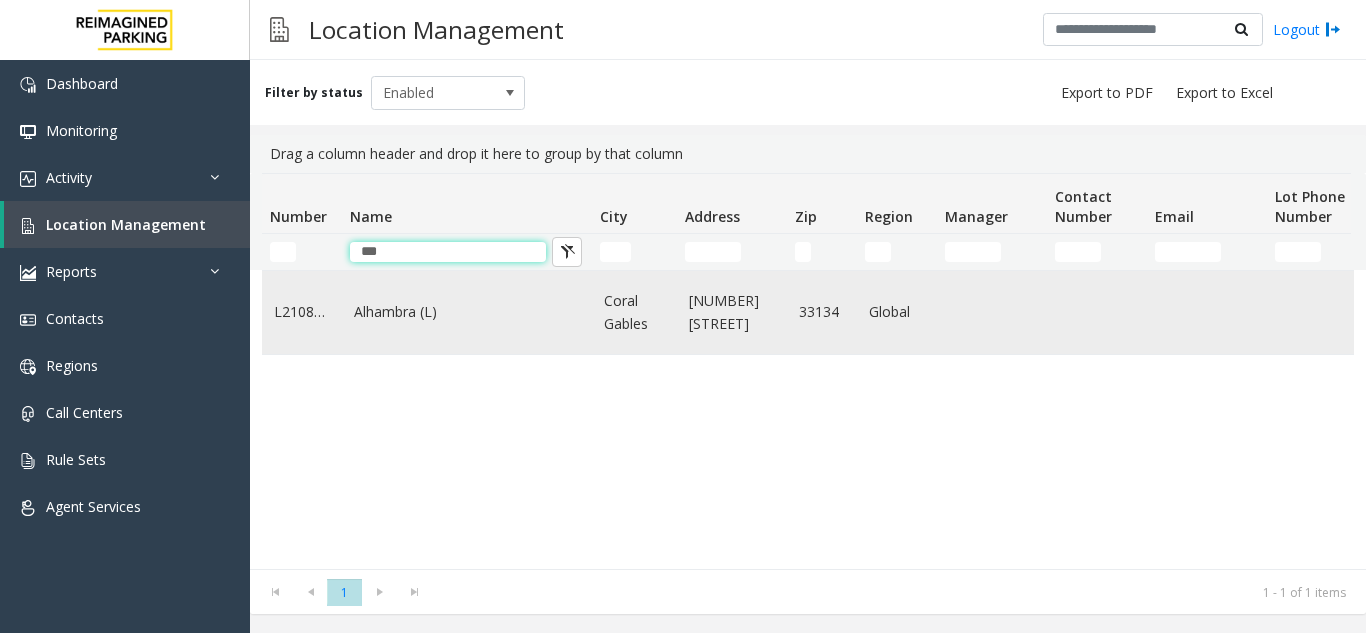 type on "***" 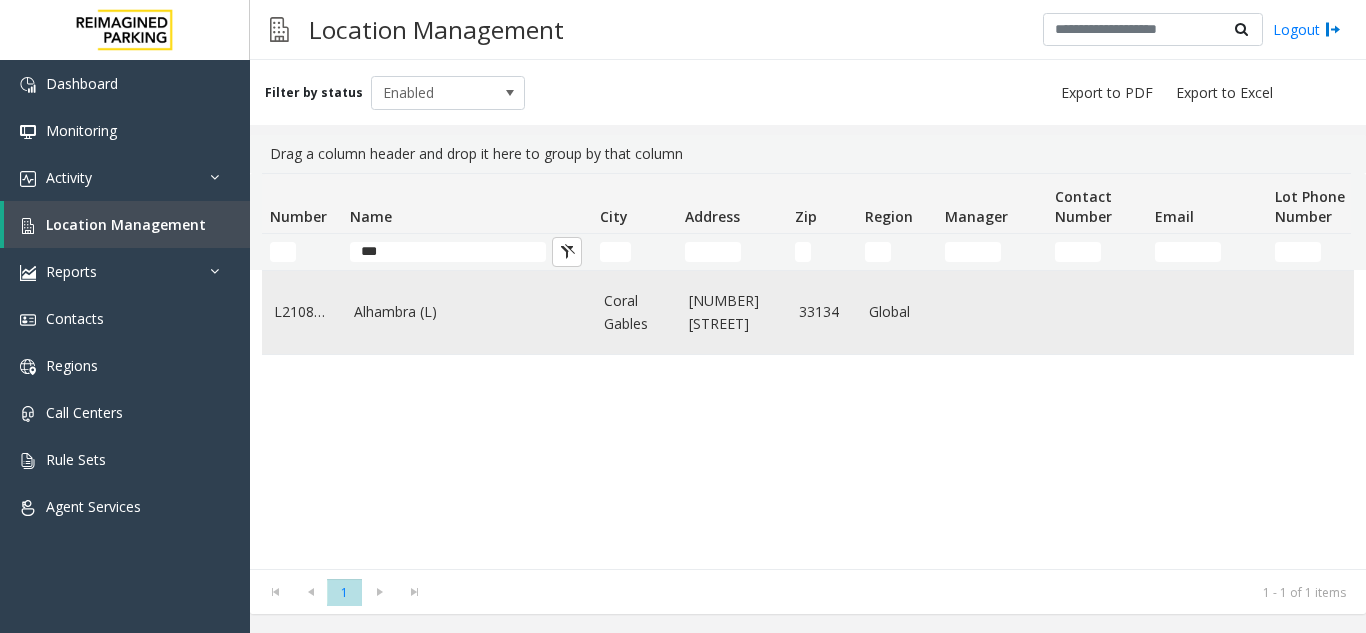 click on "Alhambra (L)" 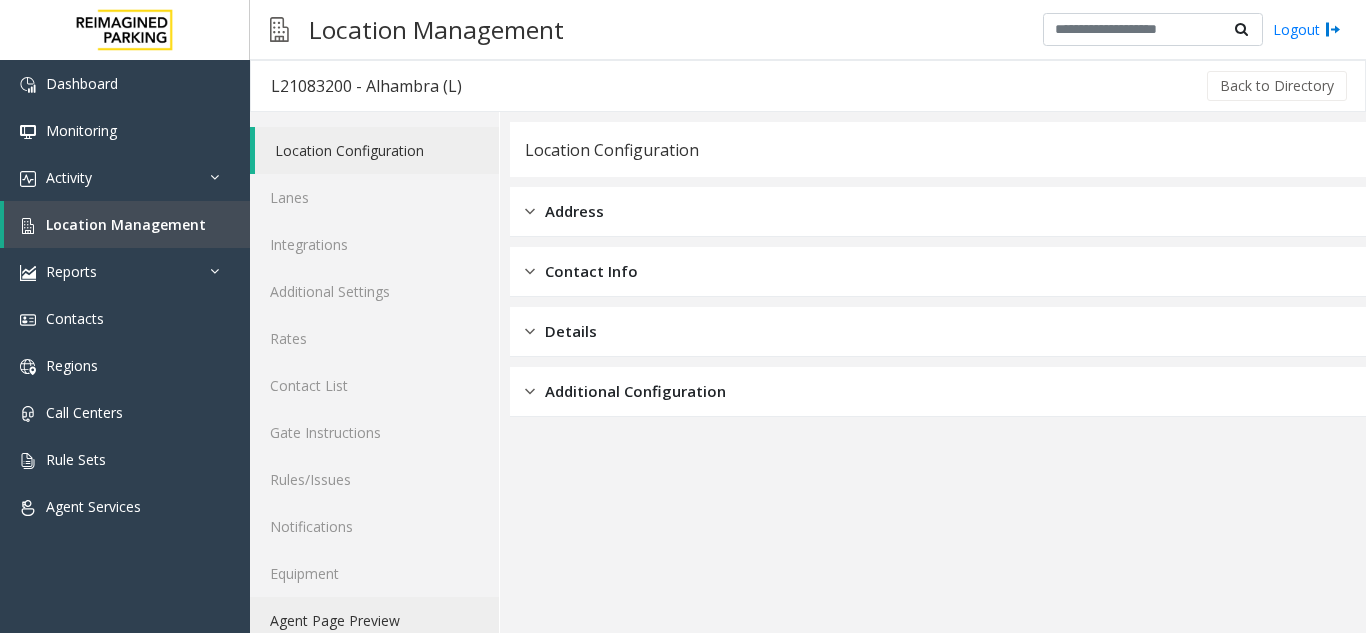 click on "Agent Page Preview" 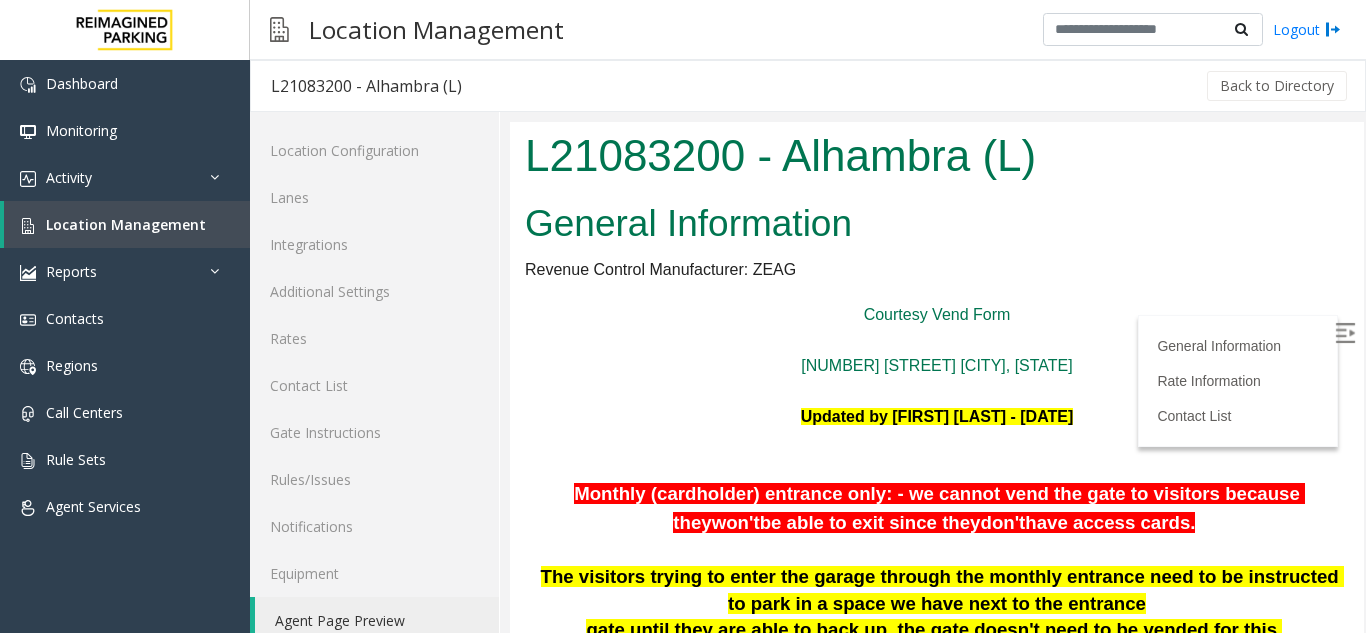 scroll, scrollTop: 200, scrollLeft: 0, axis: vertical 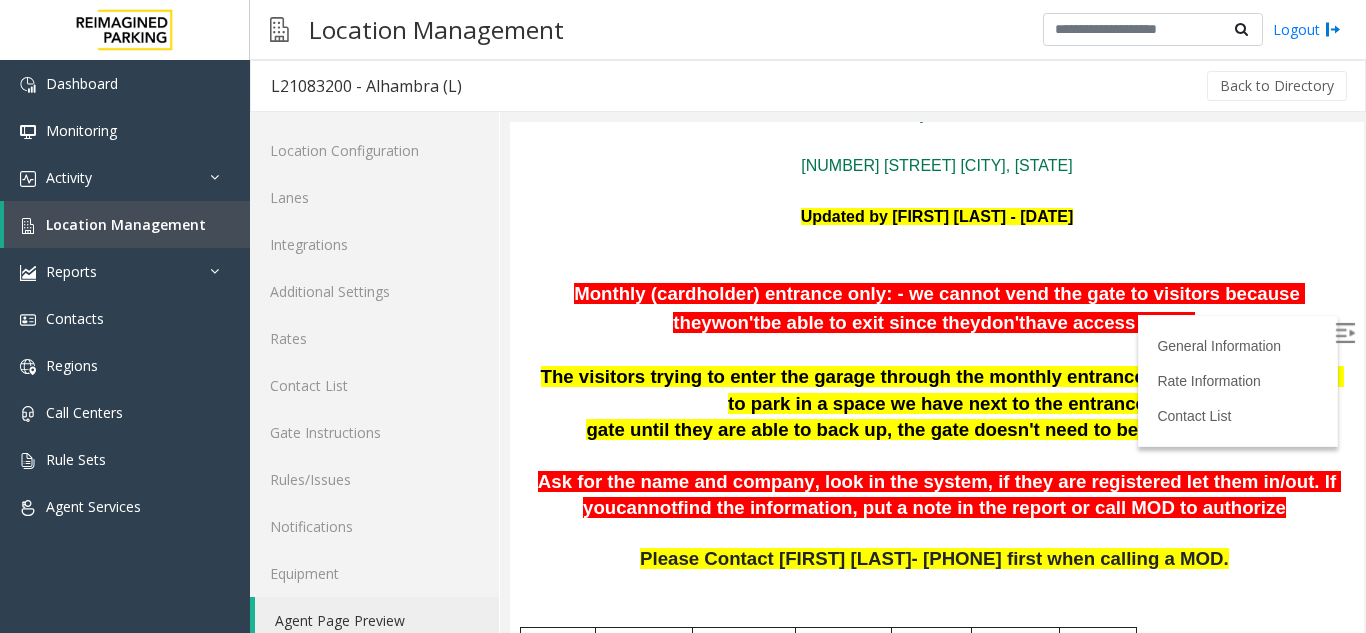 click at bounding box center (1345, 333) 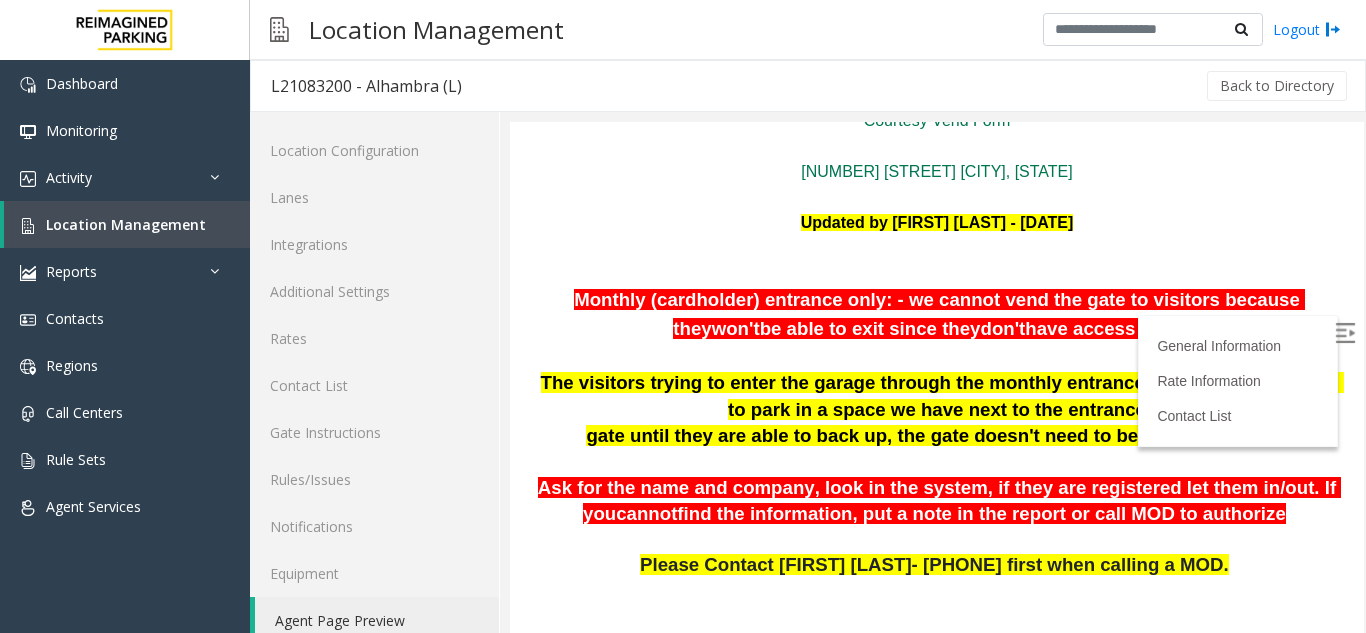 scroll, scrollTop: 189, scrollLeft: 0, axis: vertical 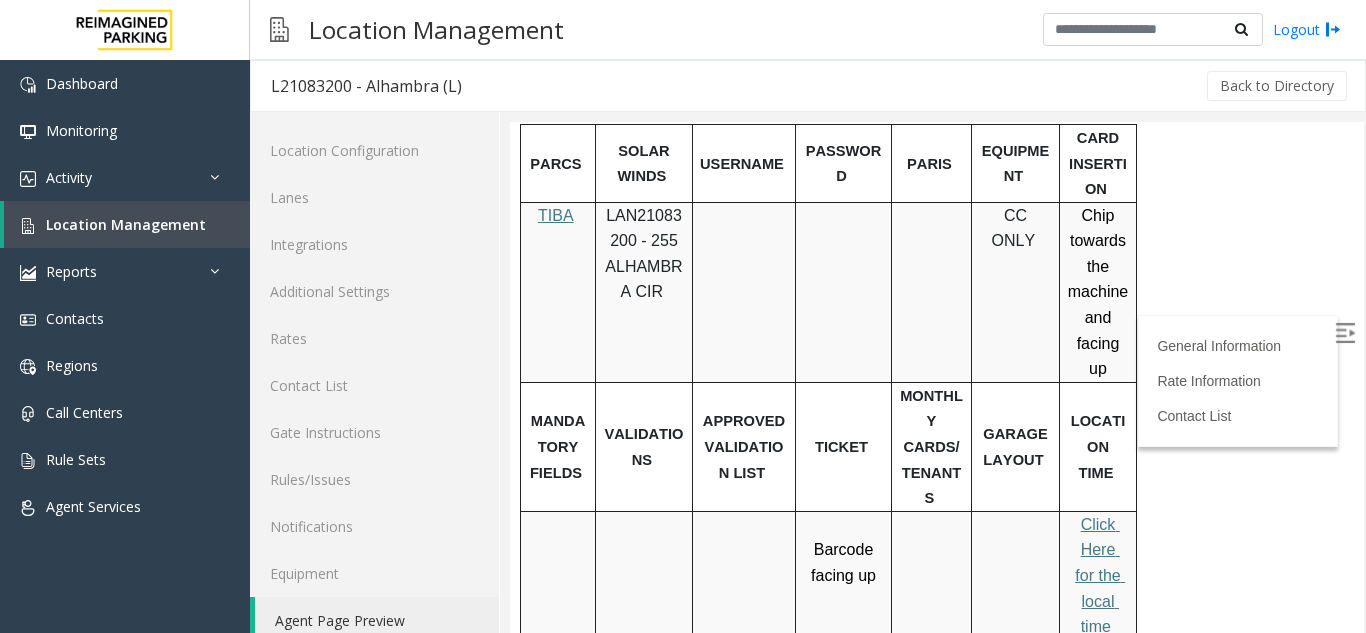 click on "Click Here for the local time" at bounding box center [1100, 575] 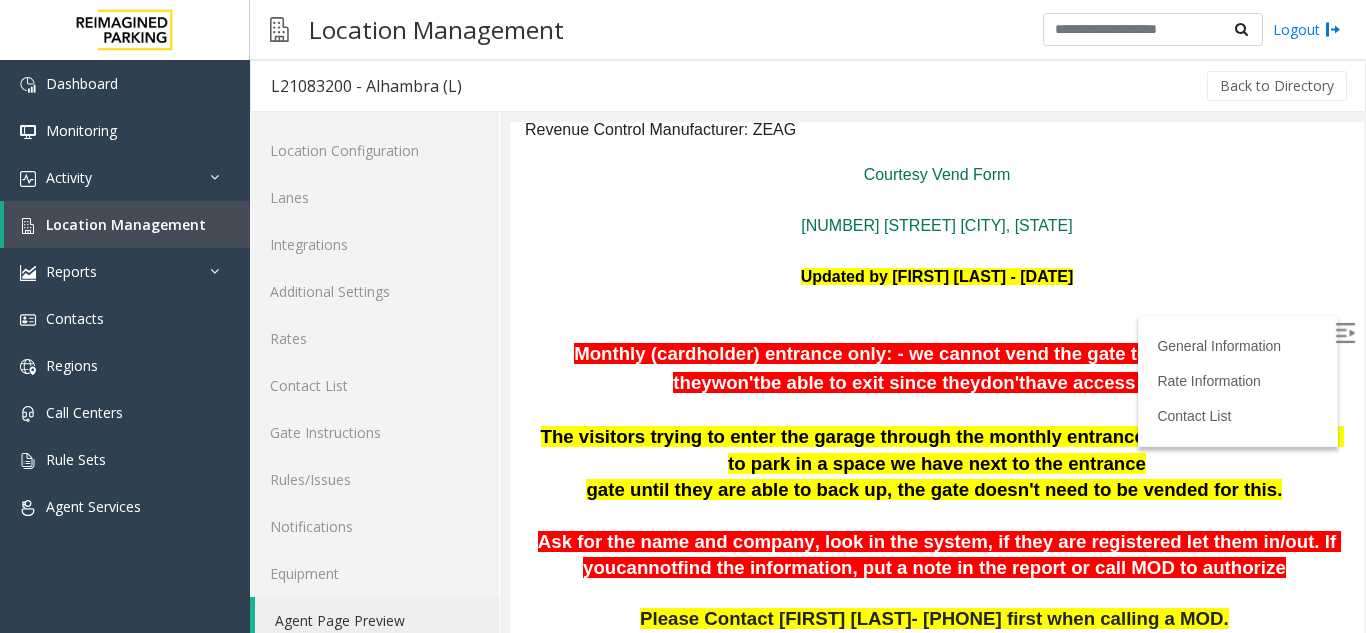 scroll, scrollTop: 101, scrollLeft: 0, axis: vertical 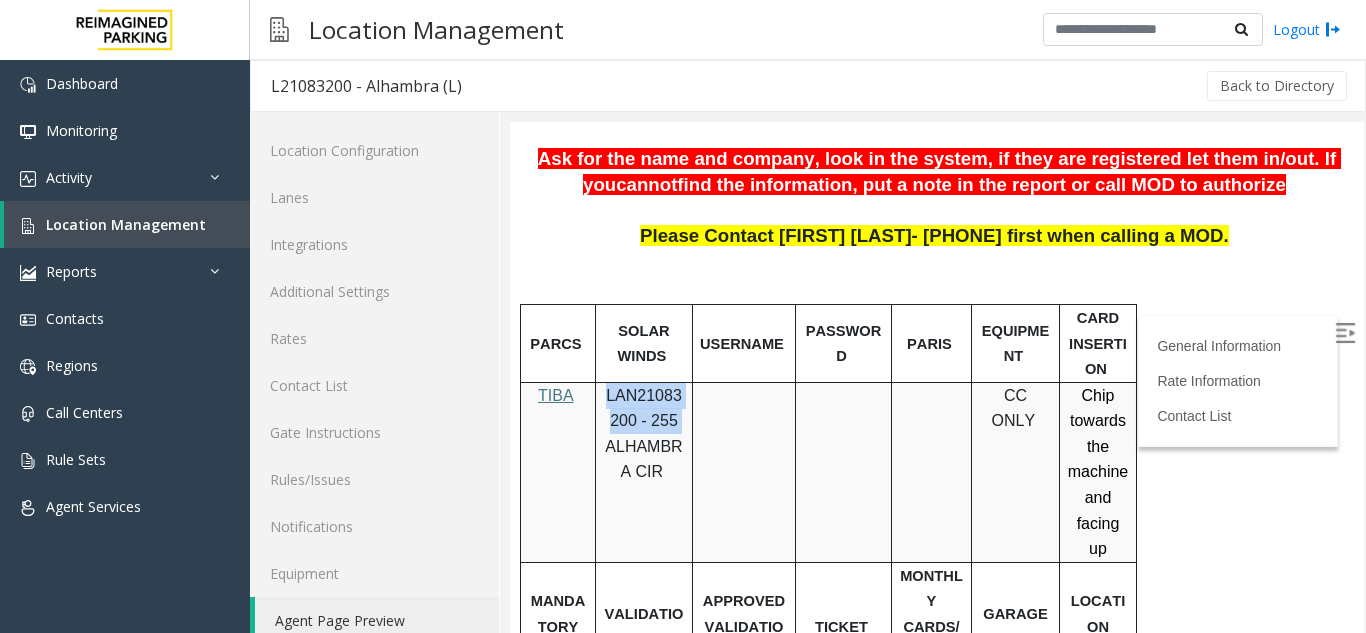 drag, startPoint x: 604, startPoint y: 384, endPoint x: 682, endPoint y: 406, distance: 81.0432 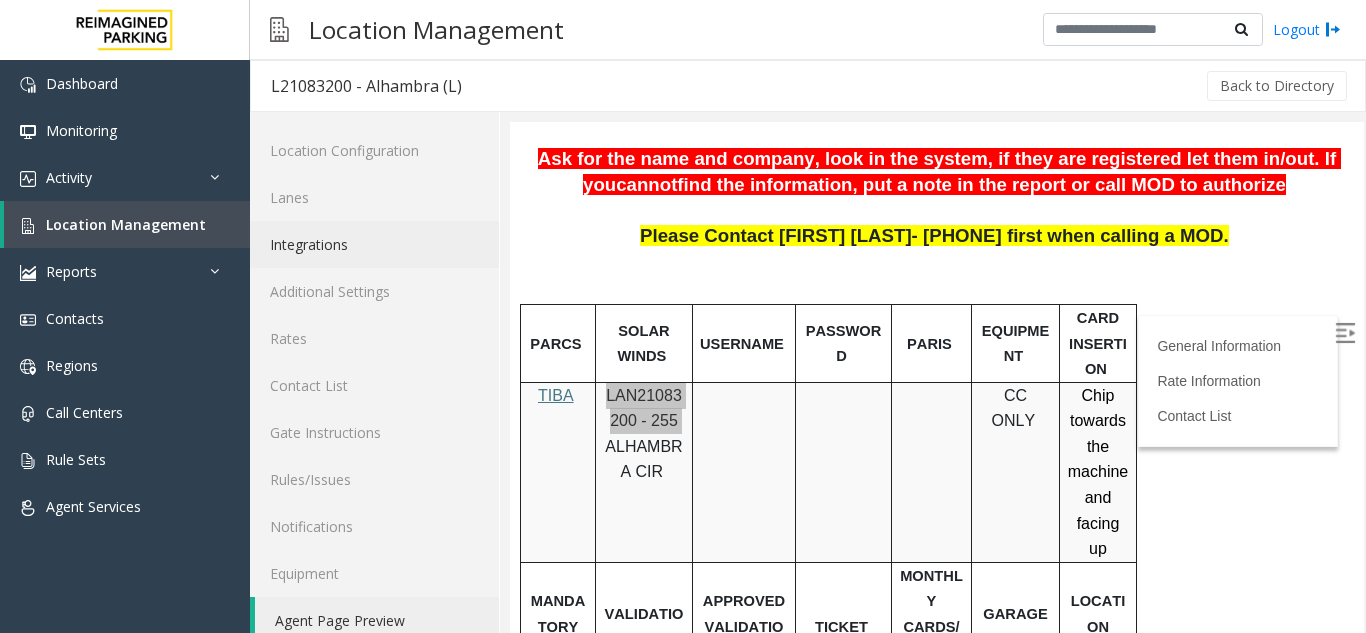 click on "Integrations" 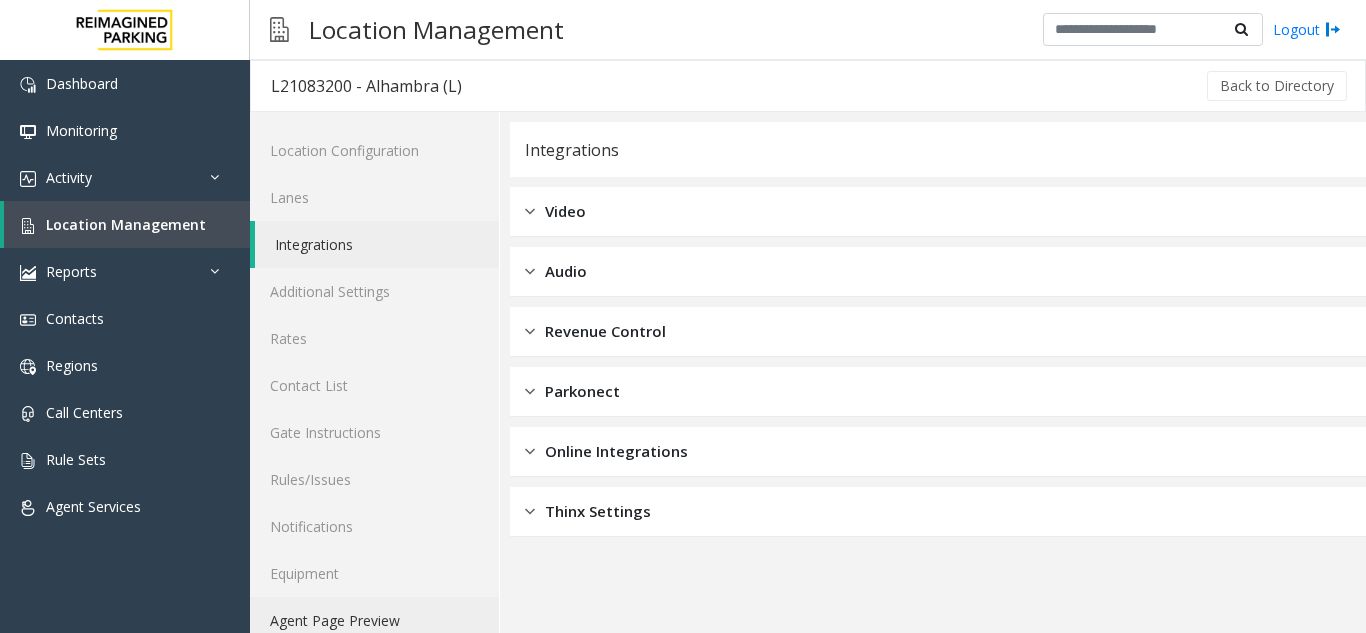 click on "Agent Page Preview" 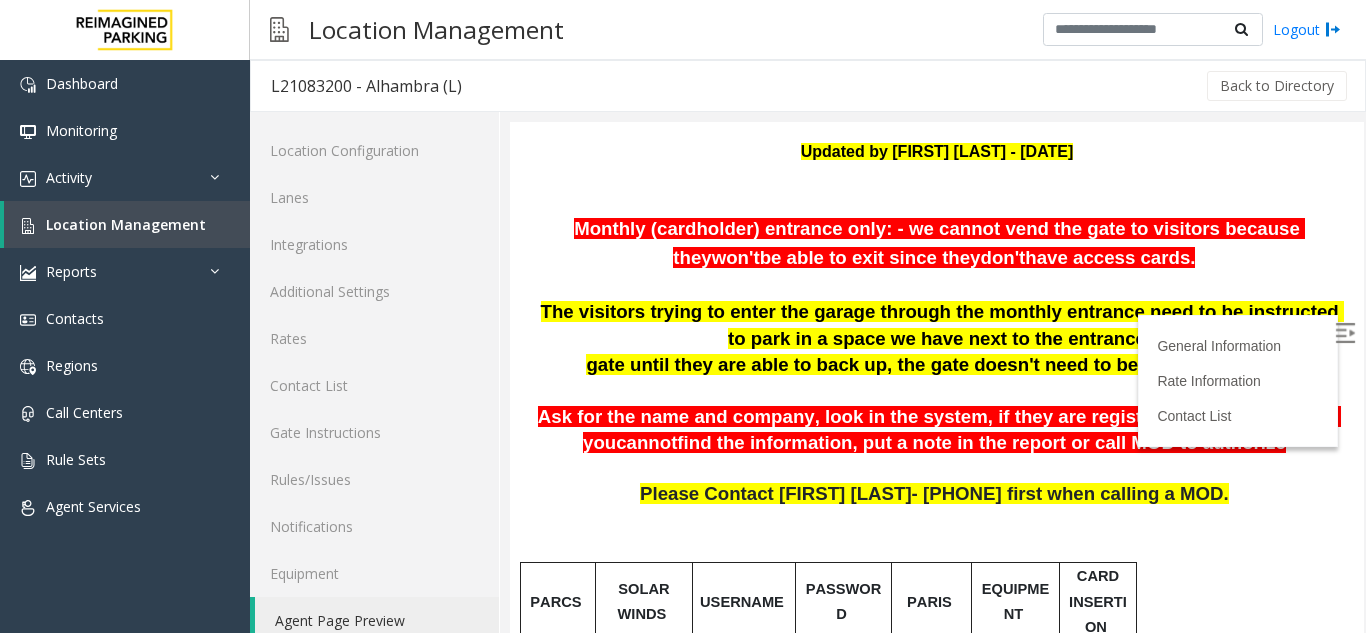 scroll, scrollTop: 300, scrollLeft: 0, axis: vertical 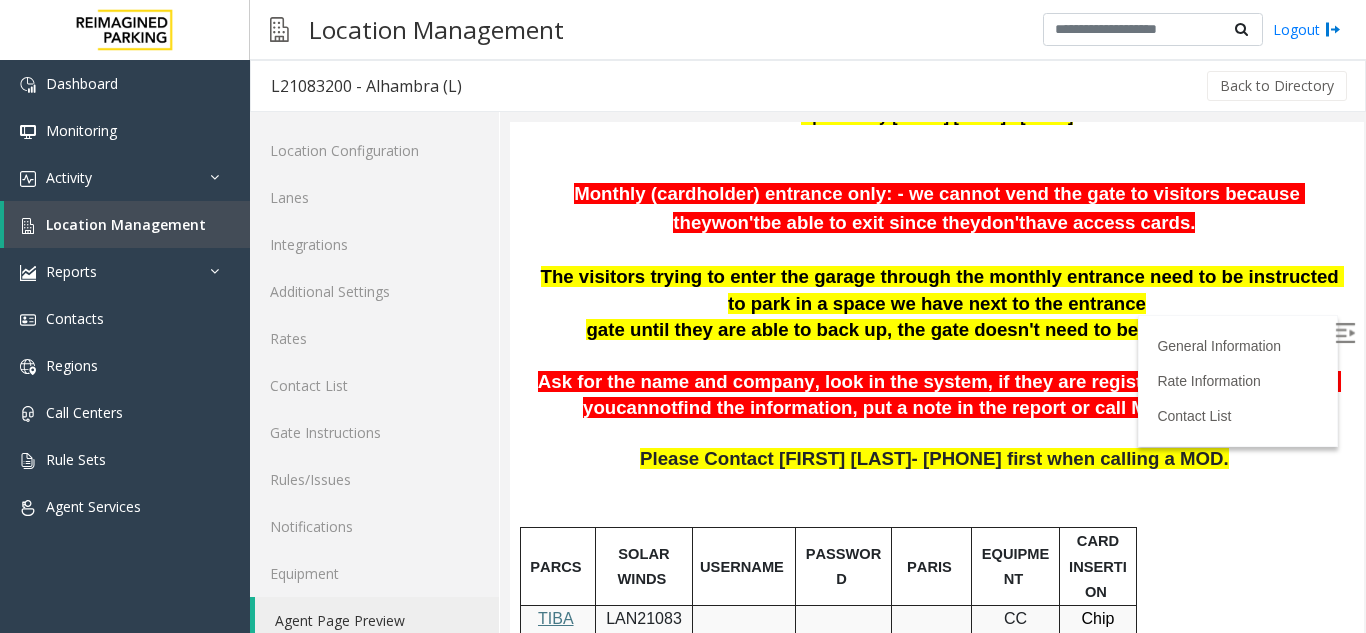 click at bounding box center [1345, 333] 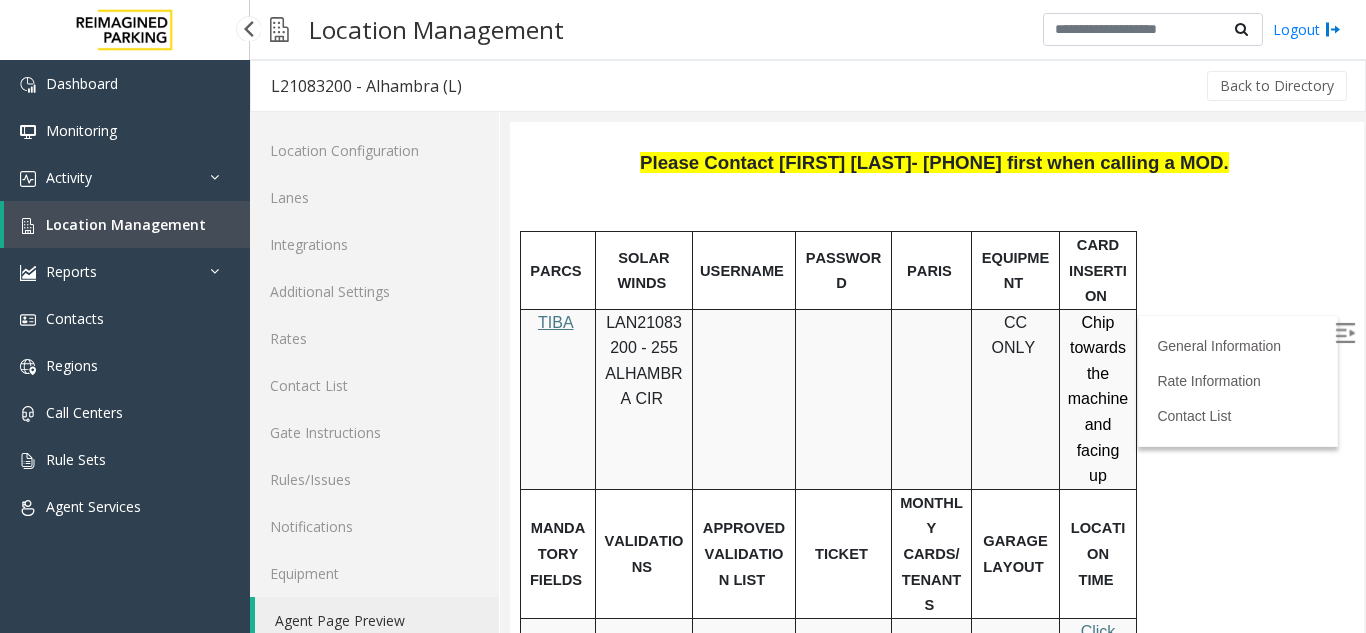 scroll, scrollTop: 600, scrollLeft: 0, axis: vertical 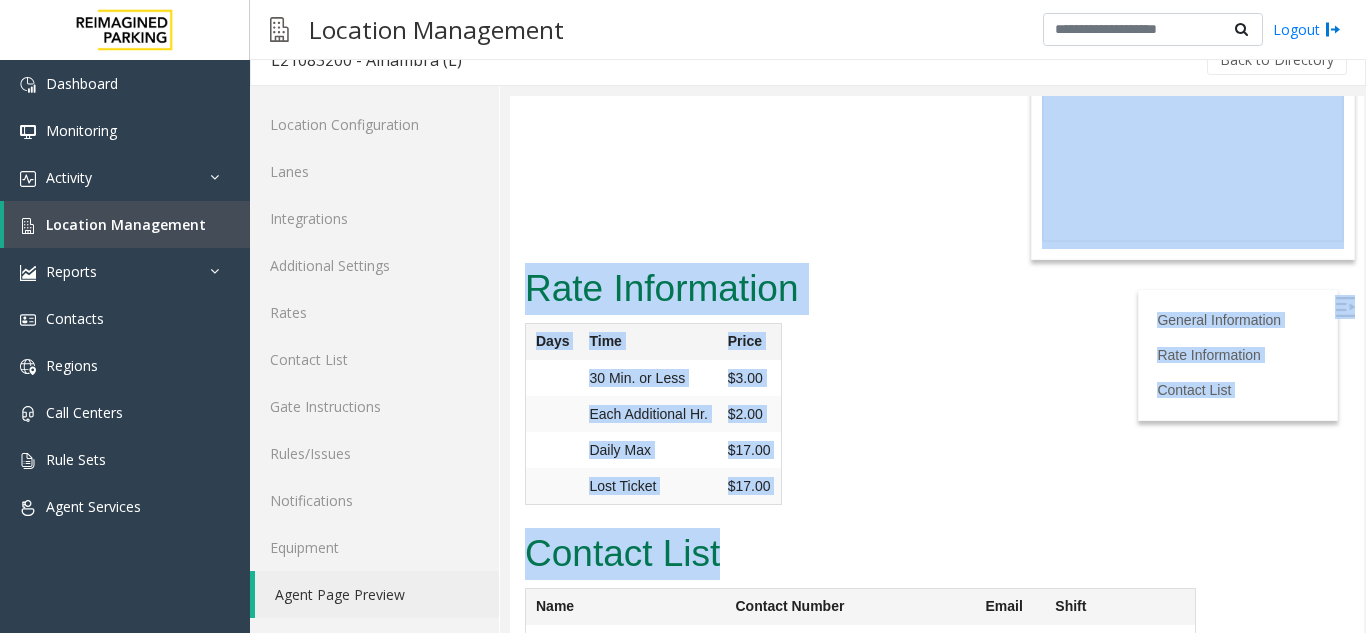 drag, startPoint x: 1333, startPoint y: 583, endPoint x: 1314, endPoint y: 503, distance: 82.2253 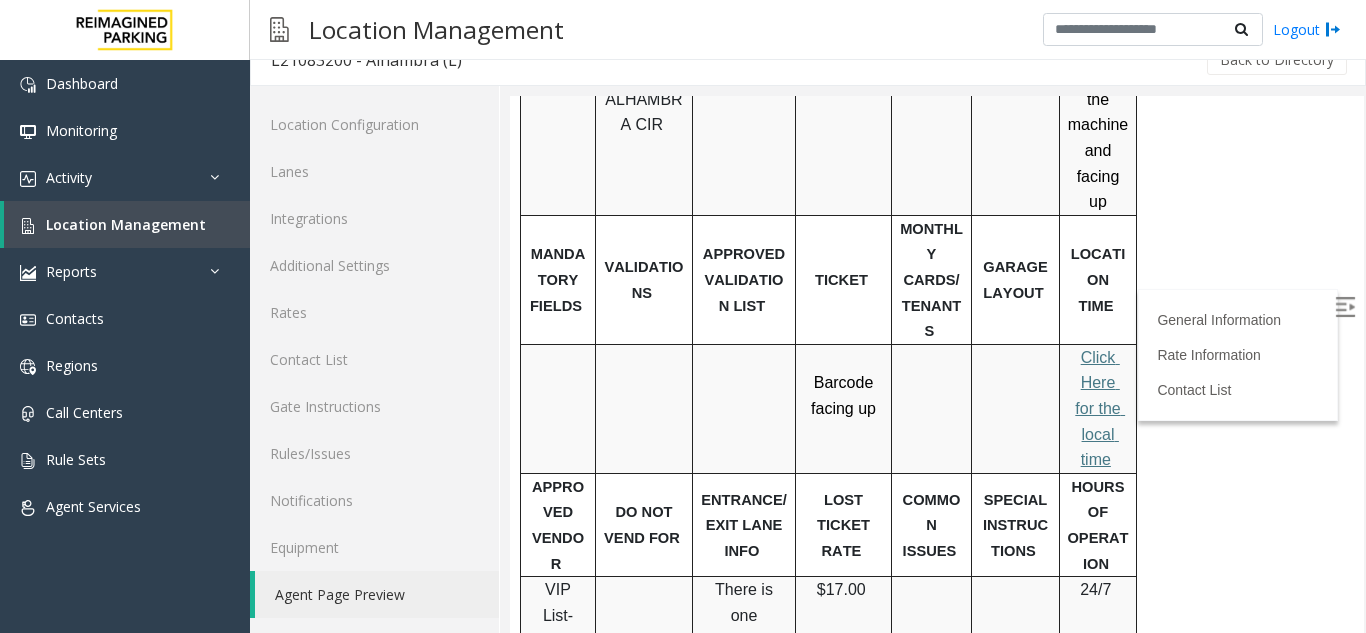 scroll, scrollTop: 821, scrollLeft: 0, axis: vertical 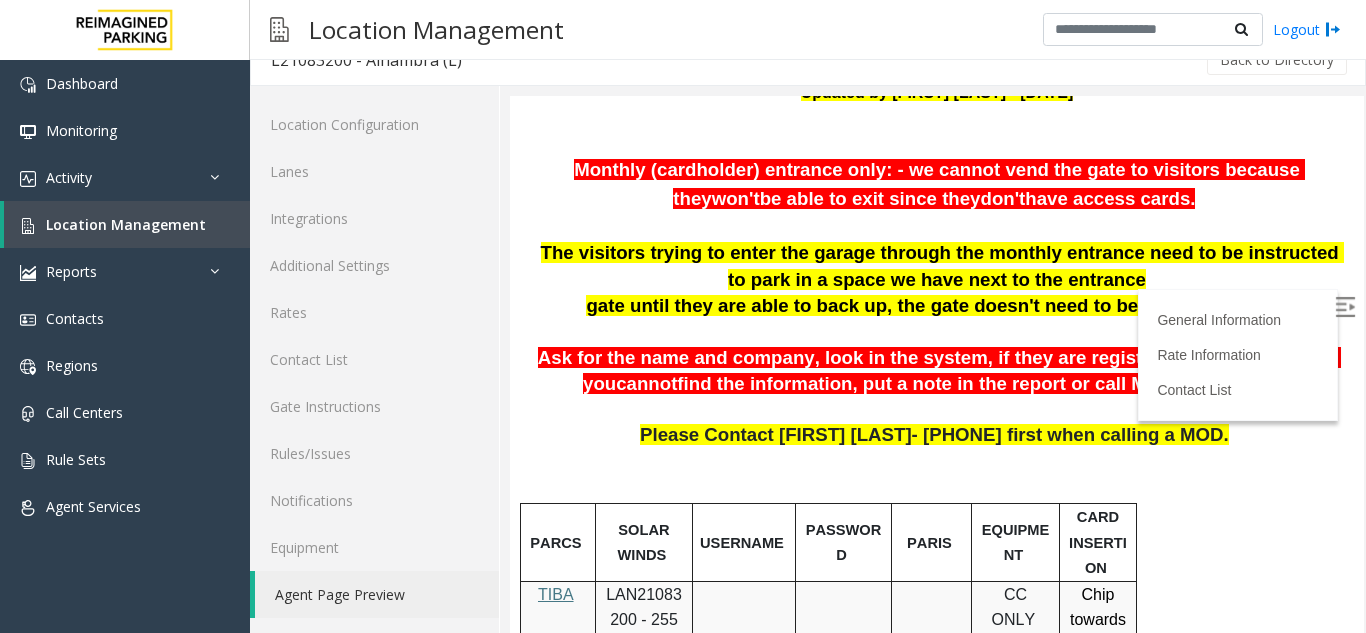 click at bounding box center (937, 411) 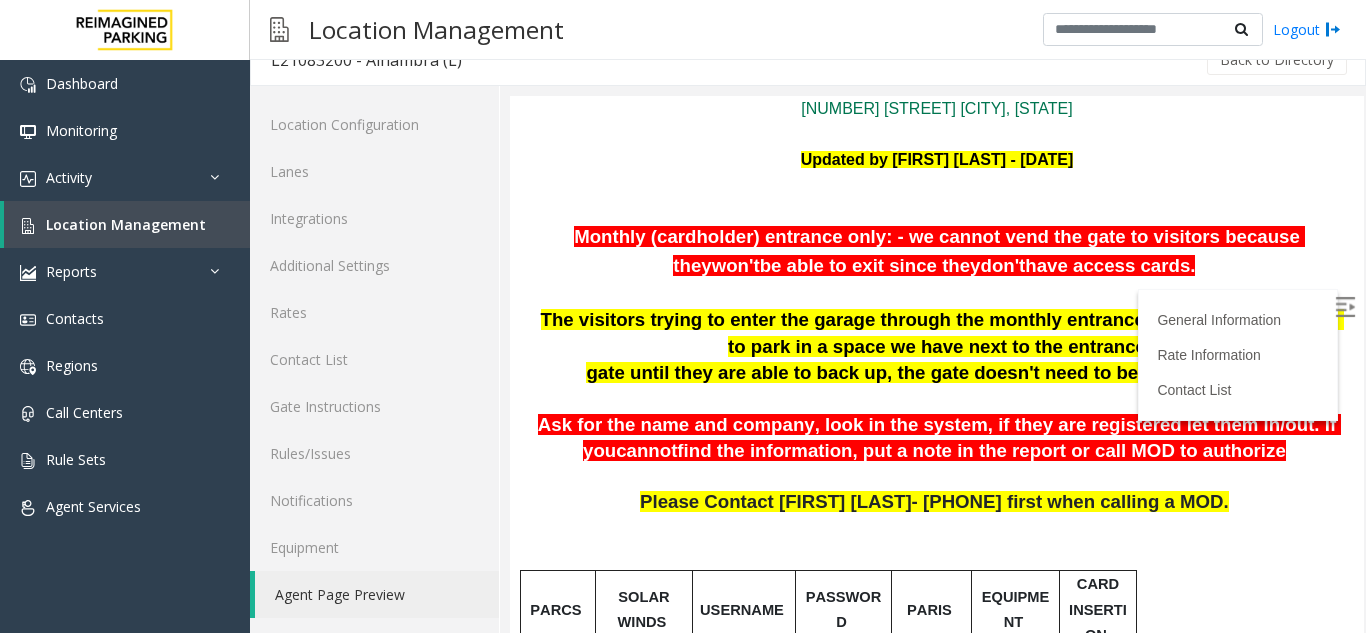 scroll, scrollTop: 264, scrollLeft: 0, axis: vertical 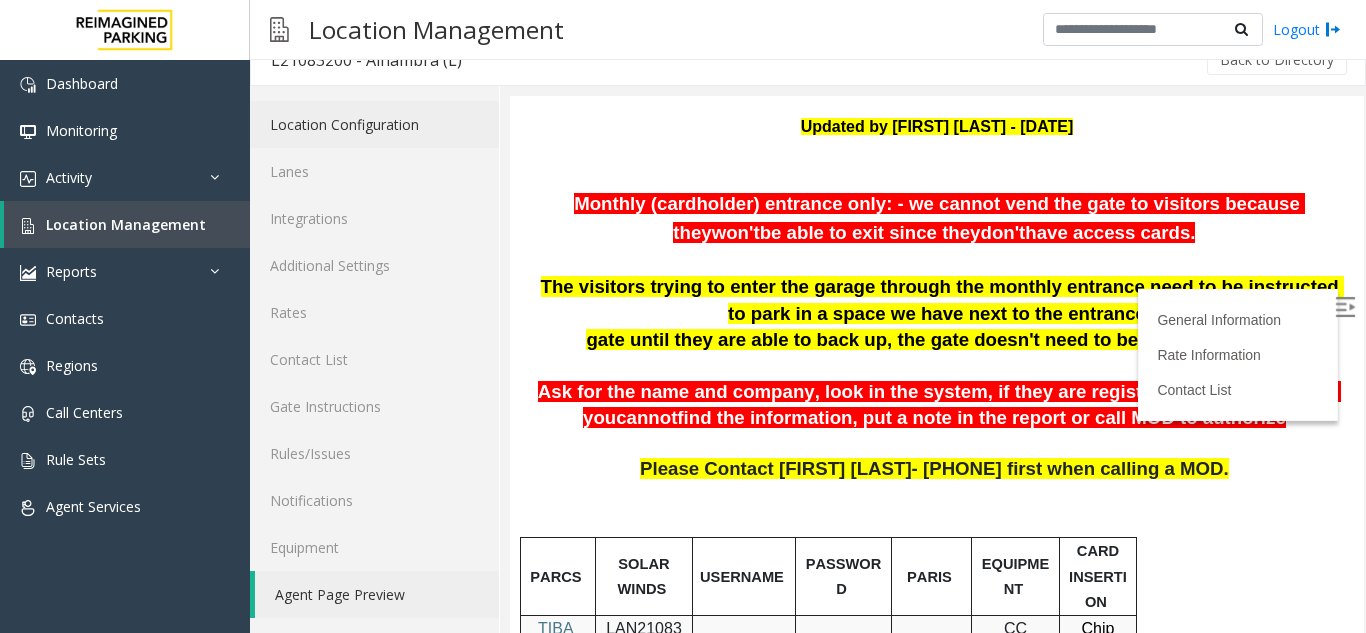 click on "Location Configuration" 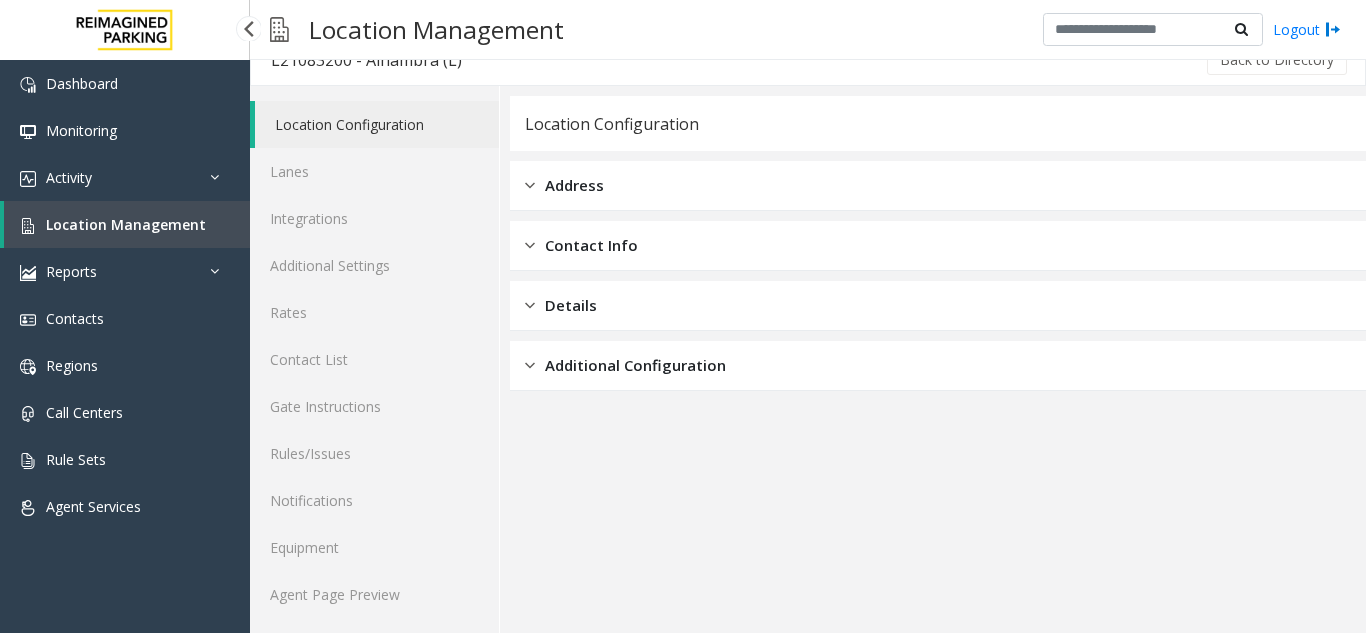 click on "Location Management" at bounding box center [127, 224] 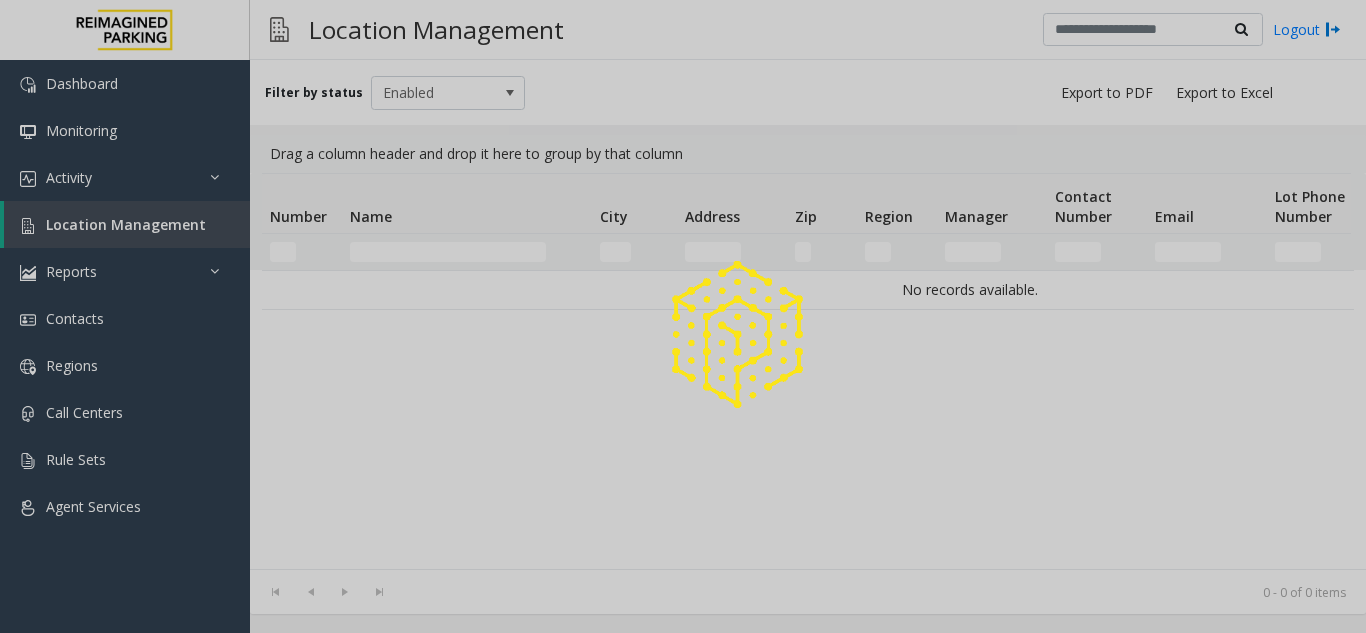 scroll, scrollTop: 0, scrollLeft: 0, axis: both 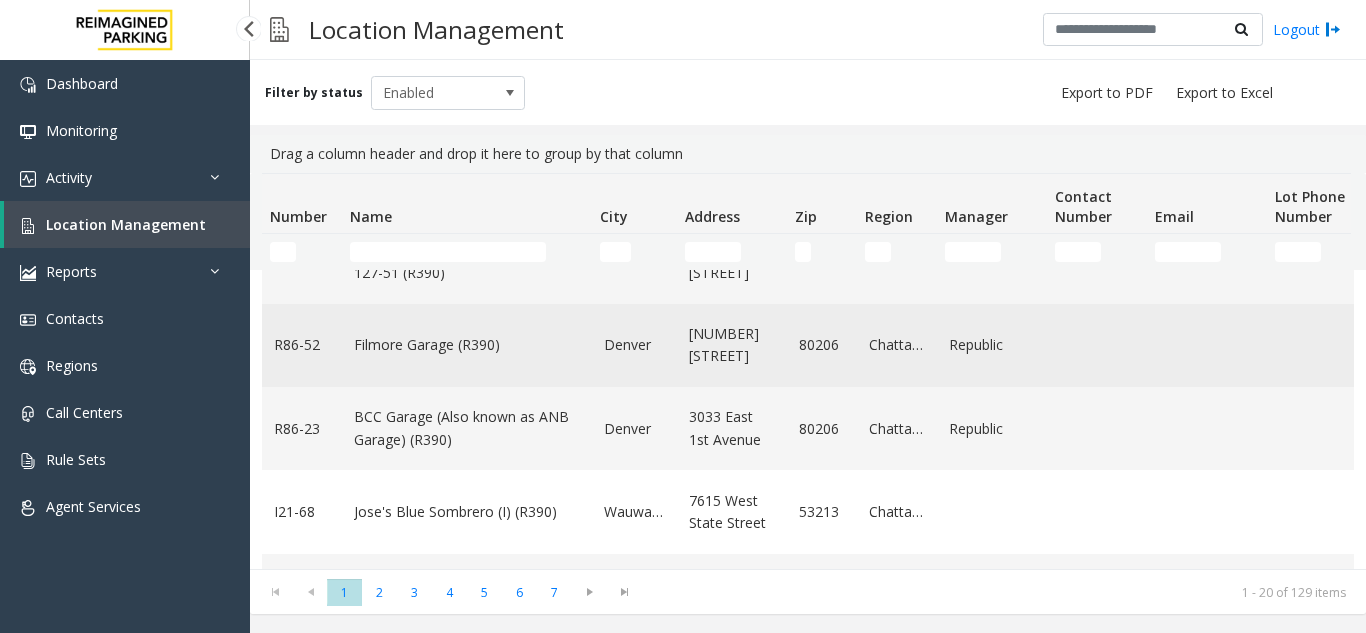 click on "Filmore Garage (R390)" 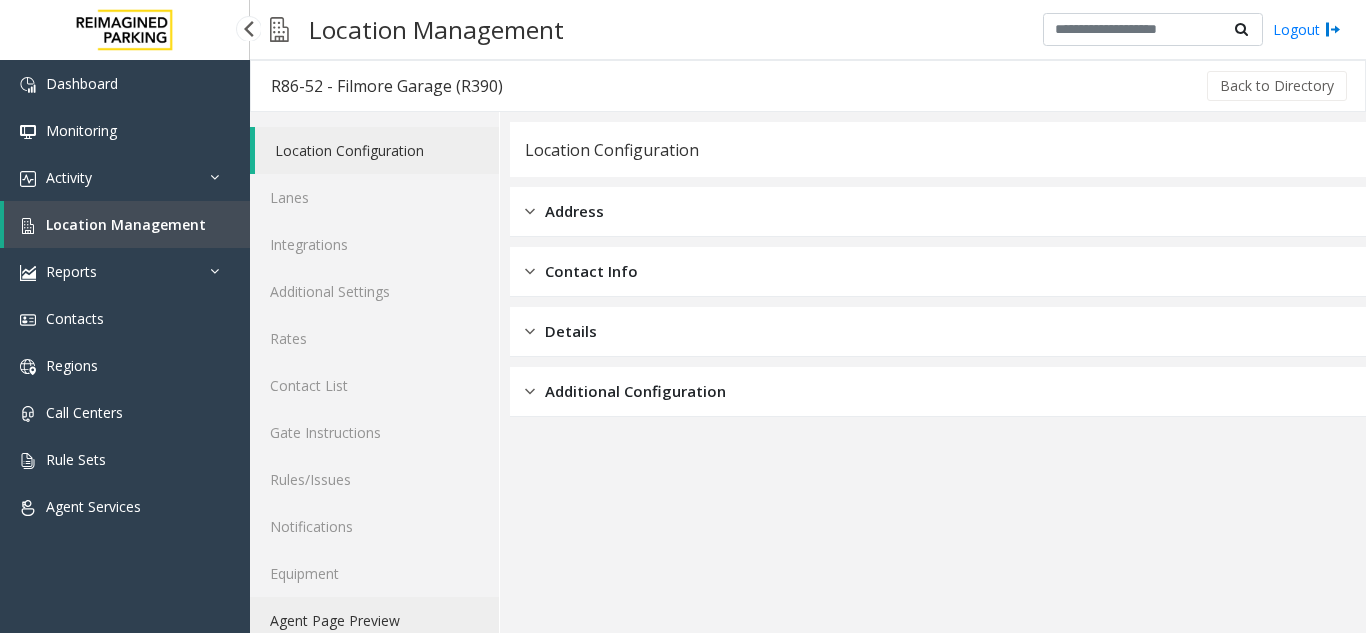 click on "Agent Page Preview" 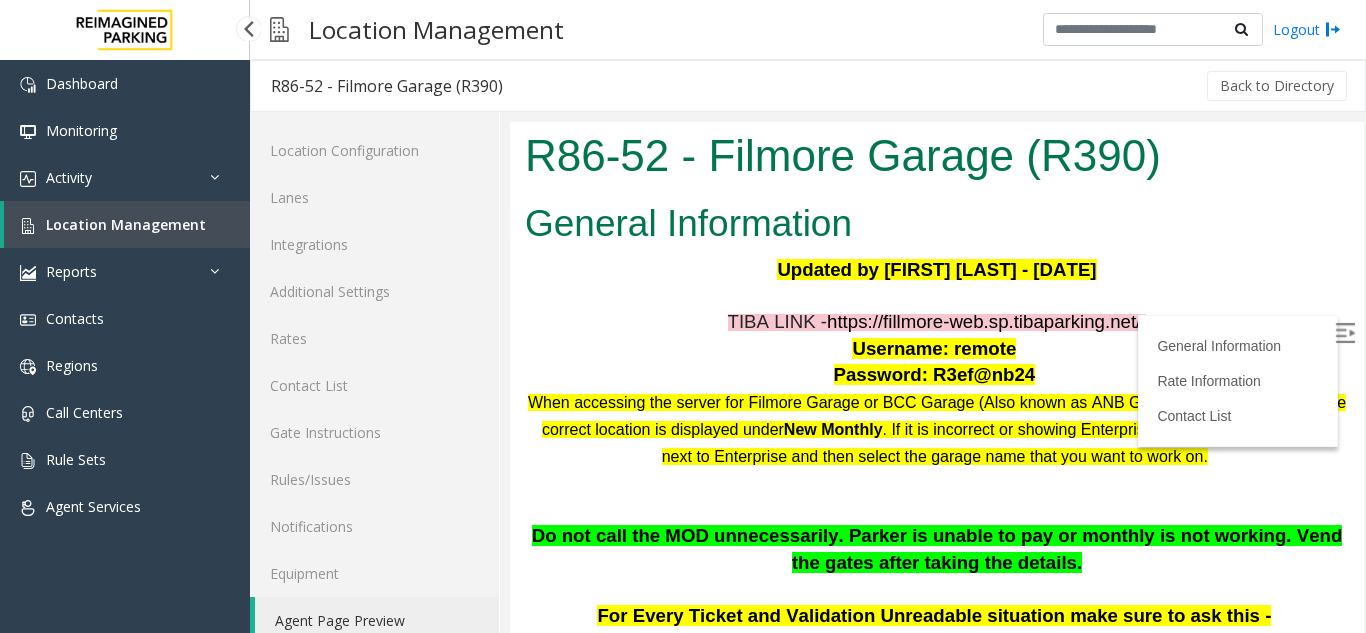 scroll, scrollTop: 100, scrollLeft: 0, axis: vertical 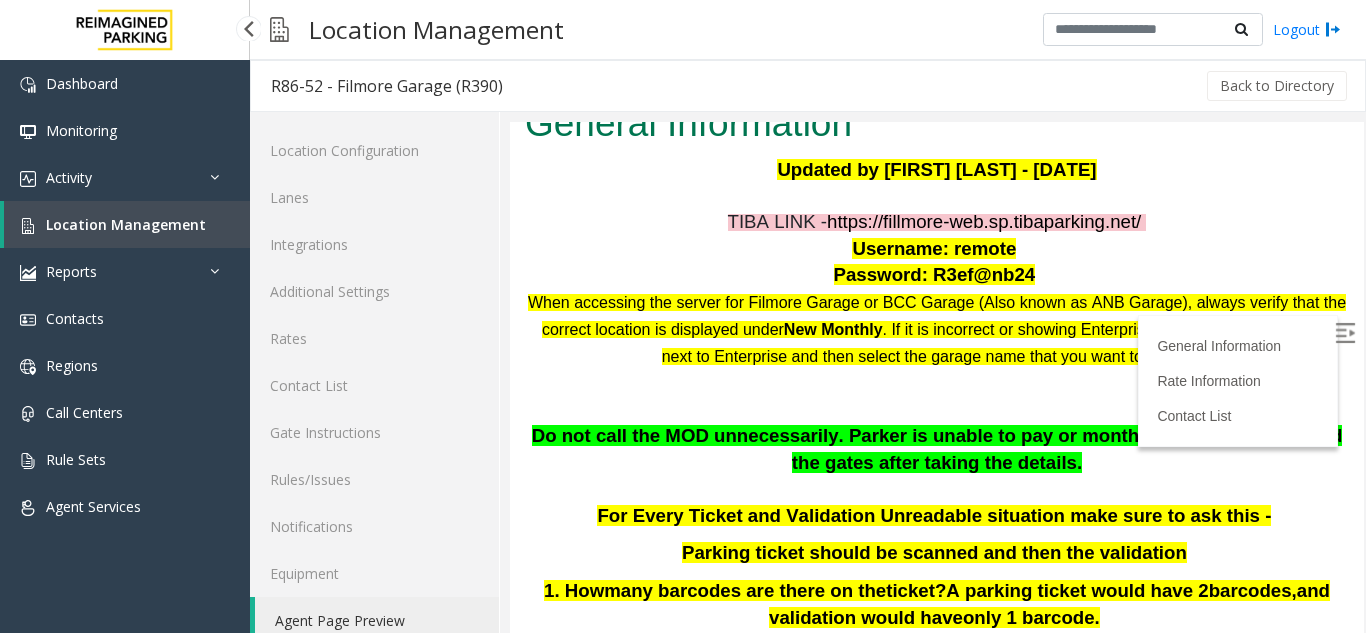 click at bounding box center (1345, 333) 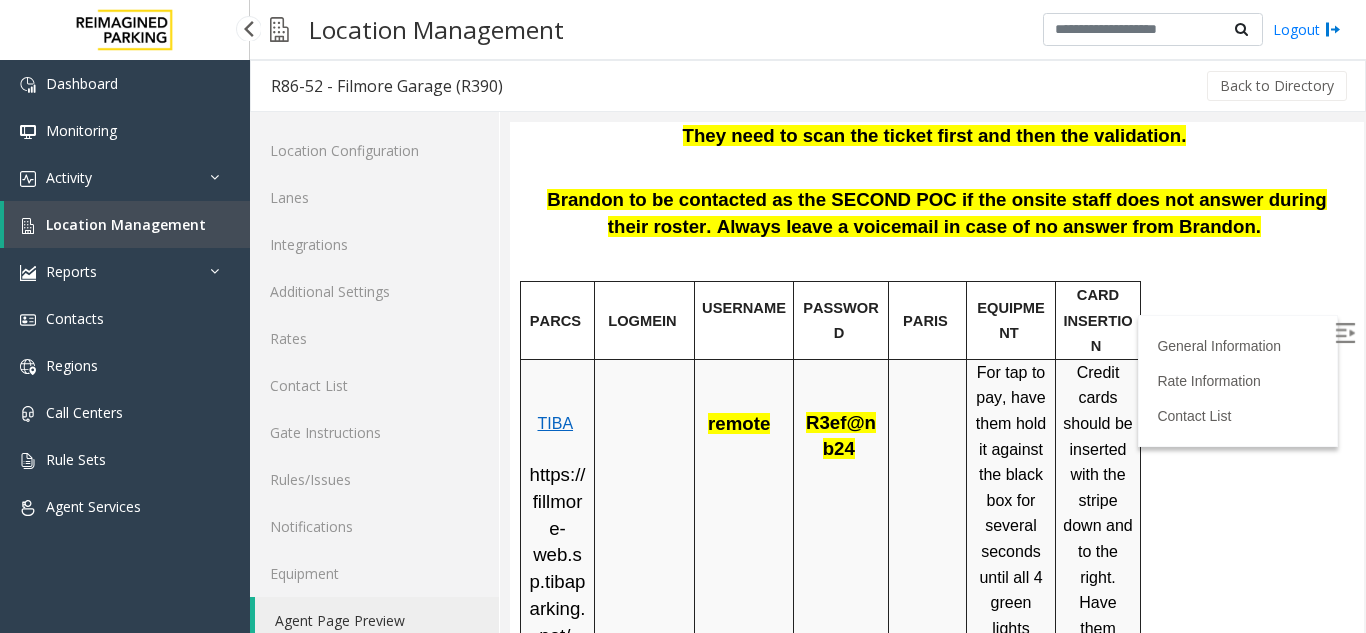 scroll, scrollTop: 1228, scrollLeft: 0, axis: vertical 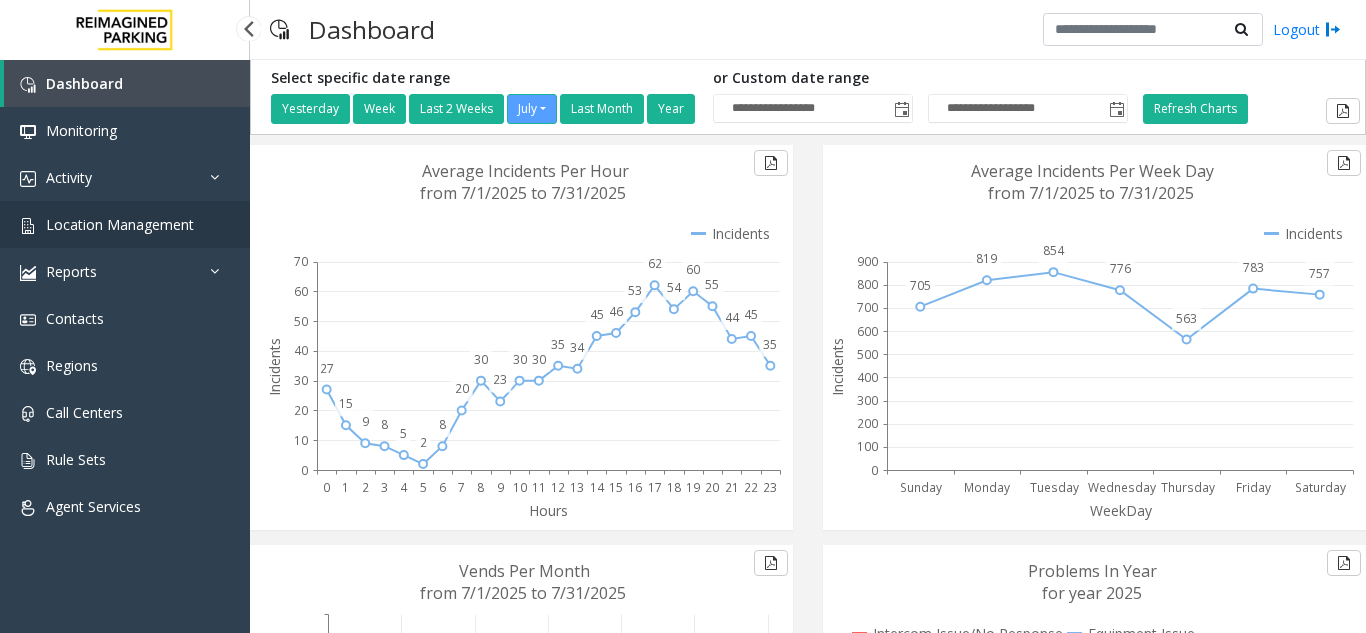 click on "Location Management" at bounding box center (125, 224) 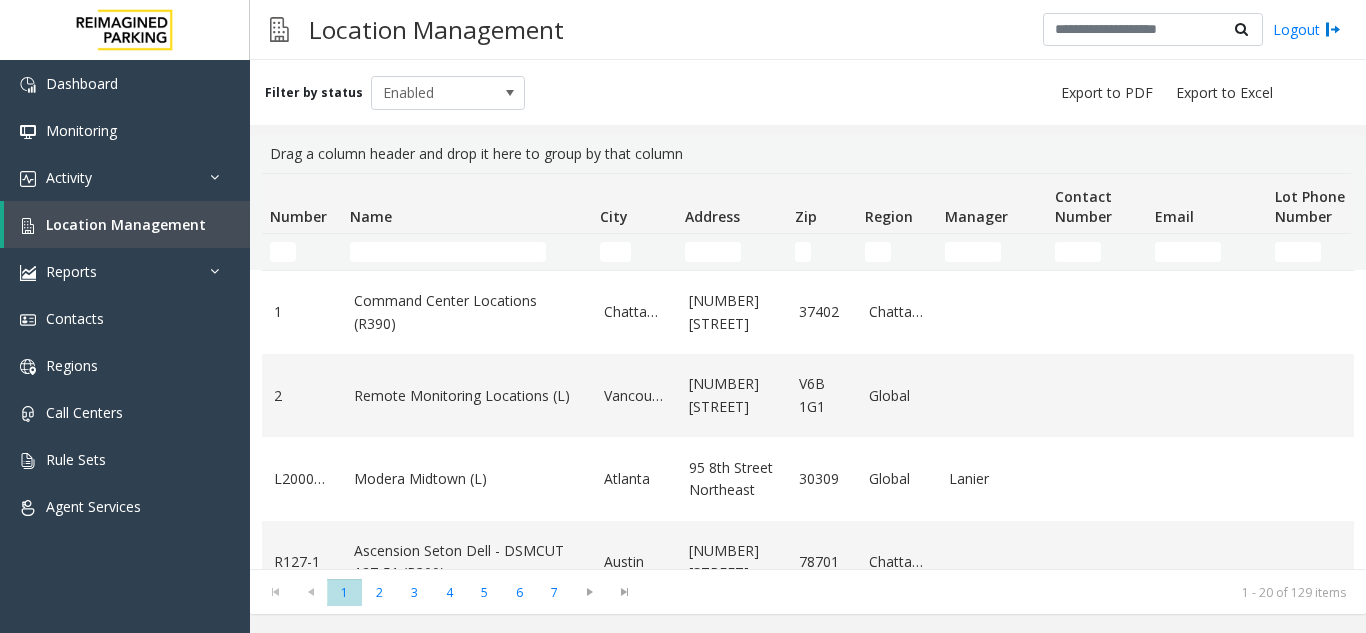 click 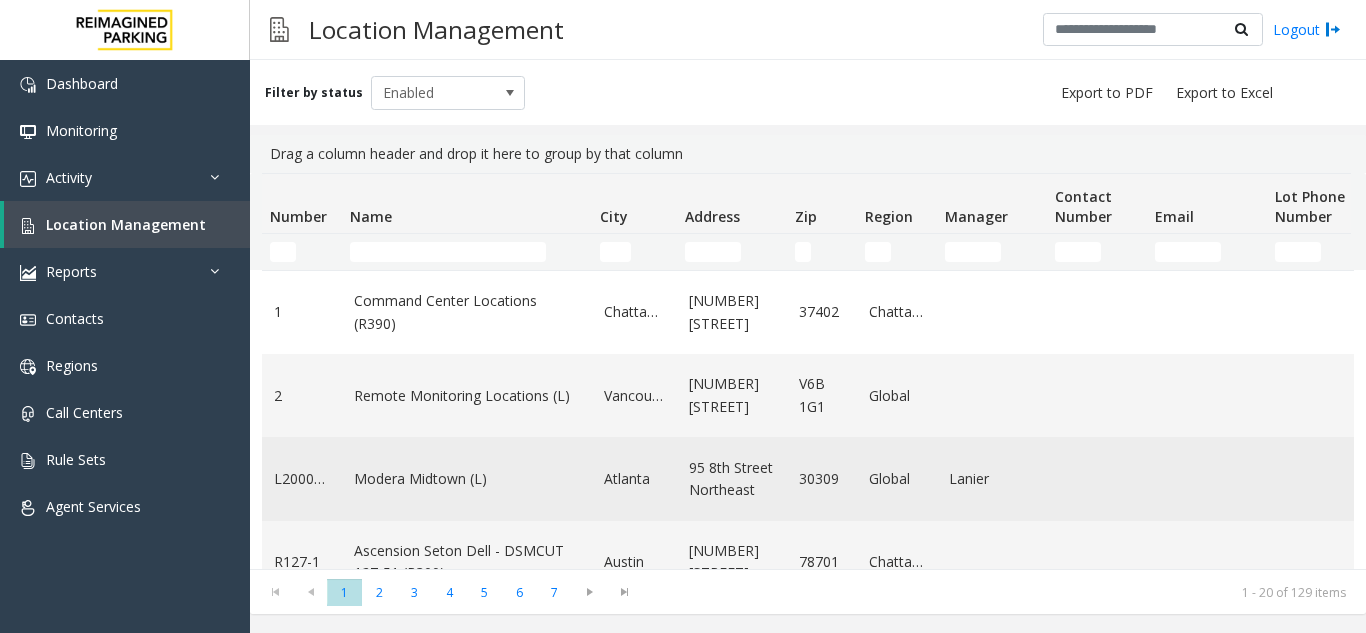 click on "Modera Midtown	(L)" 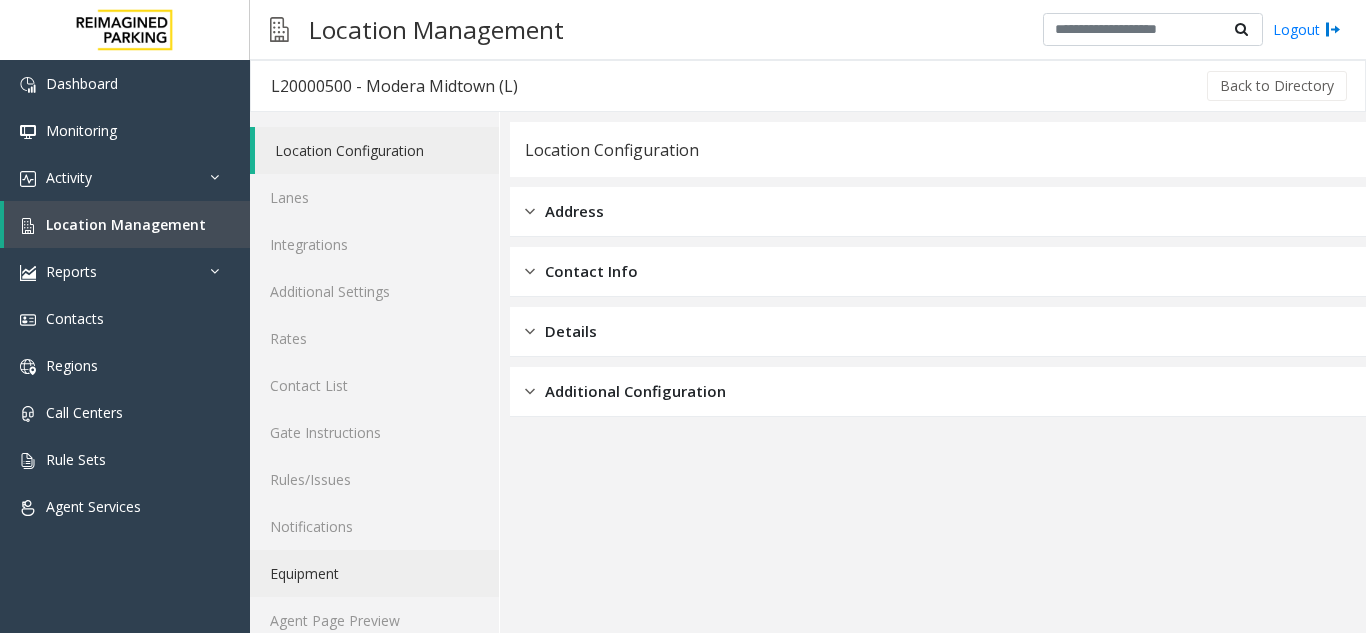 click on "Equipment" 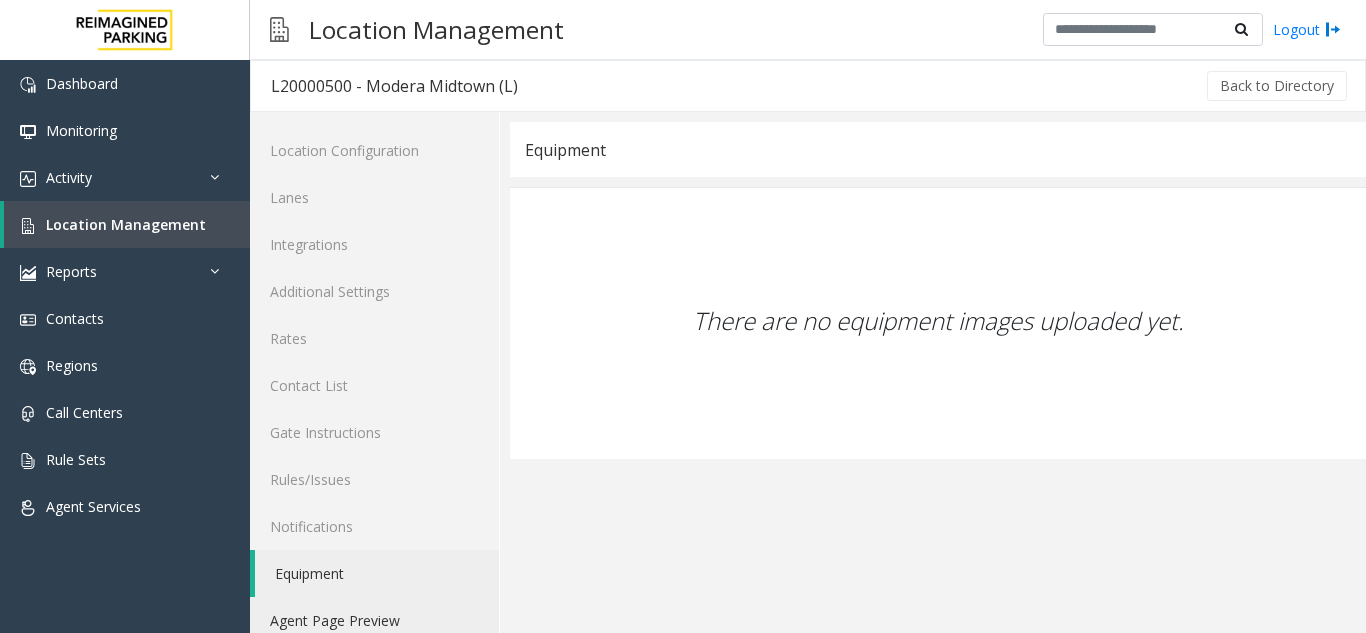 click on "Agent Page Preview" 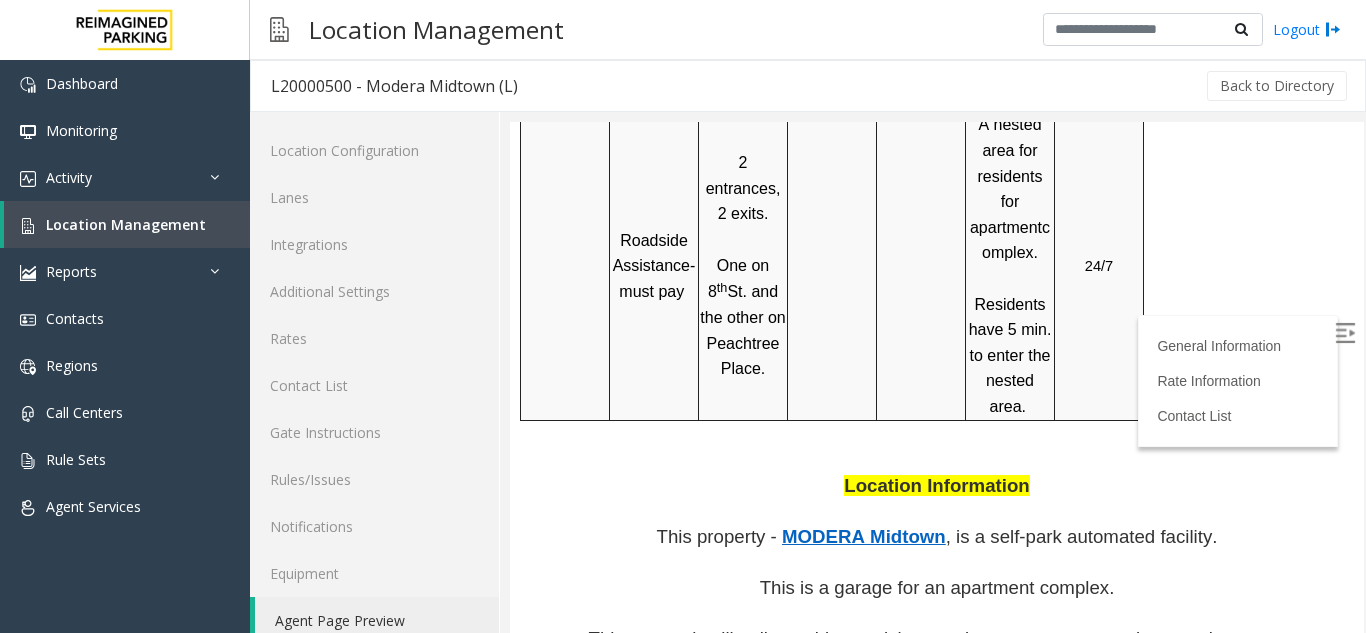 scroll, scrollTop: 1700, scrollLeft: 0, axis: vertical 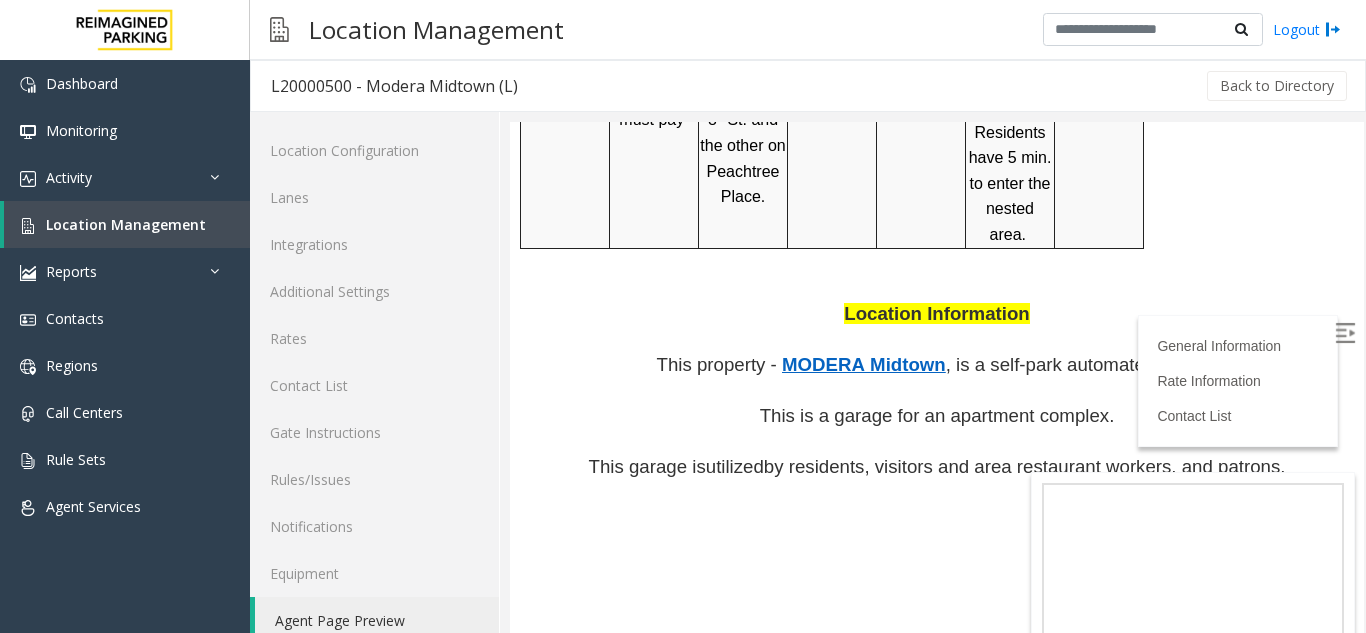 click at bounding box center [1345, 333] 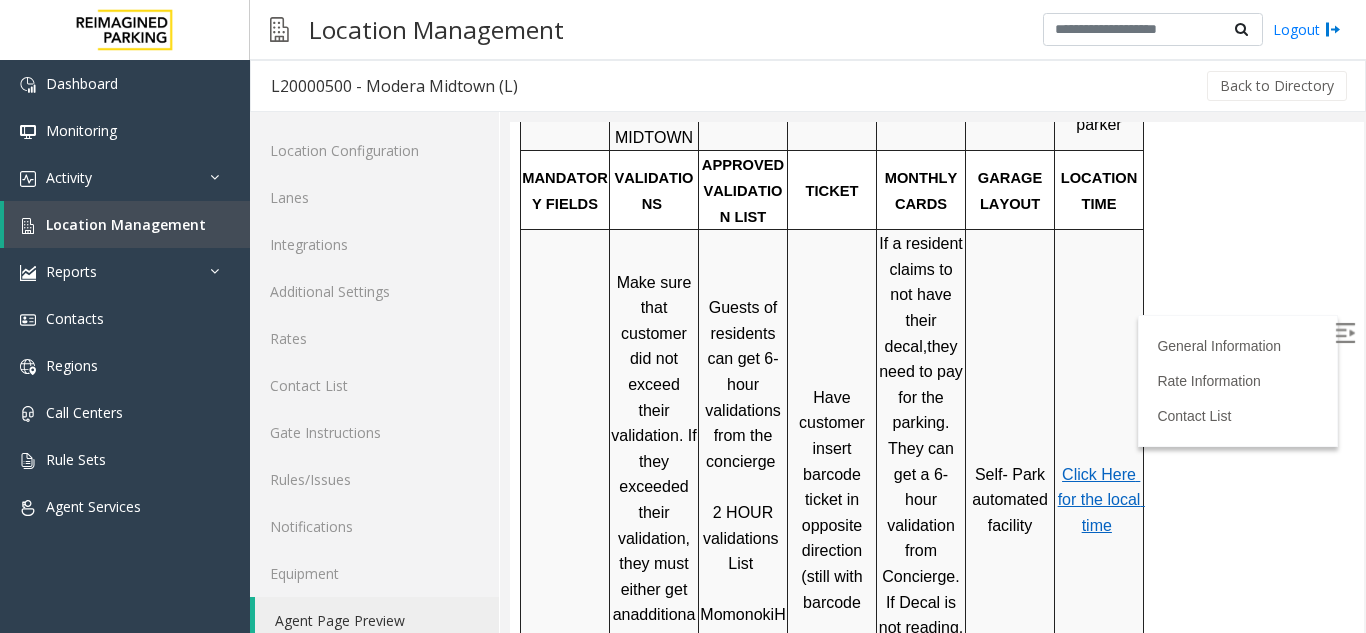 scroll, scrollTop: 600, scrollLeft: 0, axis: vertical 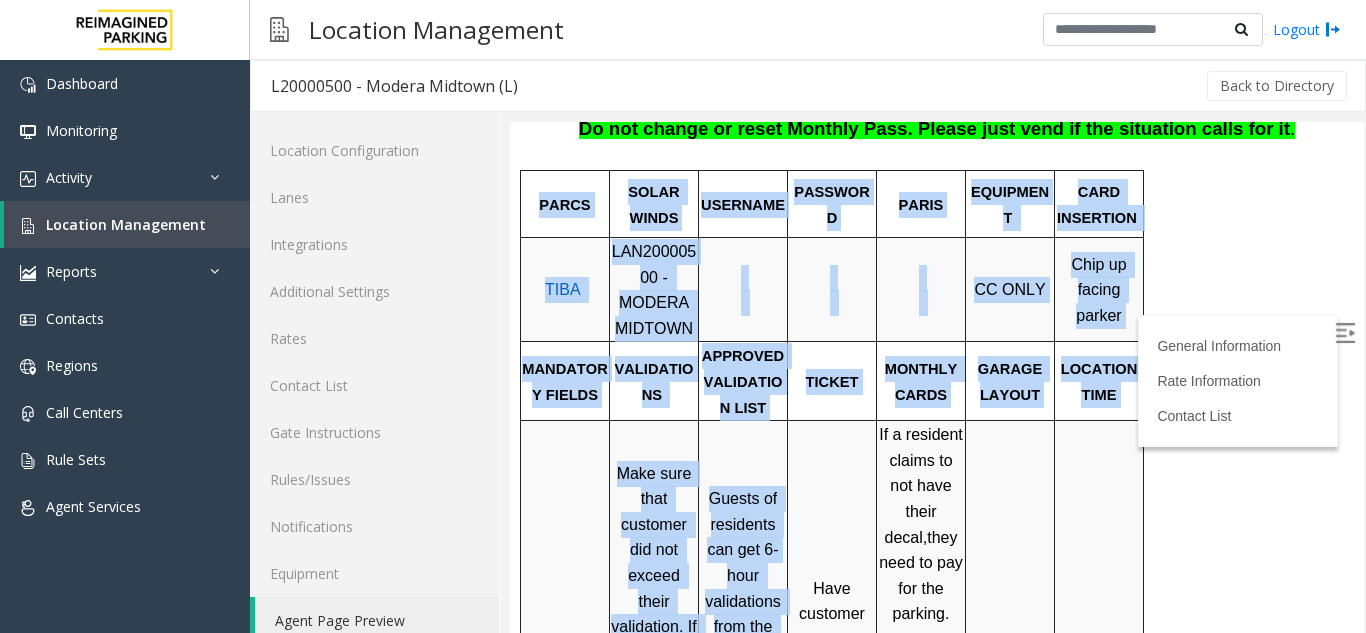 drag, startPoint x: 797, startPoint y: 515, endPoint x: 1260, endPoint y: 468, distance: 465.37943 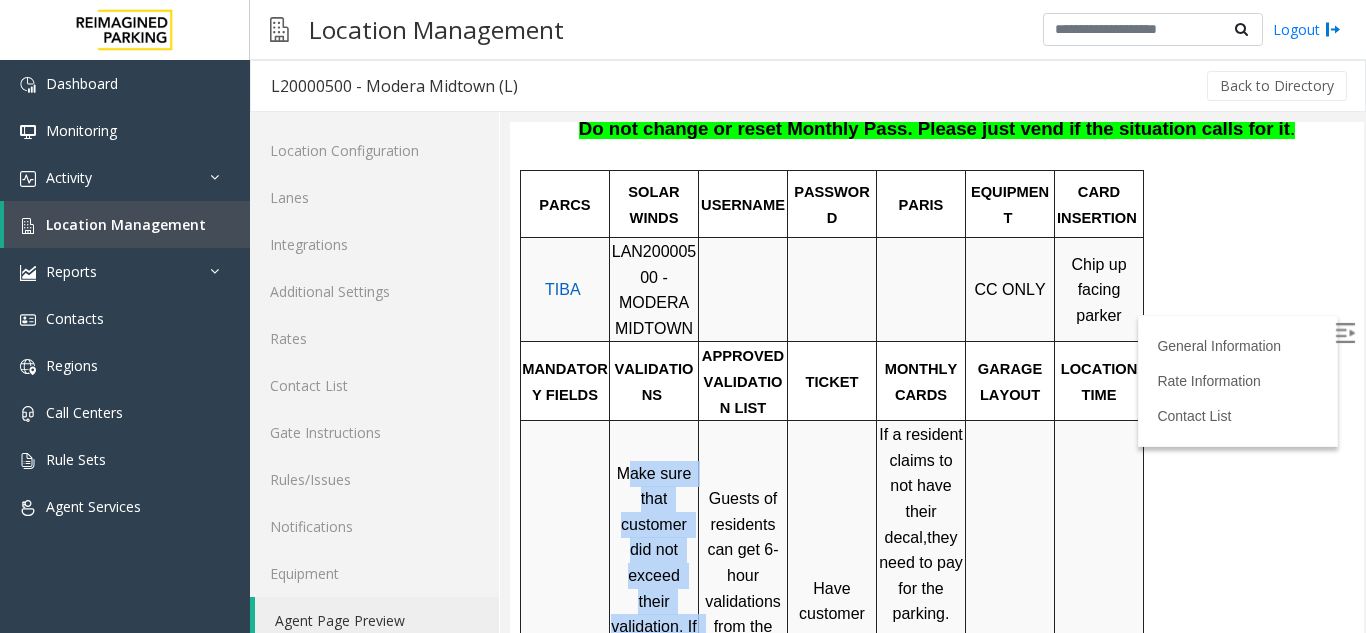 scroll, scrollTop: 756, scrollLeft: 0, axis: vertical 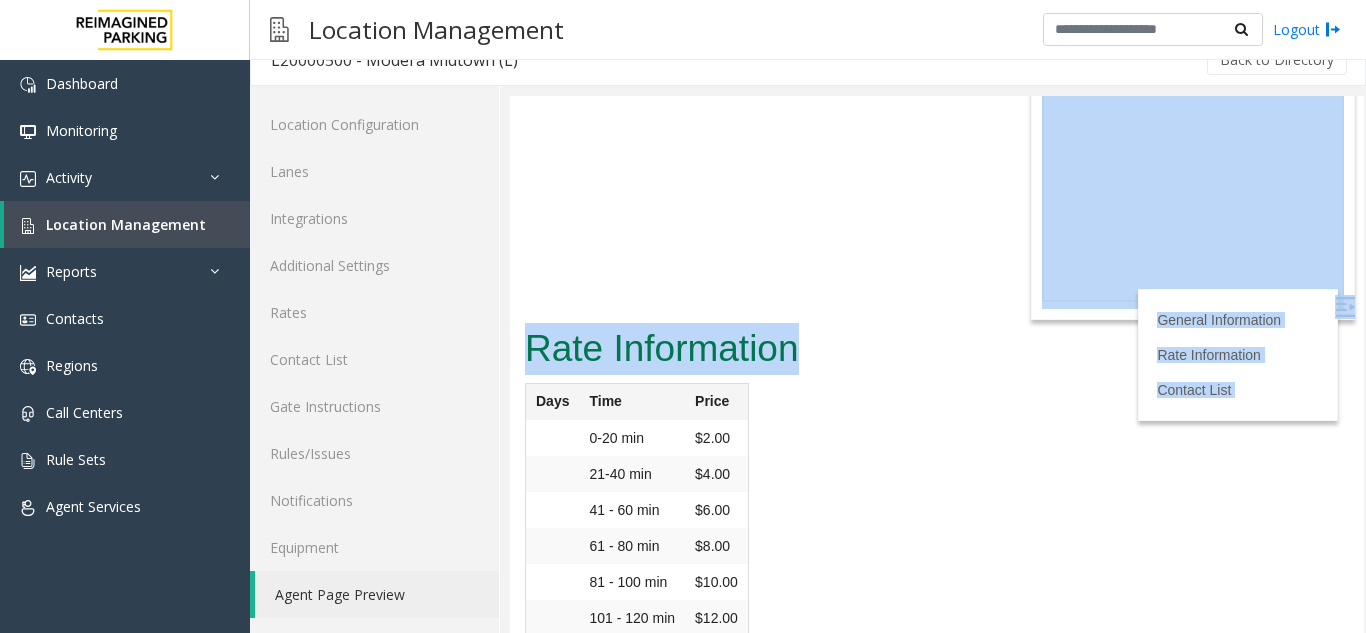 drag, startPoint x: 629, startPoint y: 385, endPoint x: 1045, endPoint y: 335, distance: 418.99402 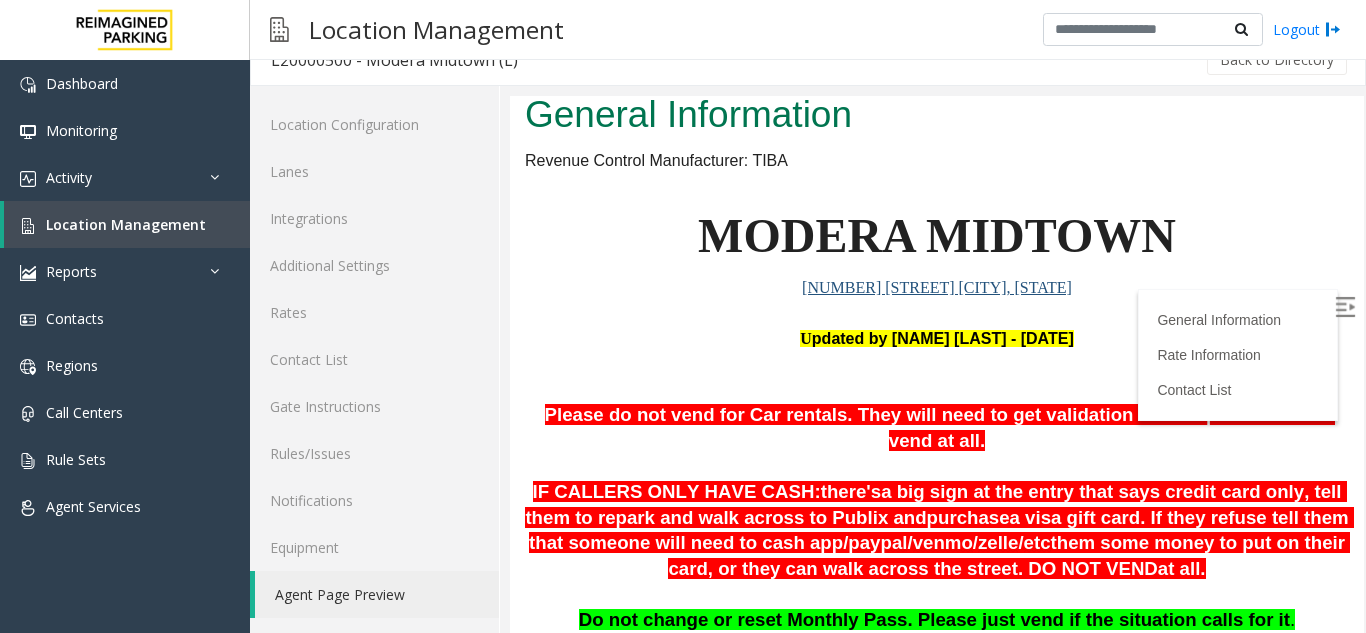 scroll, scrollTop: 77, scrollLeft: 0, axis: vertical 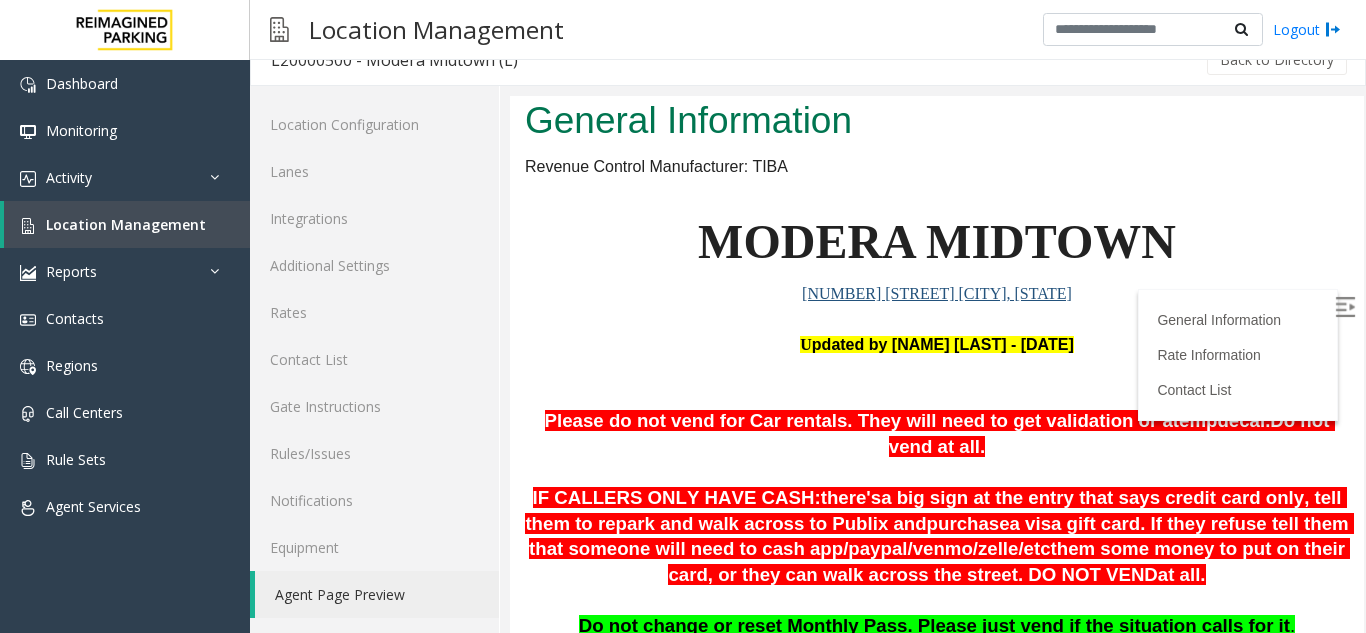 drag, startPoint x: 1334, startPoint y: 552, endPoint x: 1866, endPoint y: 287, distance: 594.34753 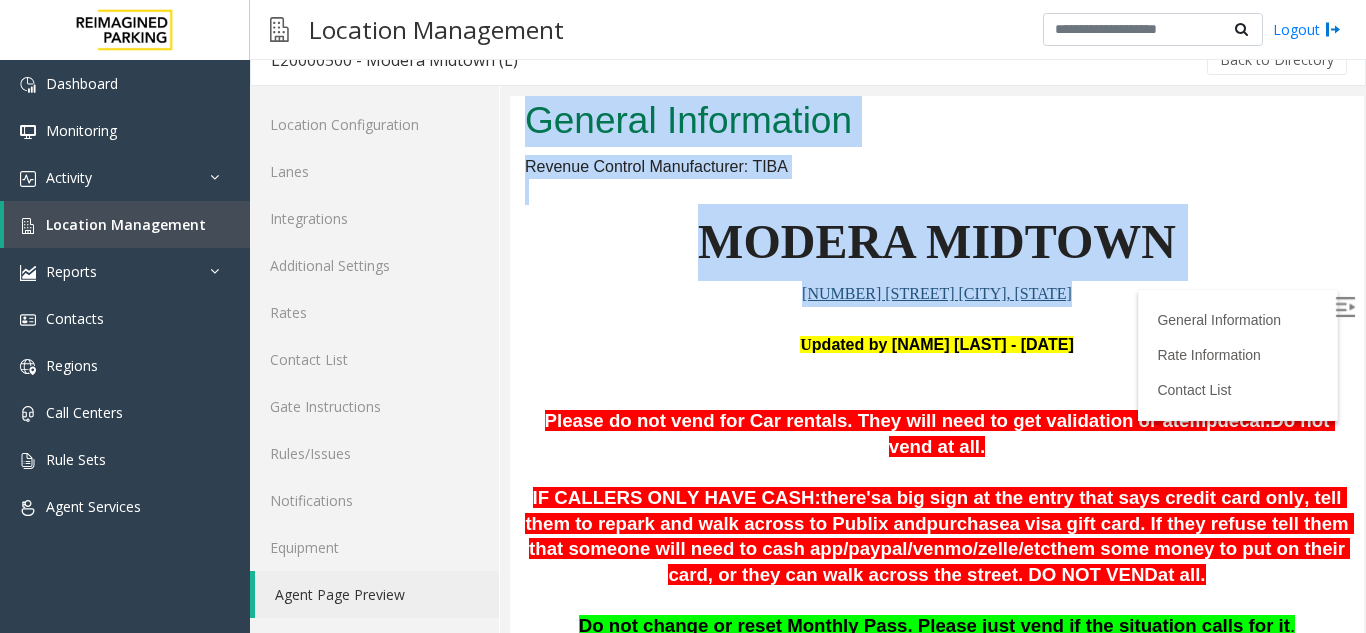 drag, startPoint x: 533, startPoint y: 117, endPoint x: 1051, endPoint y: 327, distance: 558.94904 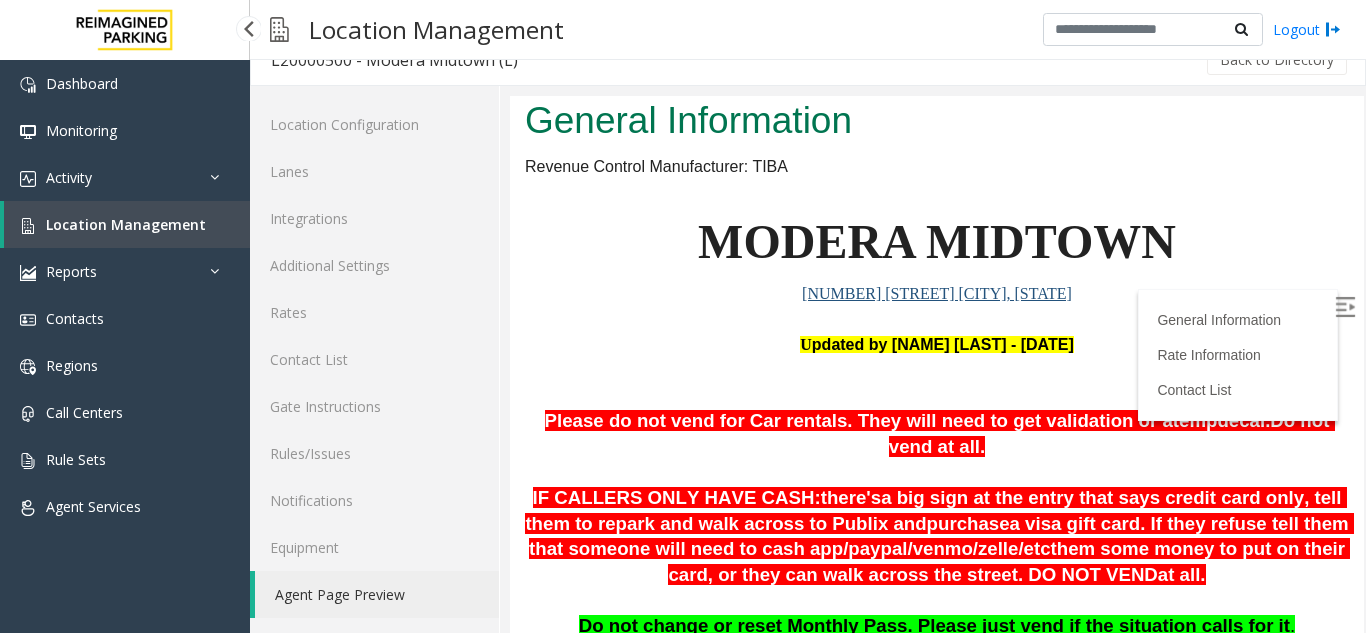 click on "Location Management" at bounding box center (126, 224) 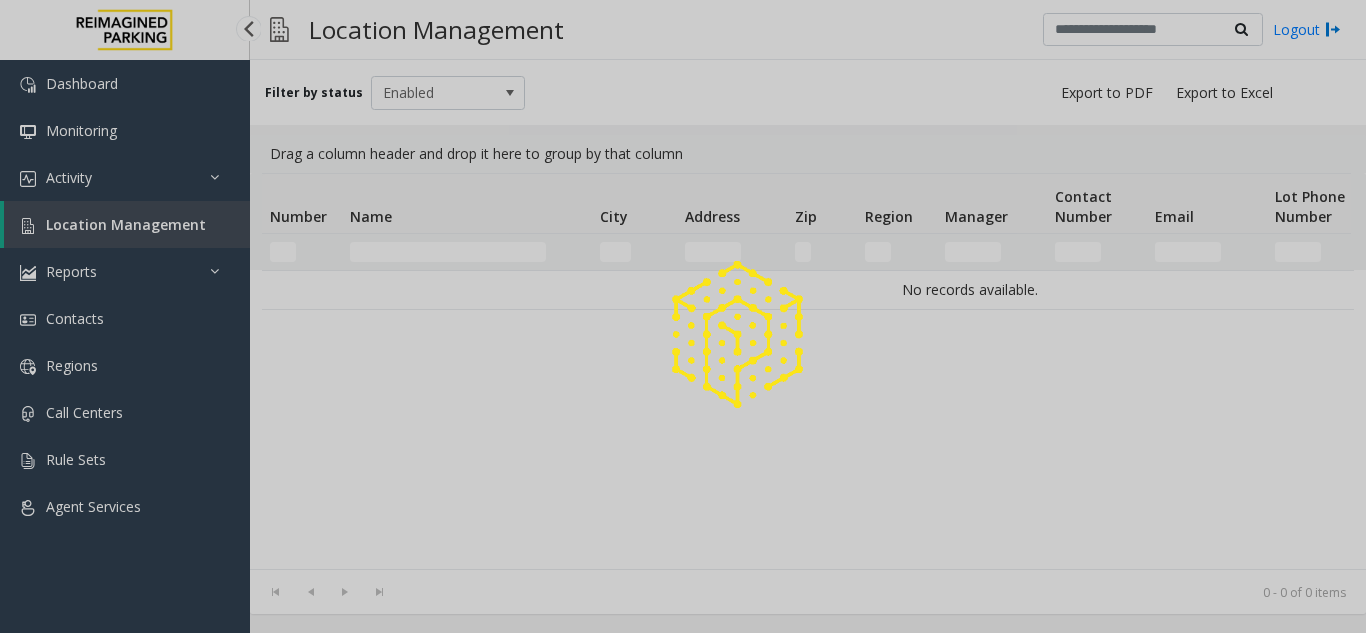 scroll, scrollTop: 0, scrollLeft: 0, axis: both 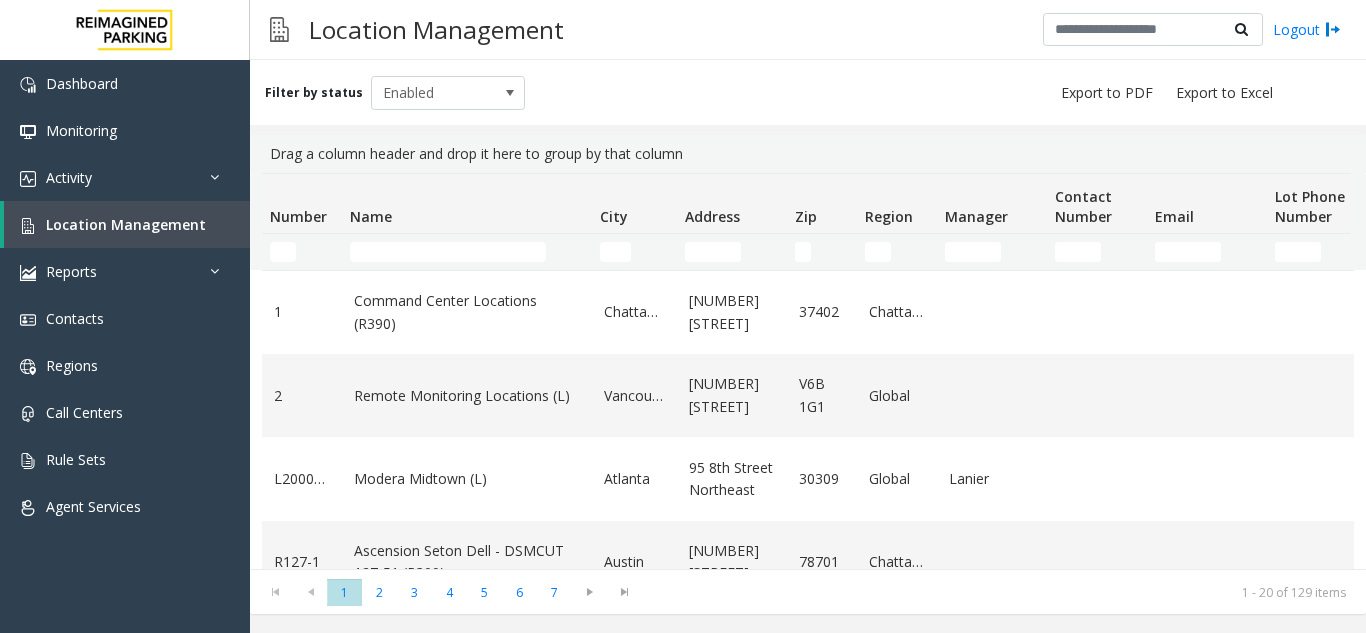 click 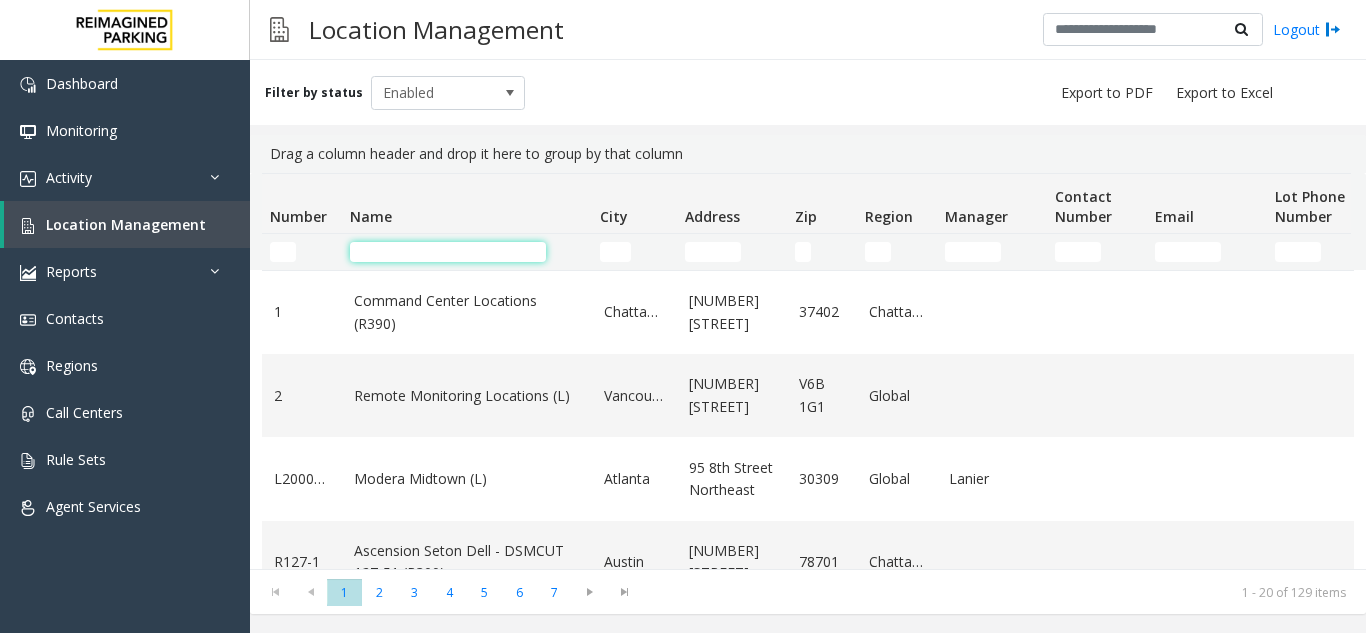 click 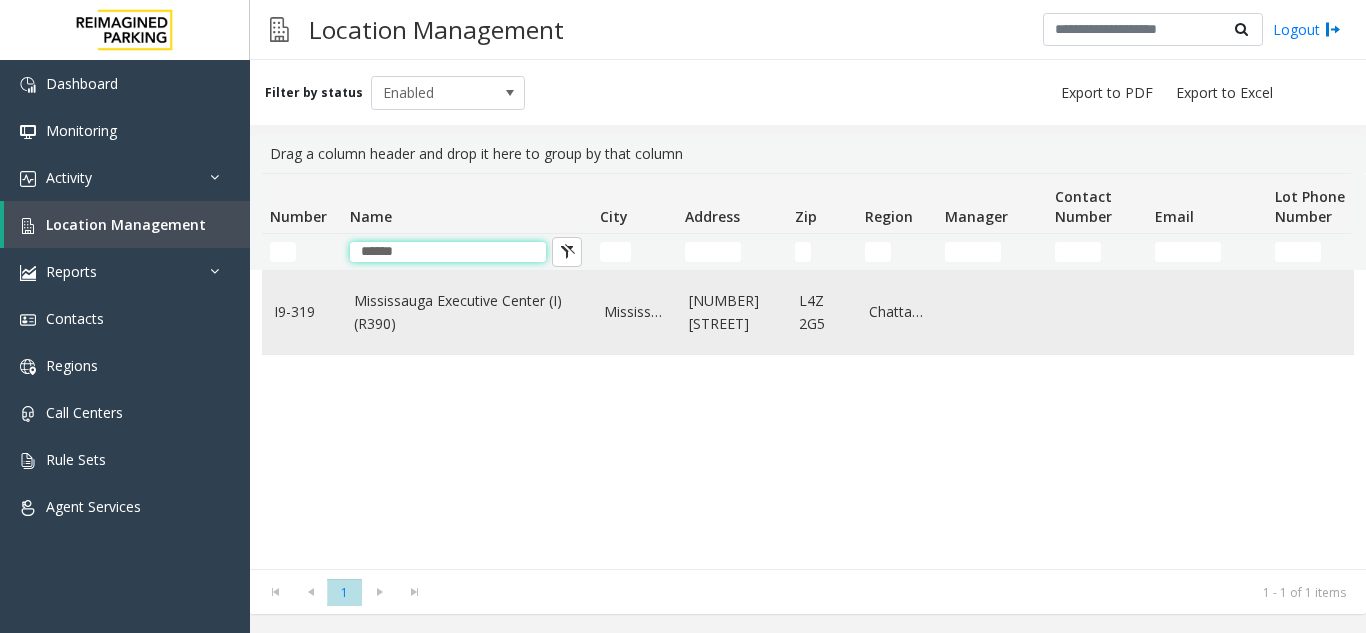 type on "******" 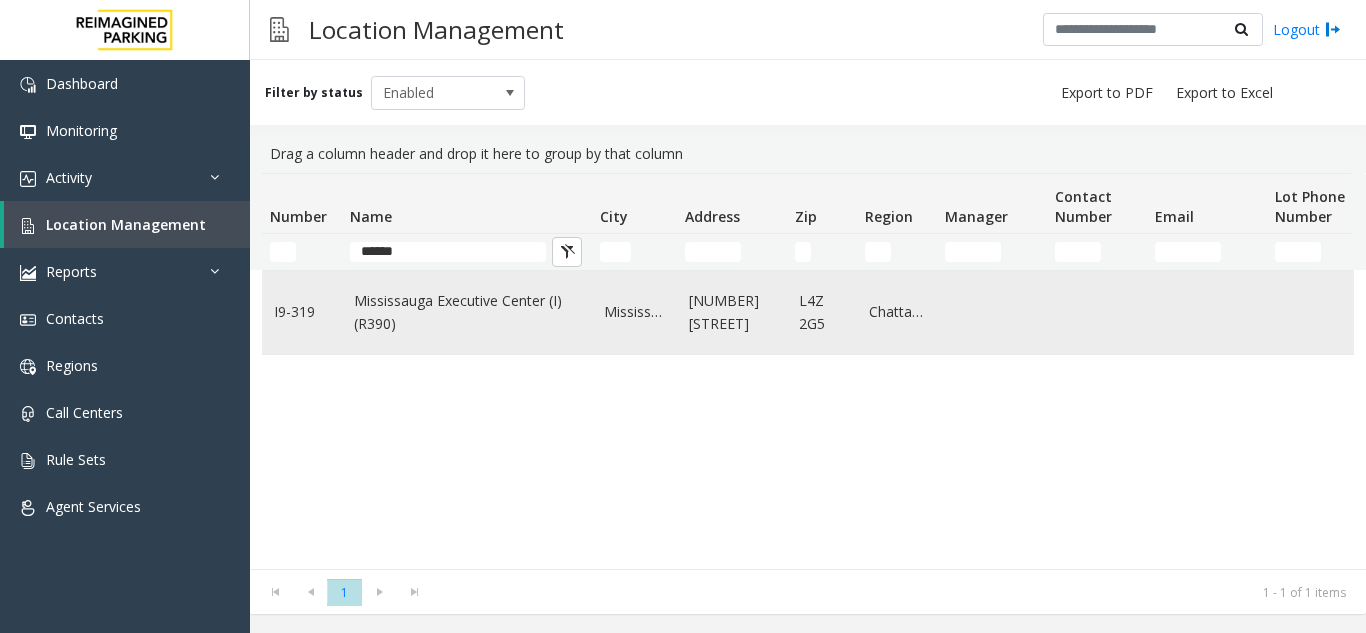 click on "Mississauga Executive Center (I) (R390)" 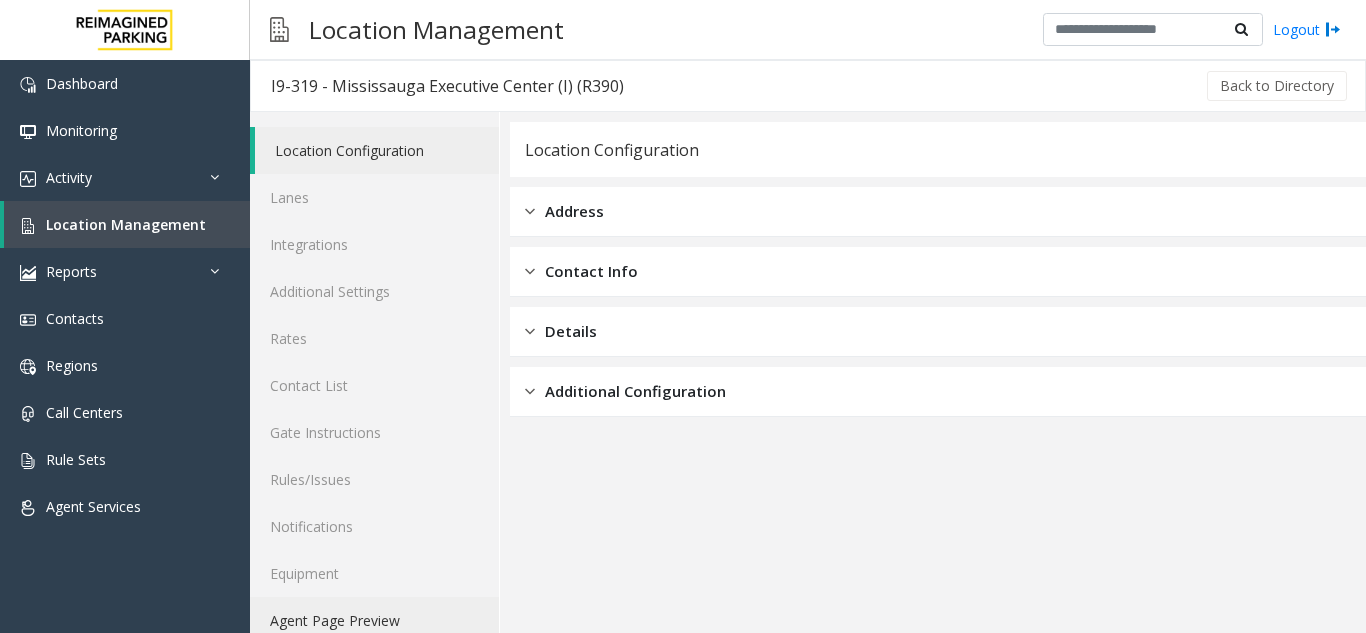 click on "Agent Page Preview" 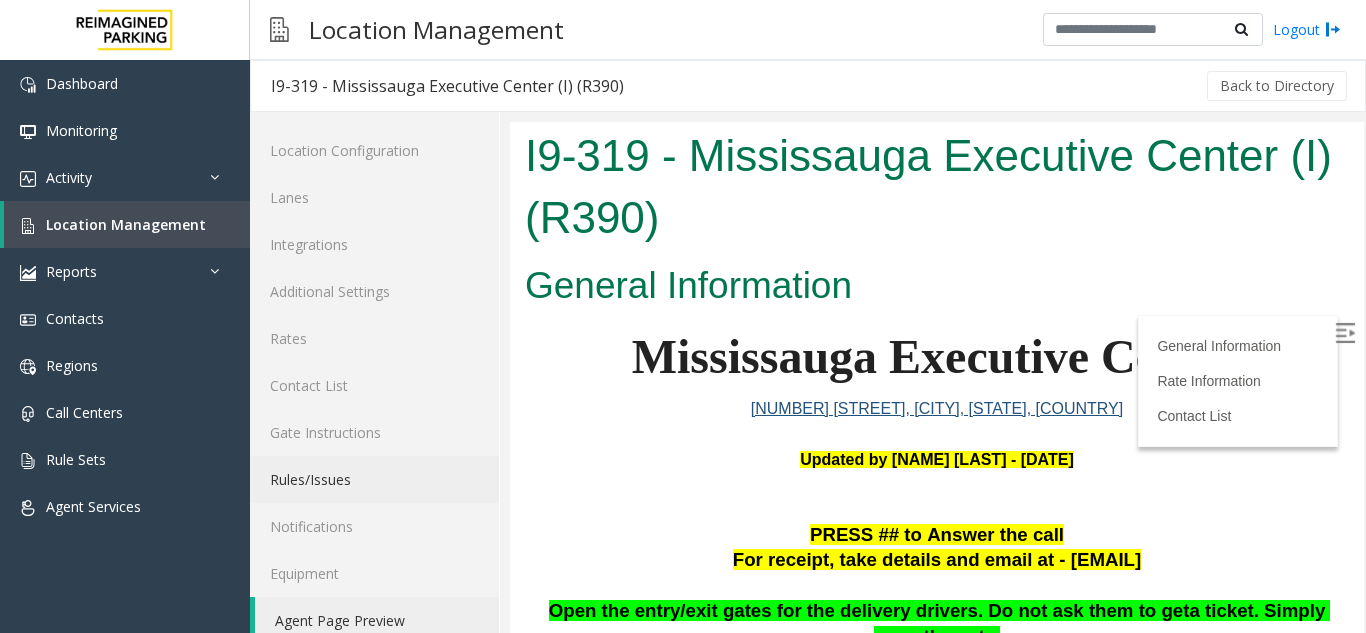 scroll, scrollTop: 300, scrollLeft: 0, axis: vertical 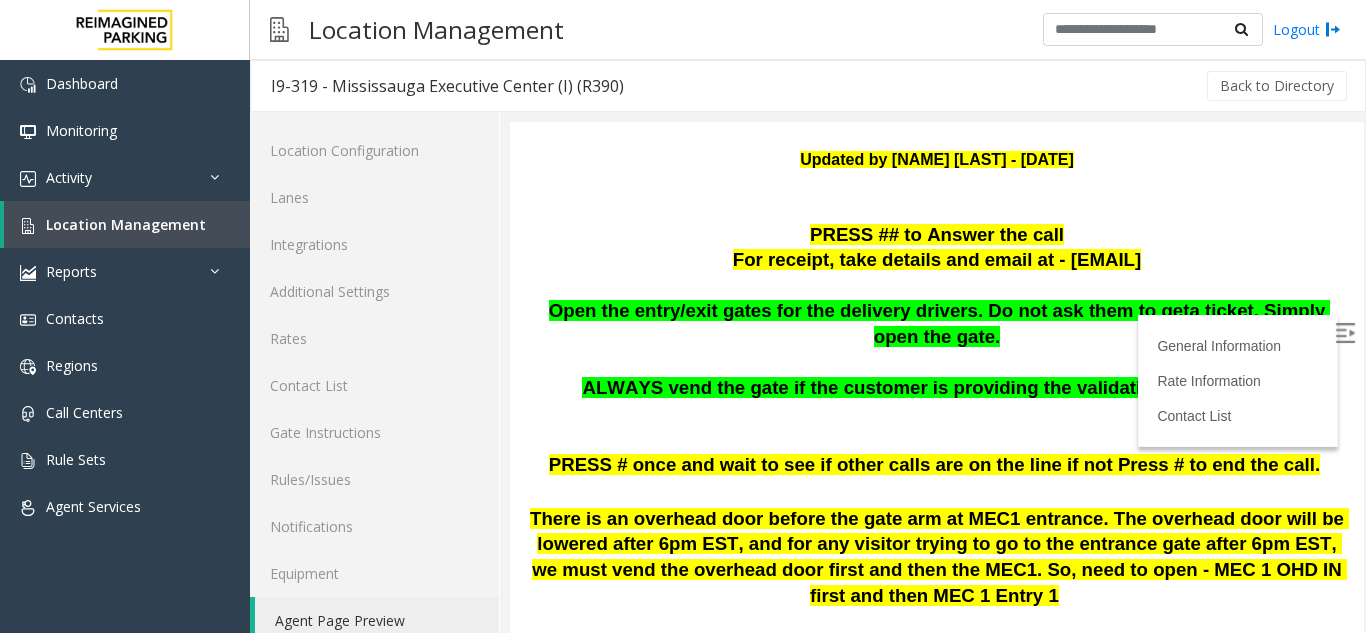 click at bounding box center [1345, 333] 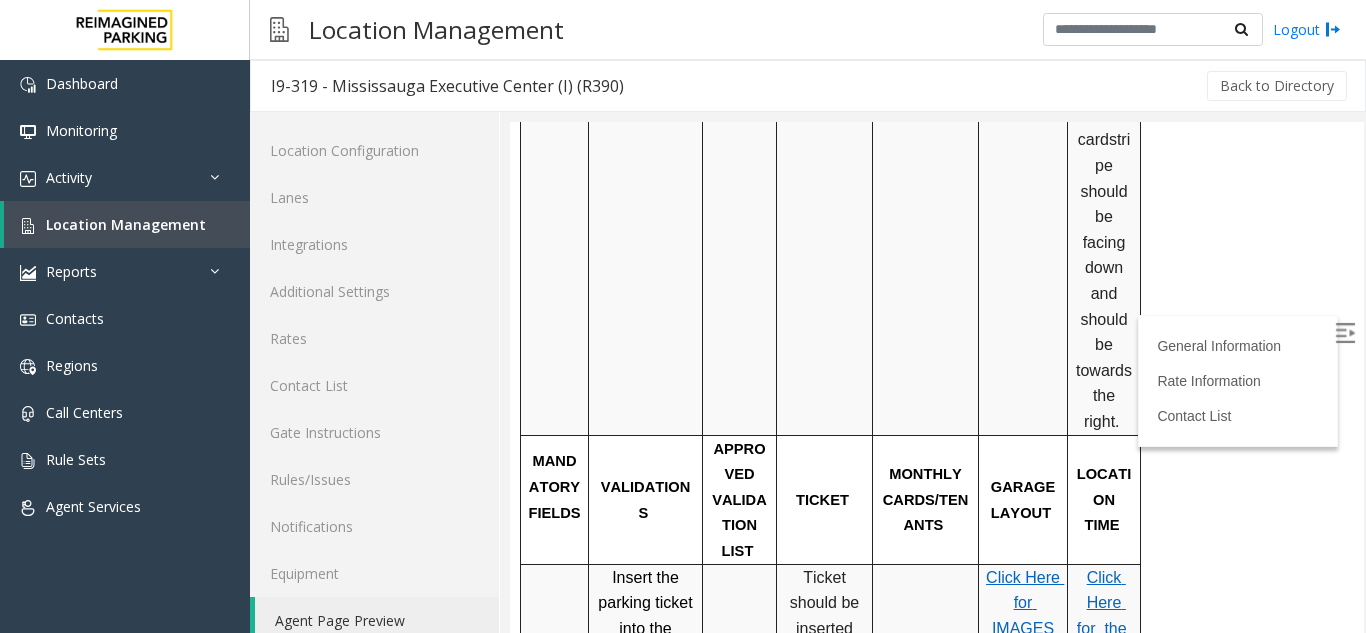 scroll, scrollTop: 1500, scrollLeft: 0, axis: vertical 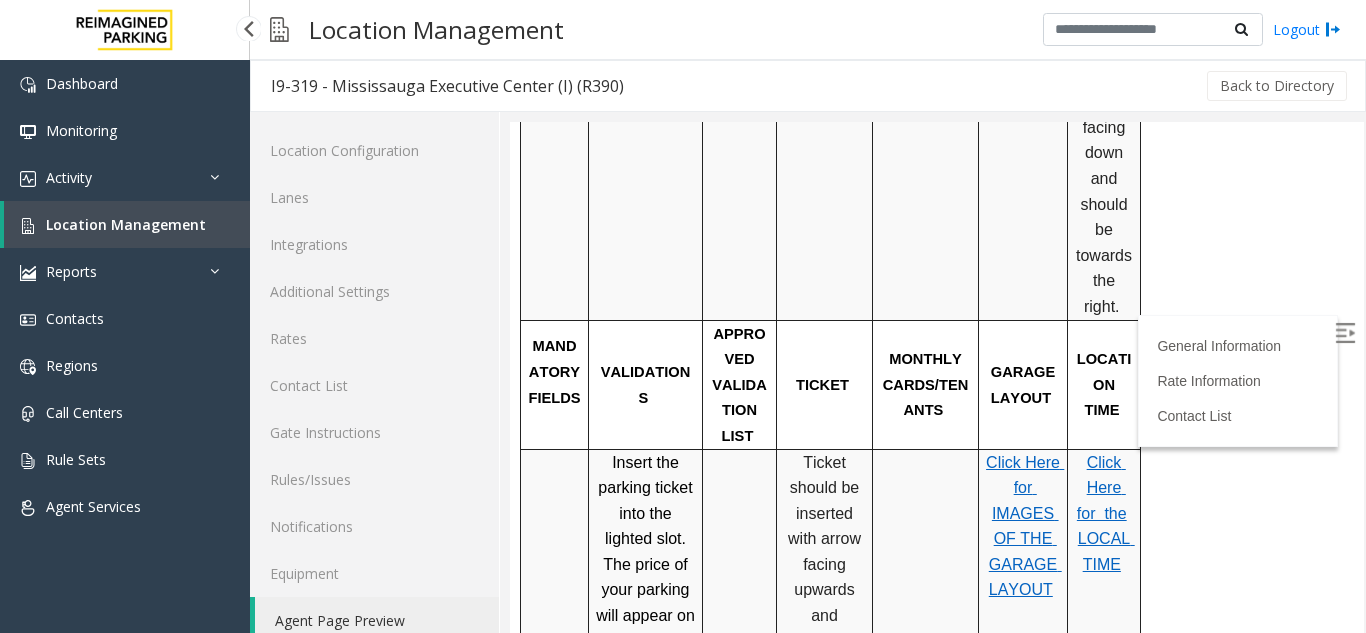 click on "Location Management" at bounding box center (127, 224) 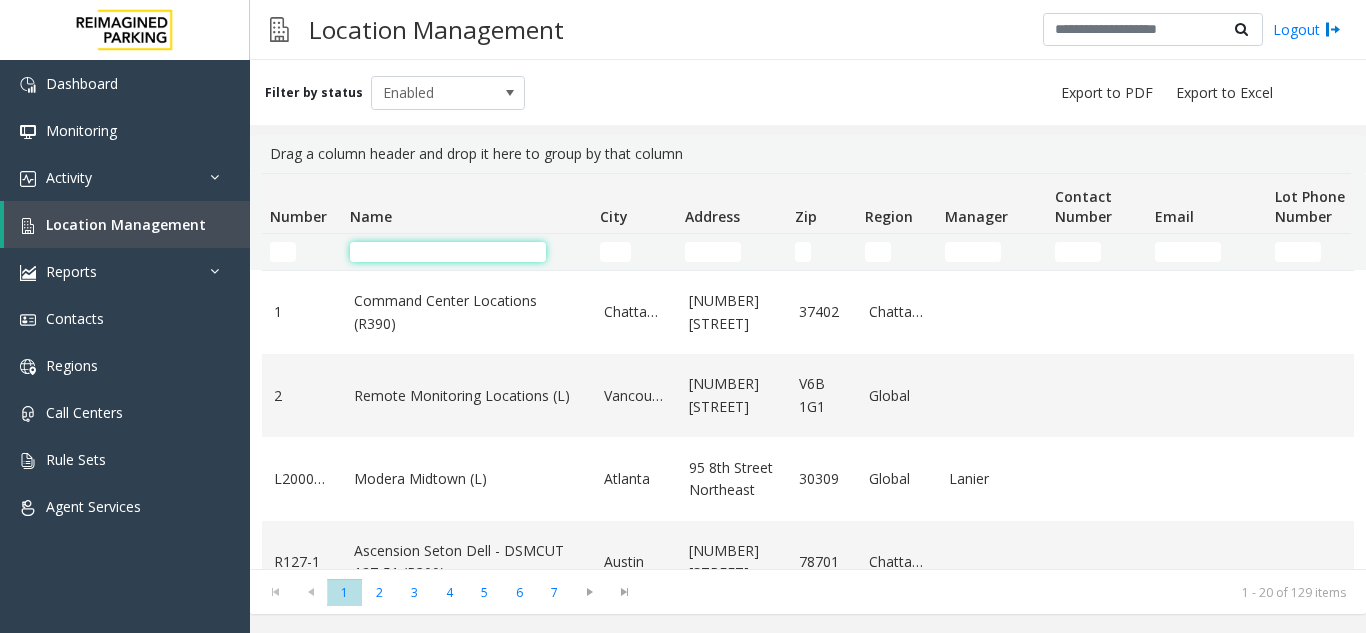 click 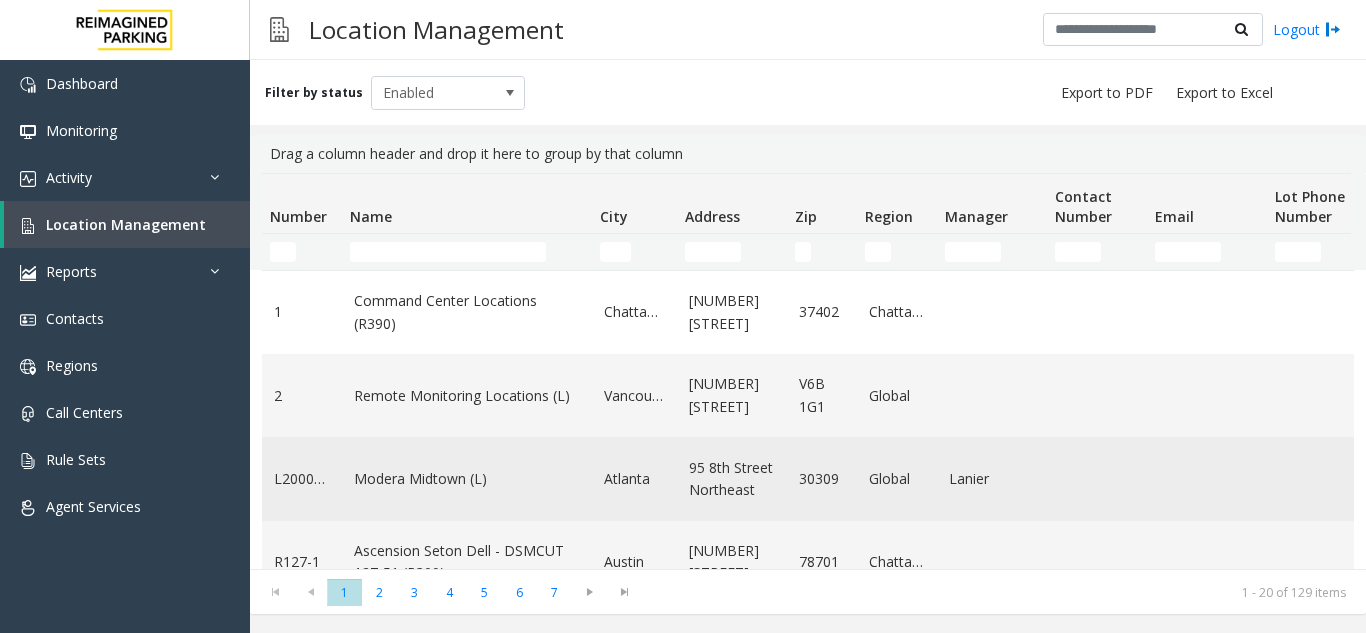 click on "Modera Midtown	(L)" 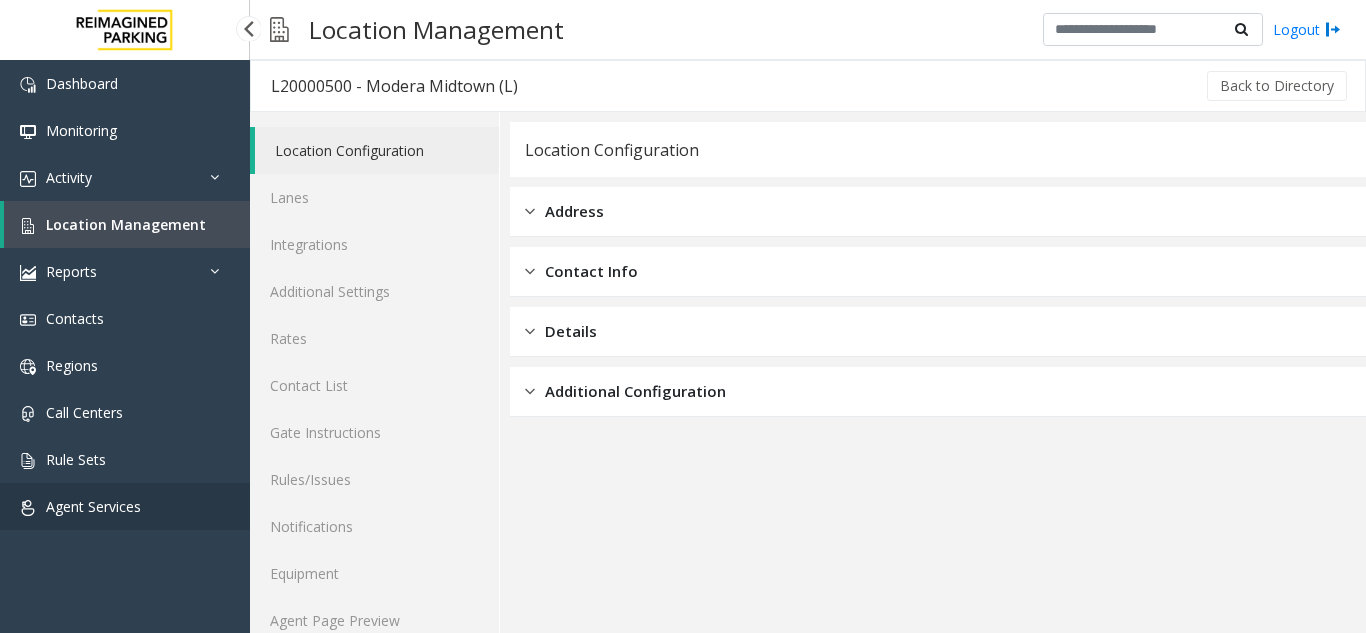 click on "Agent Services" at bounding box center (93, 506) 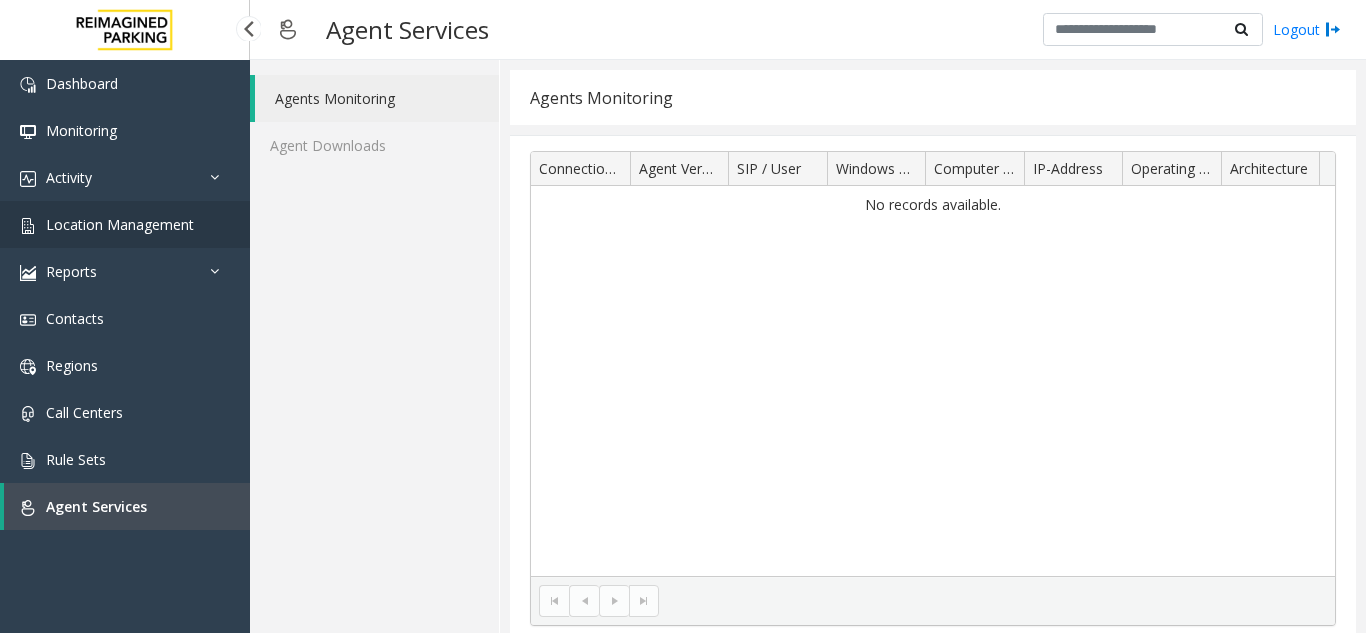 click on "Location Management" at bounding box center (120, 224) 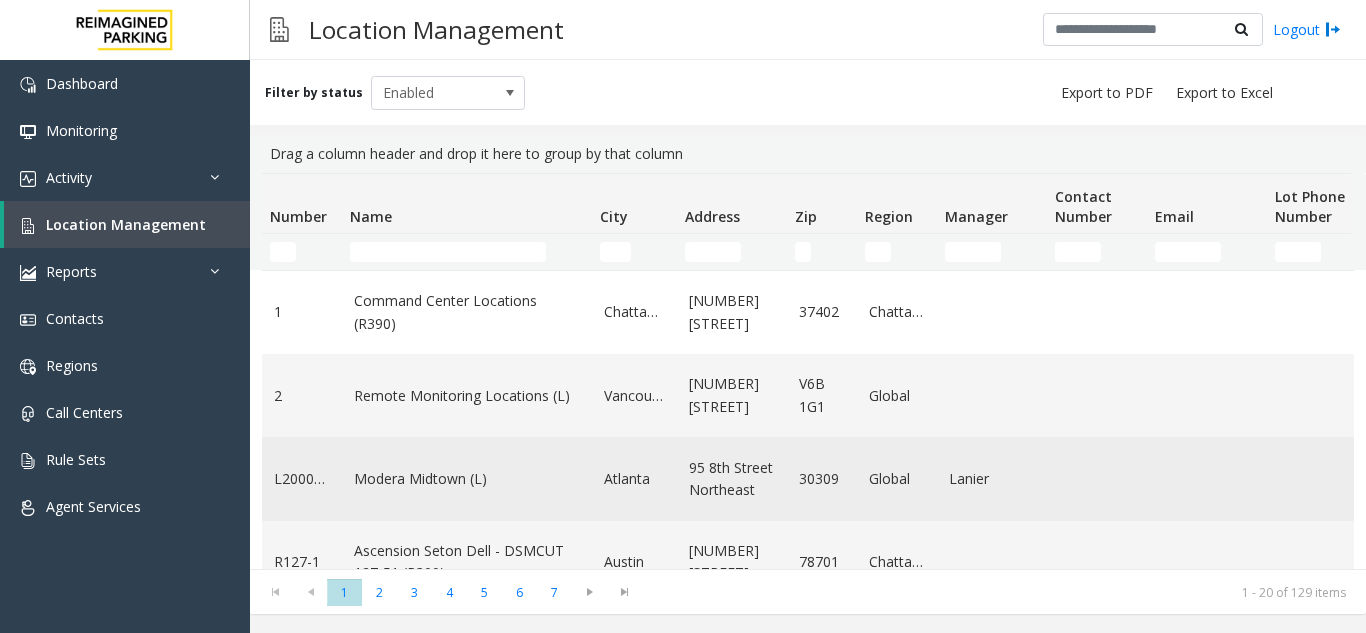 click on "Modera Midtown	(L)" 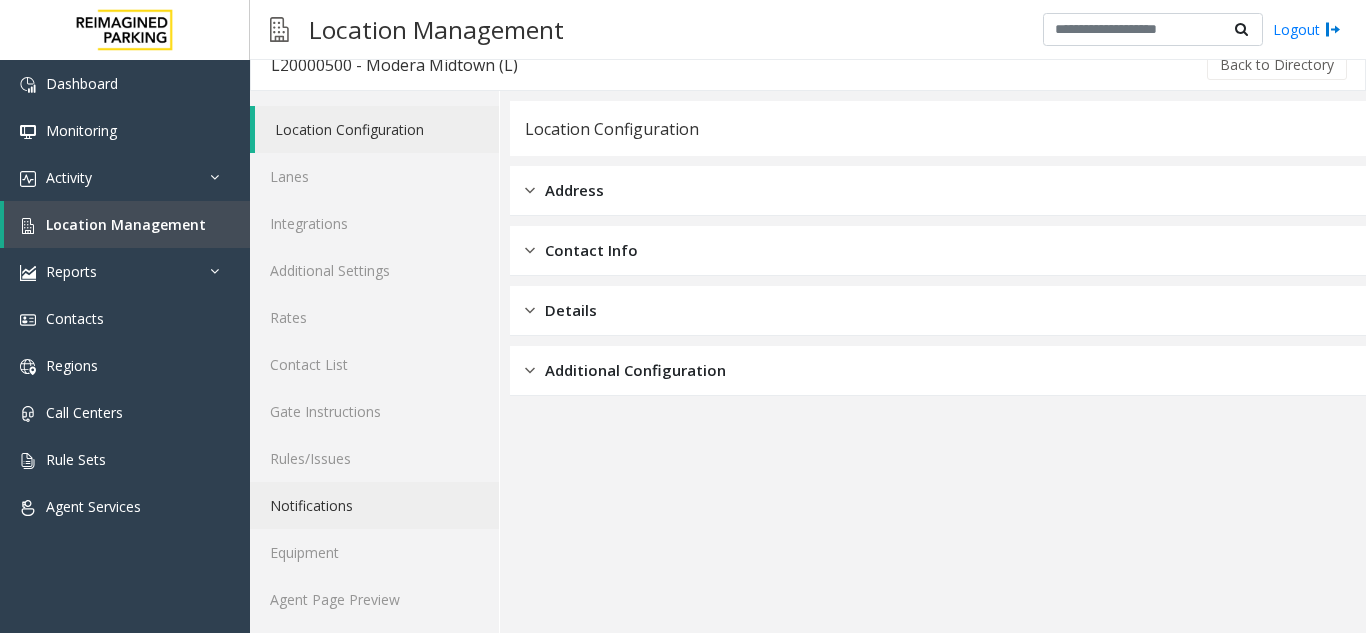scroll, scrollTop: 26, scrollLeft: 0, axis: vertical 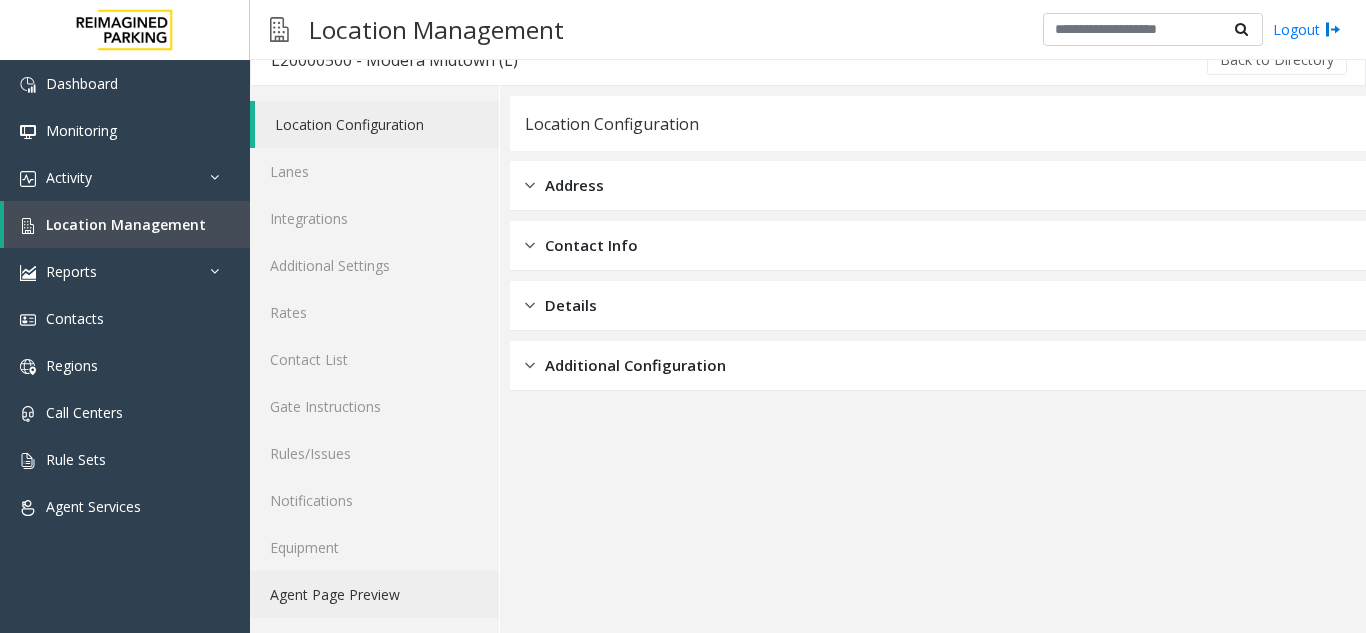 click on "Agent Page Preview" 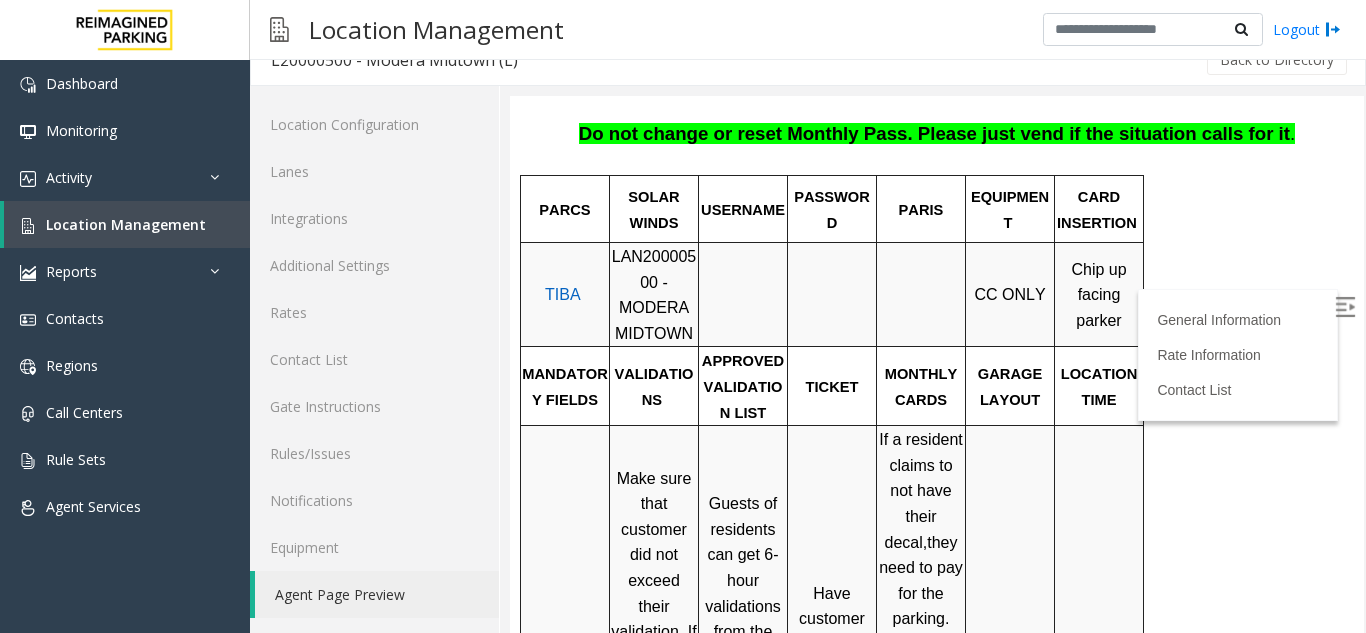 scroll, scrollTop: 600, scrollLeft: 0, axis: vertical 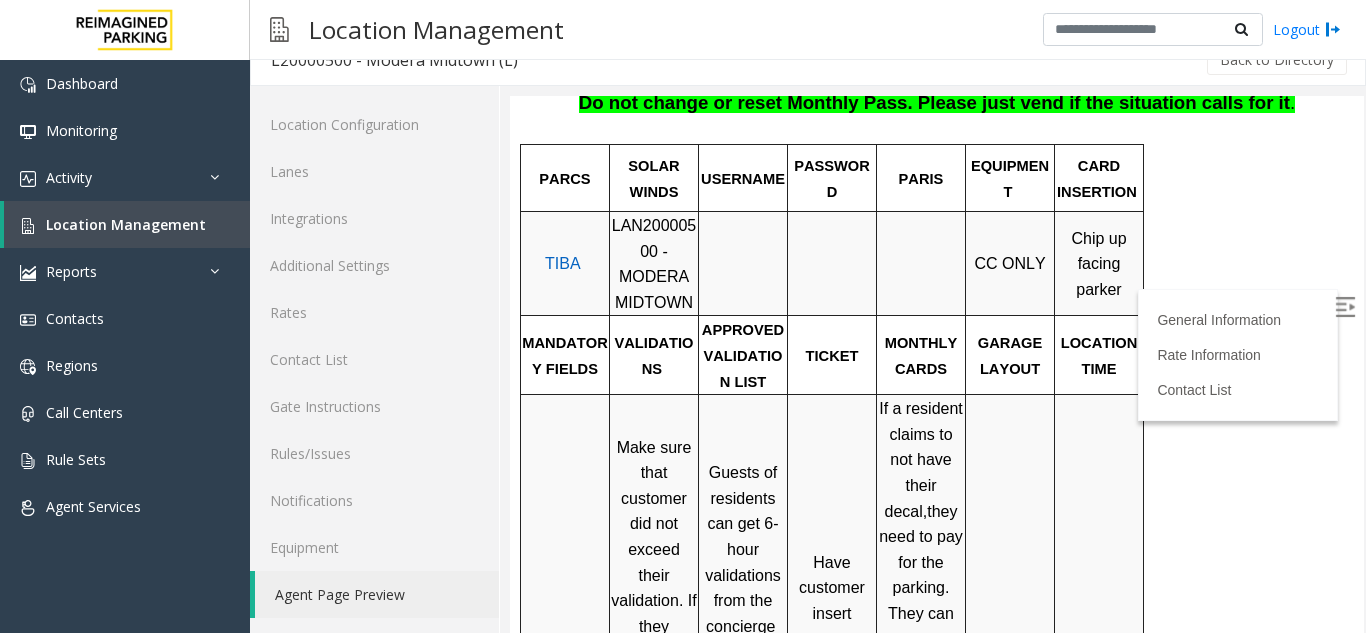 click at bounding box center (1345, 307) 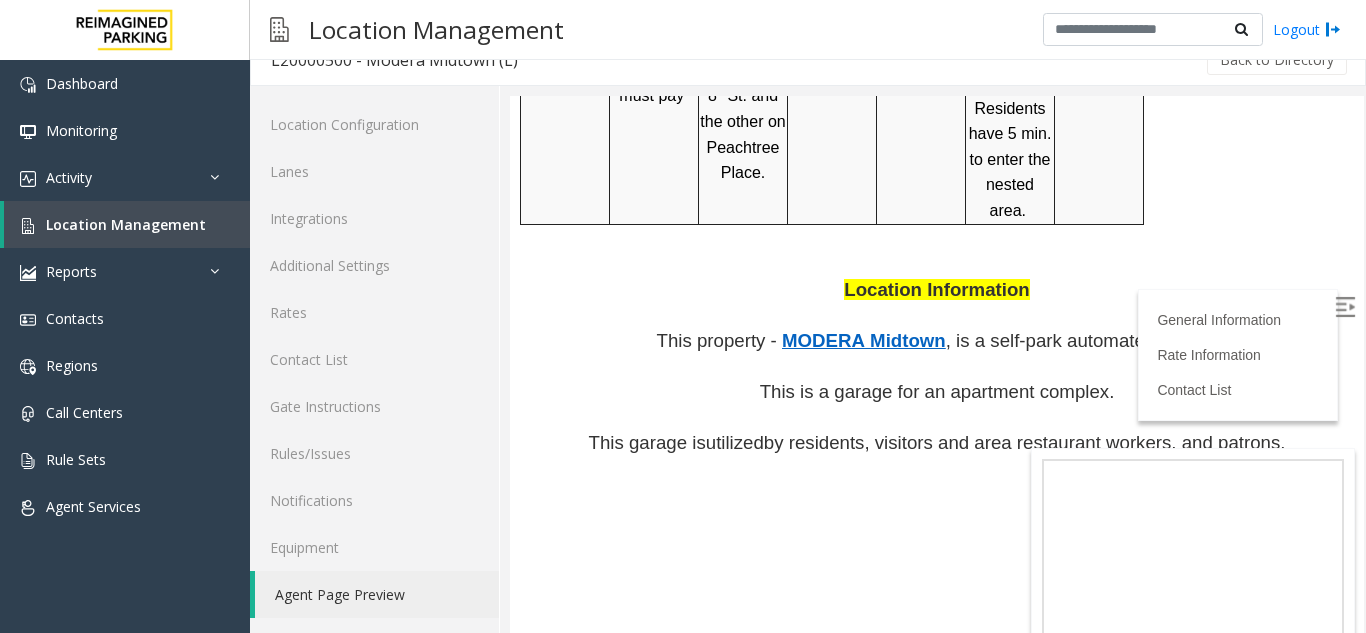 scroll, scrollTop: 1700, scrollLeft: 0, axis: vertical 